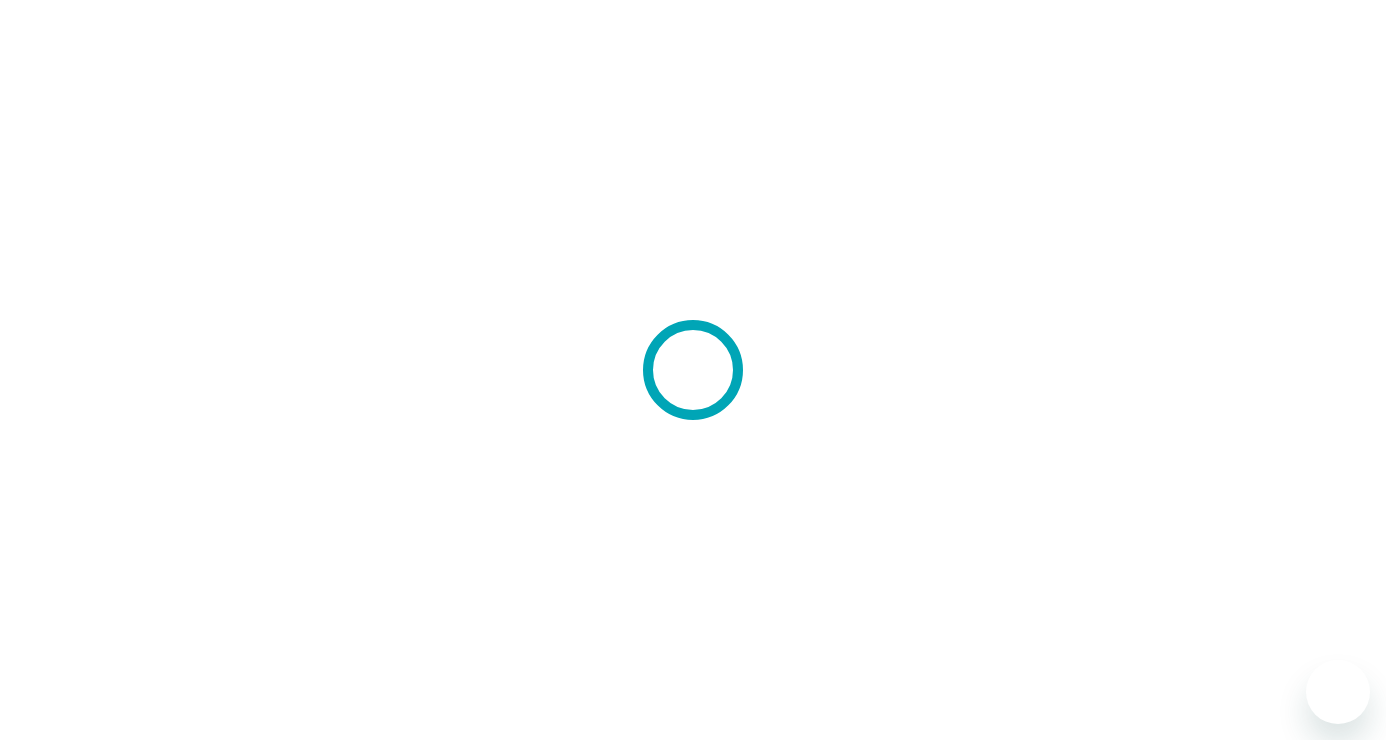 scroll, scrollTop: 0, scrollLeft: 0, axis: both 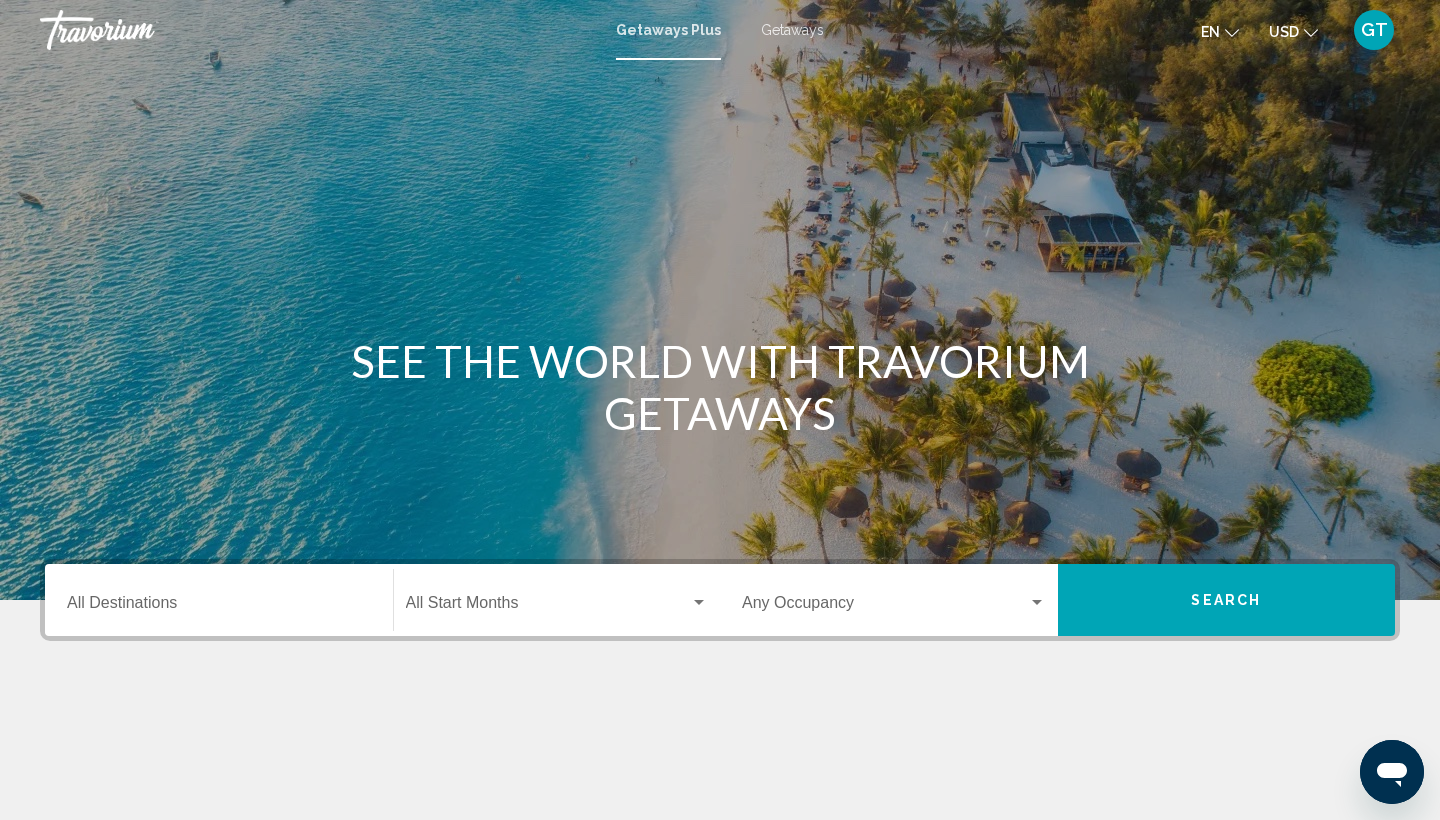 click on "GT" at bounding box center (1374, 30) 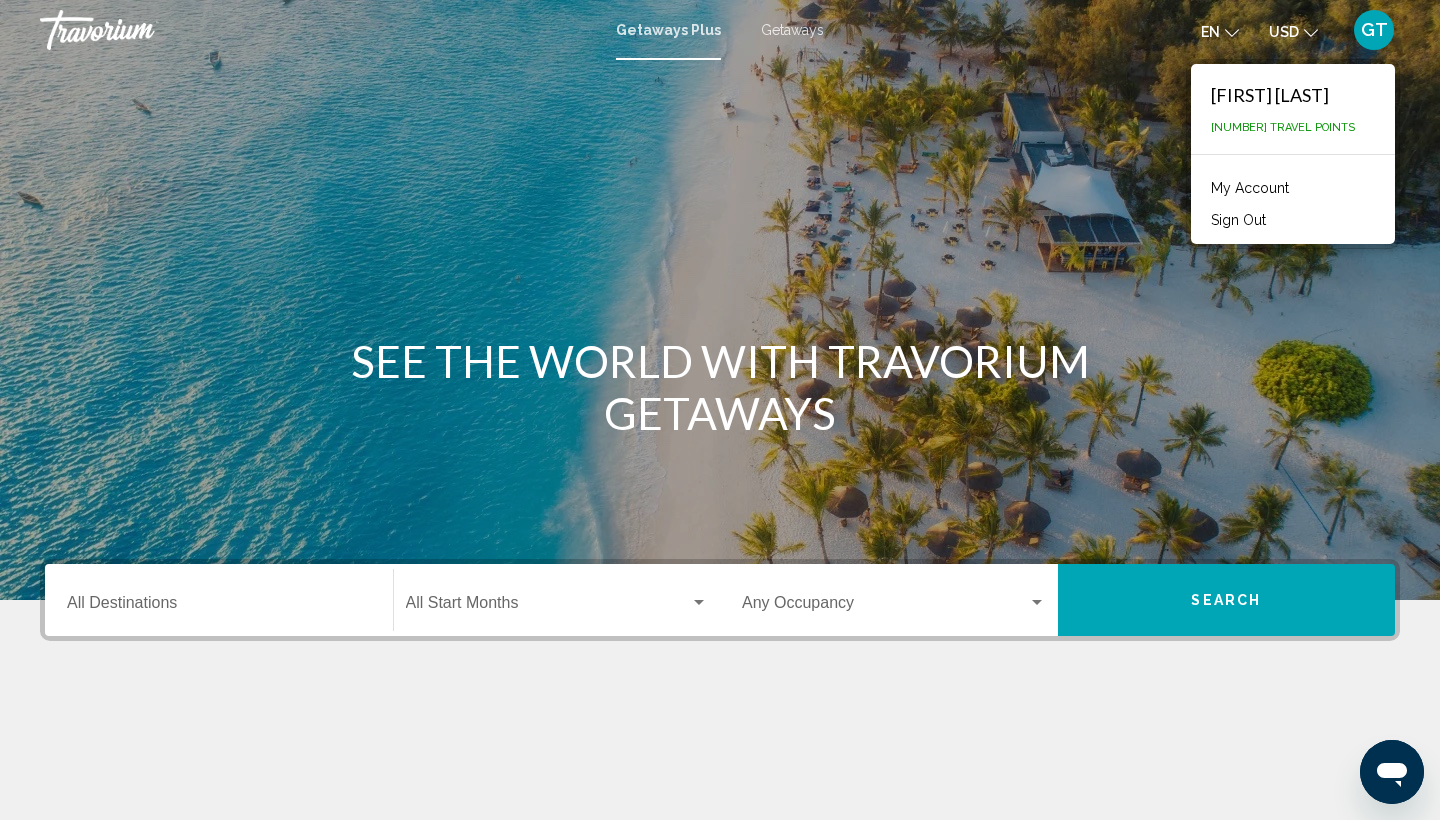 click on "Destination All Destinations" at bounding box center (219, 607) 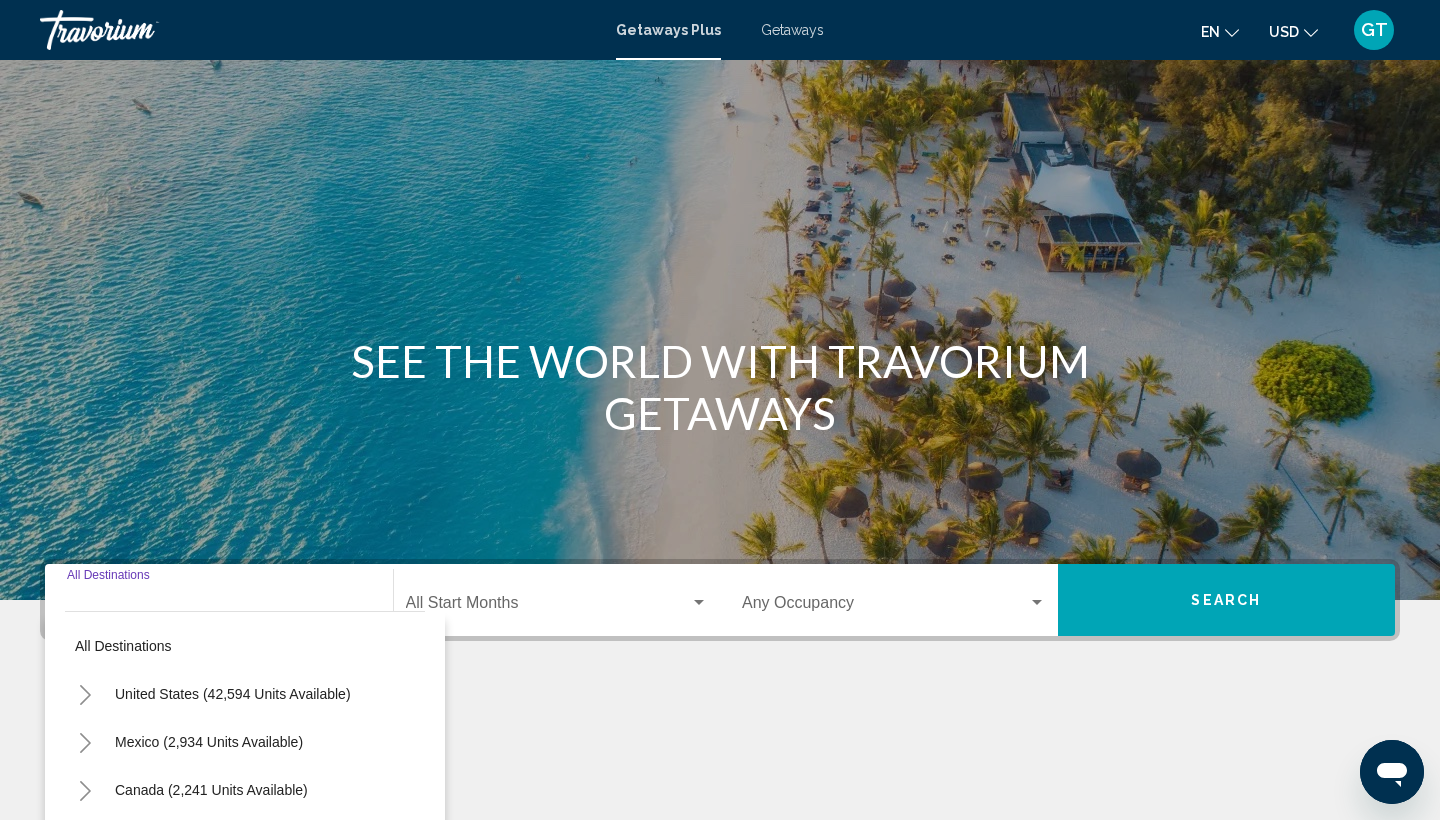 scroll, scrollTop: 266, scrollLeft: 0, axis: vertical 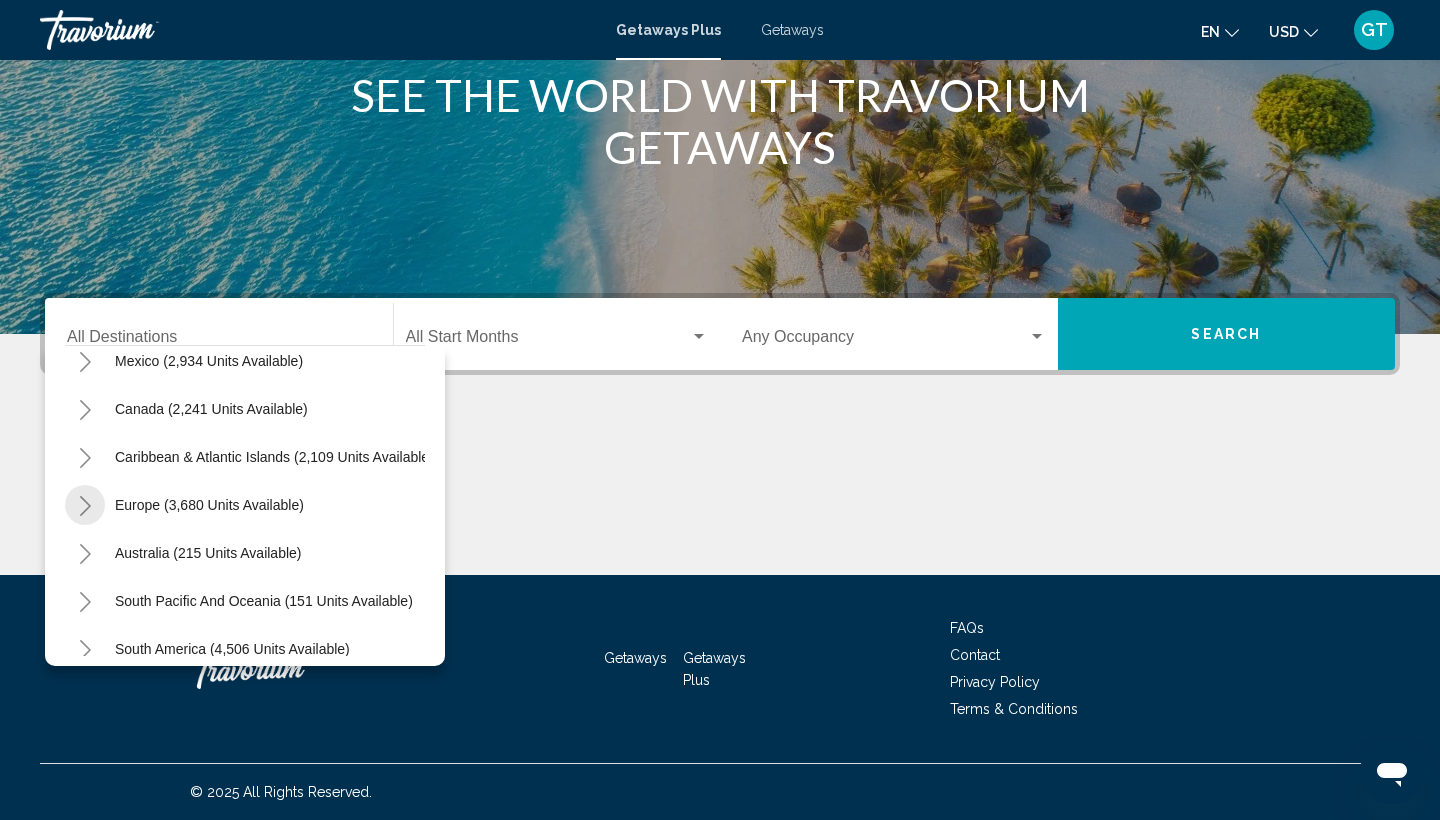 click 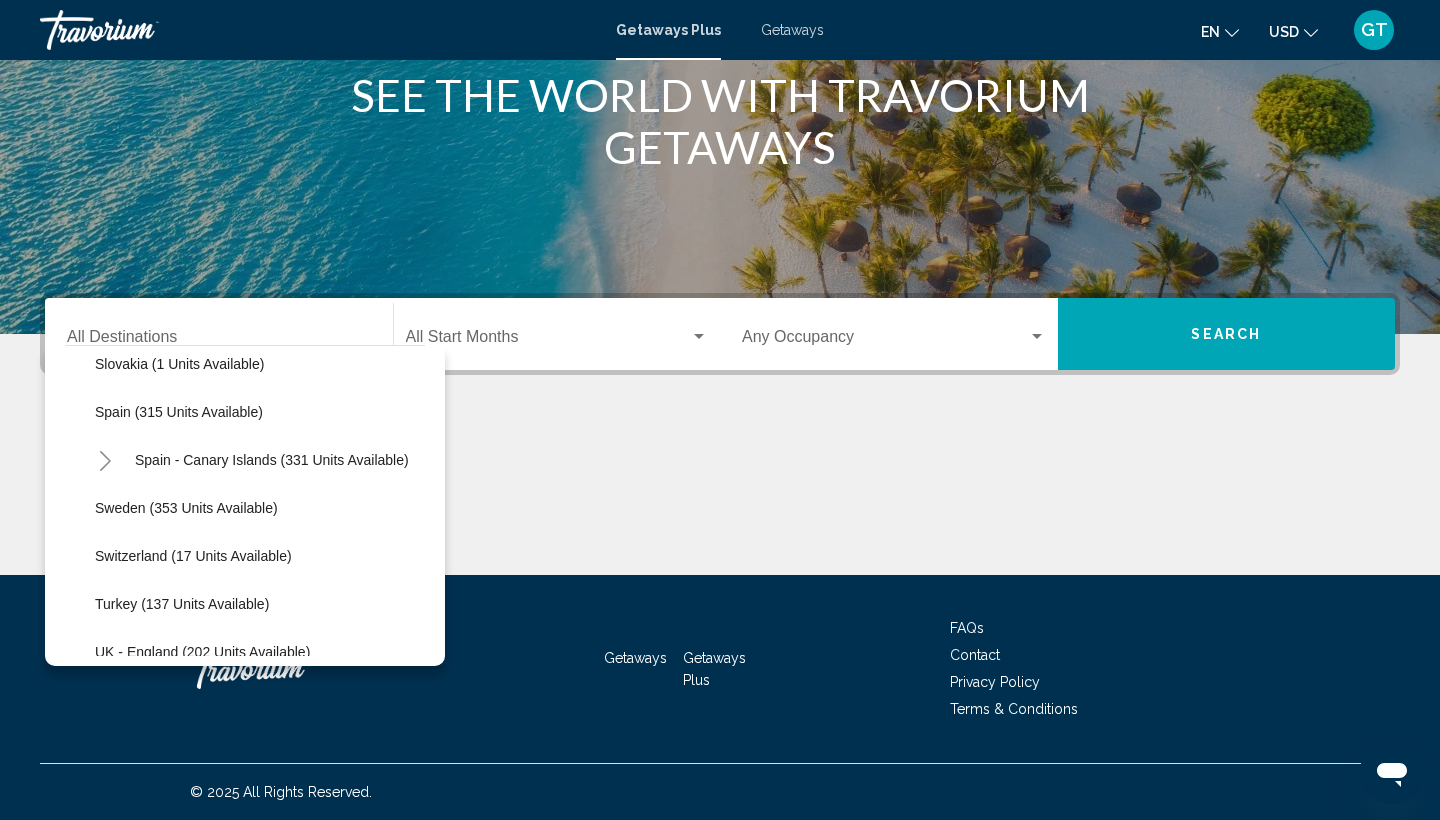 scroll, scrollTop: 739, scrollLeft: 0, axis: vertical 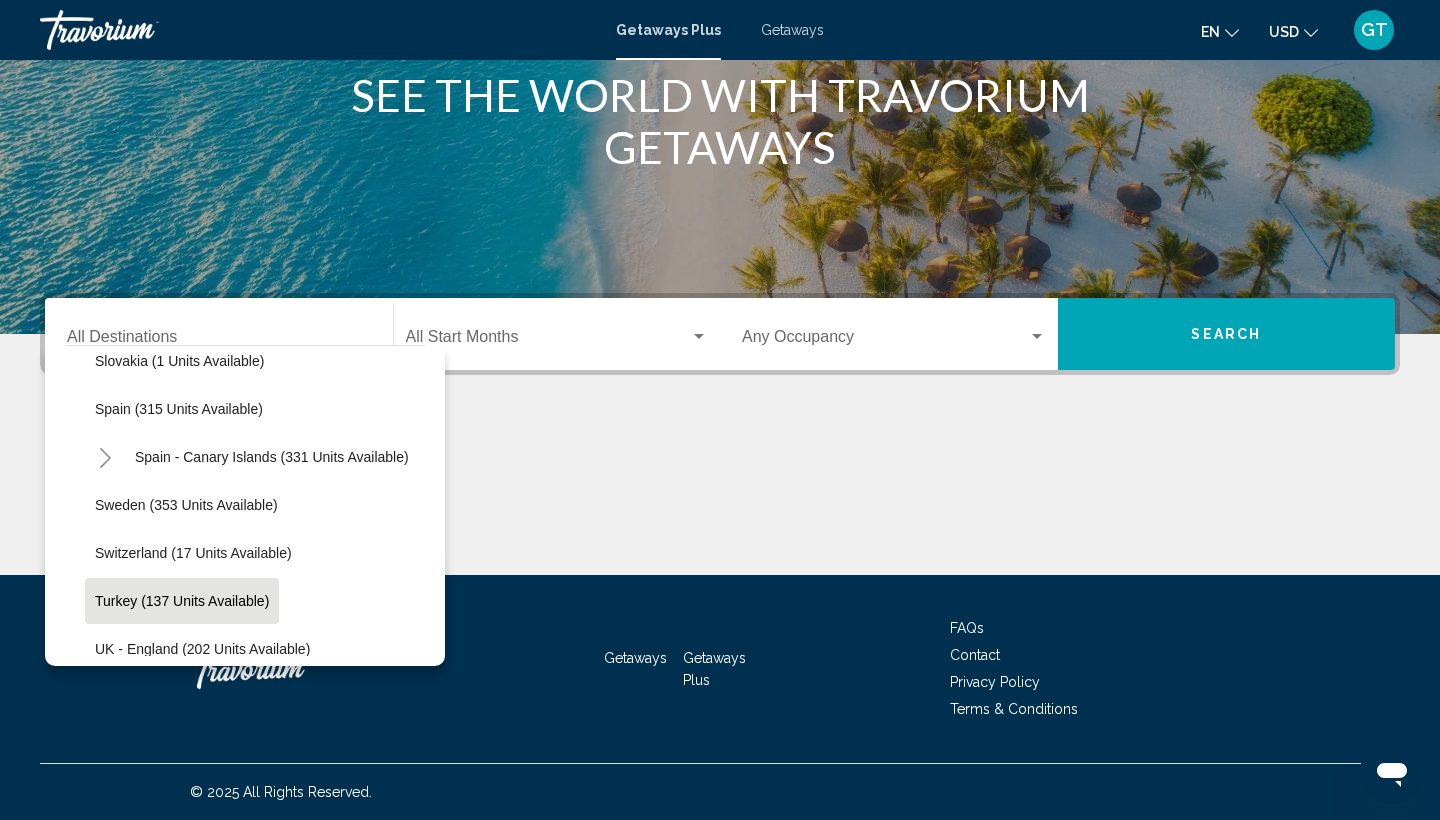 click on "Turkey (137 units available)" 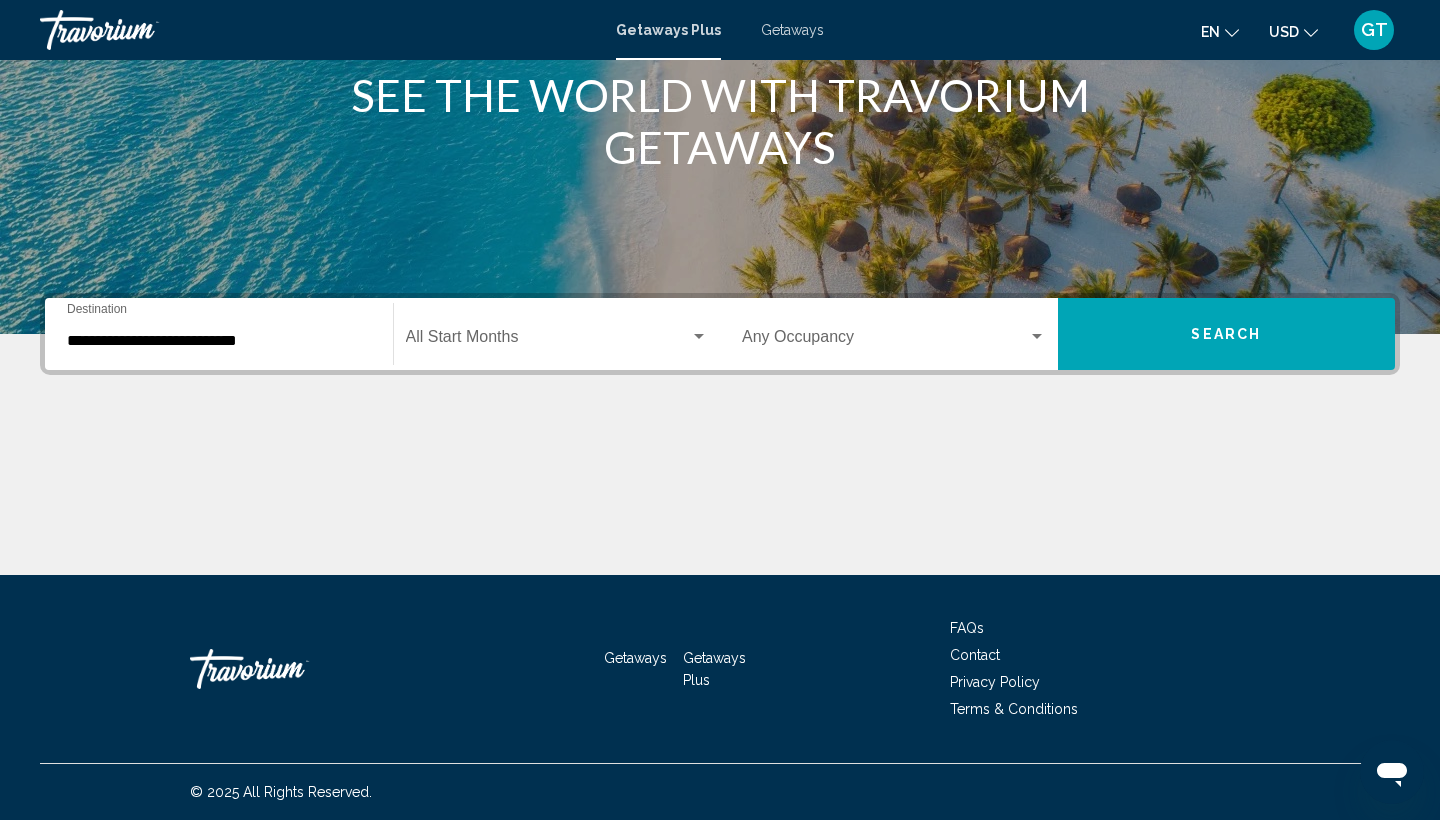 click on "Start Month All Start Months" 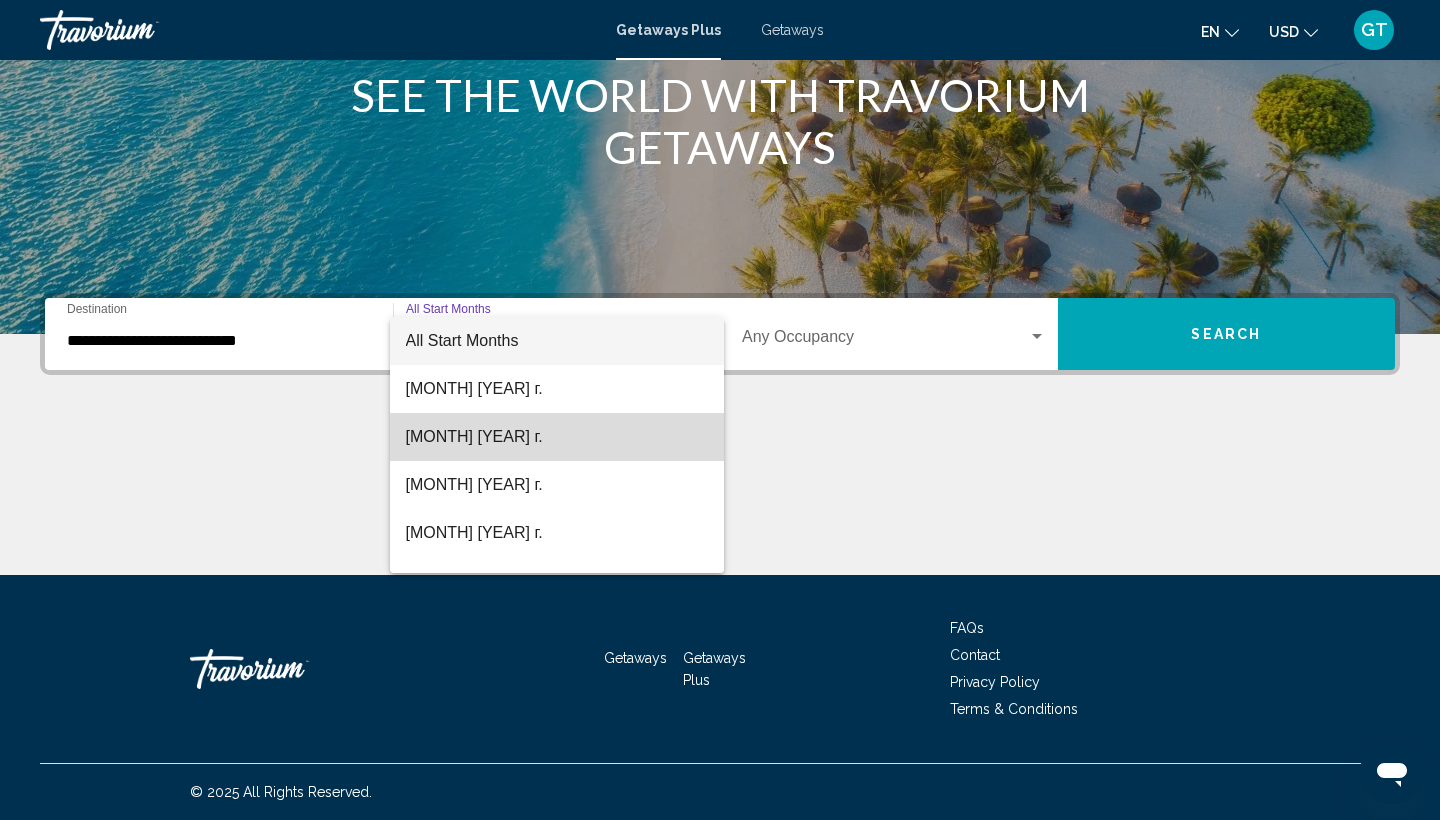 click on "[MONTH] [YEAR] г." at bounding box center (557, 437) 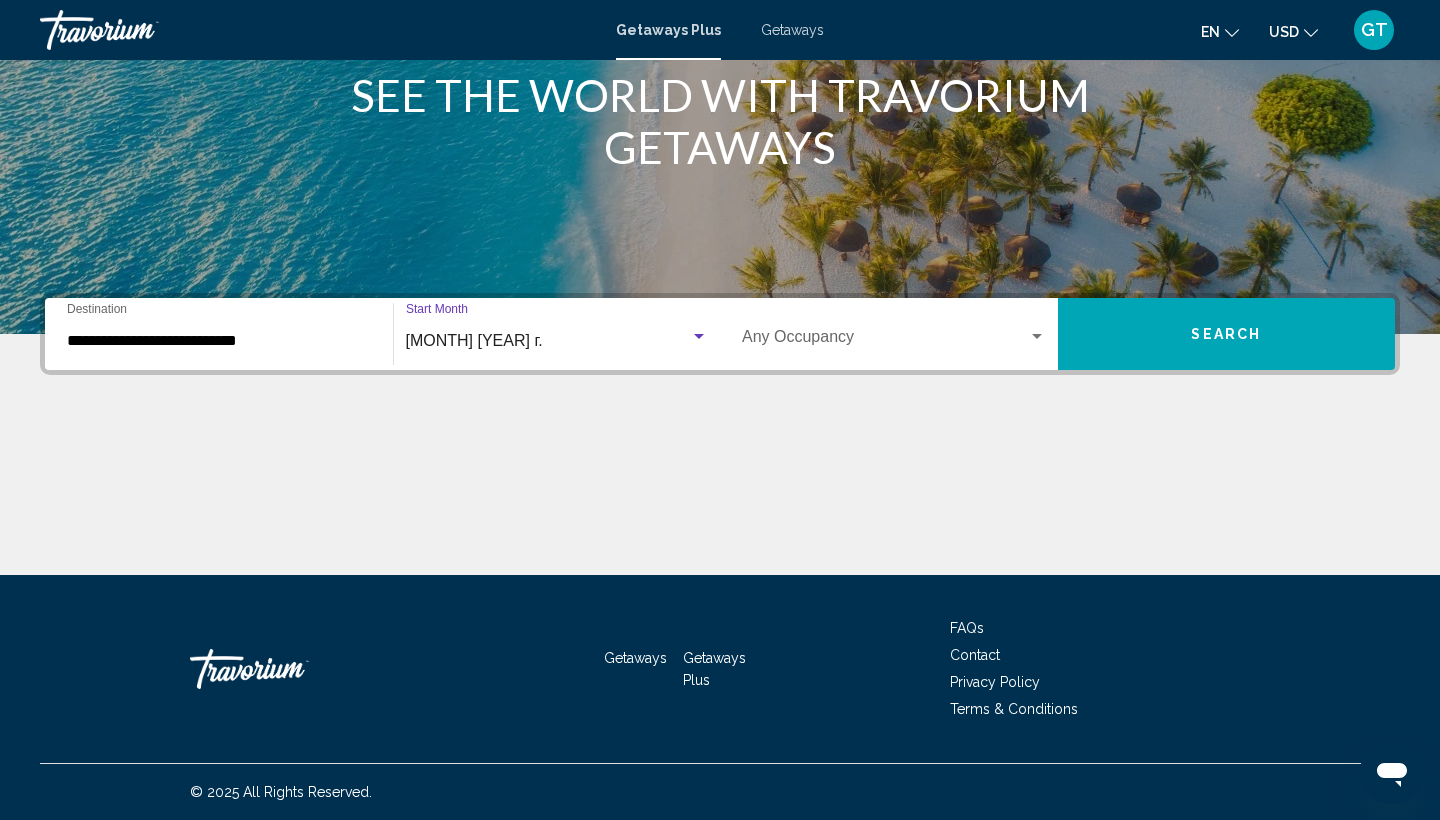 click on "Search" at bounding box center (1227, 334) 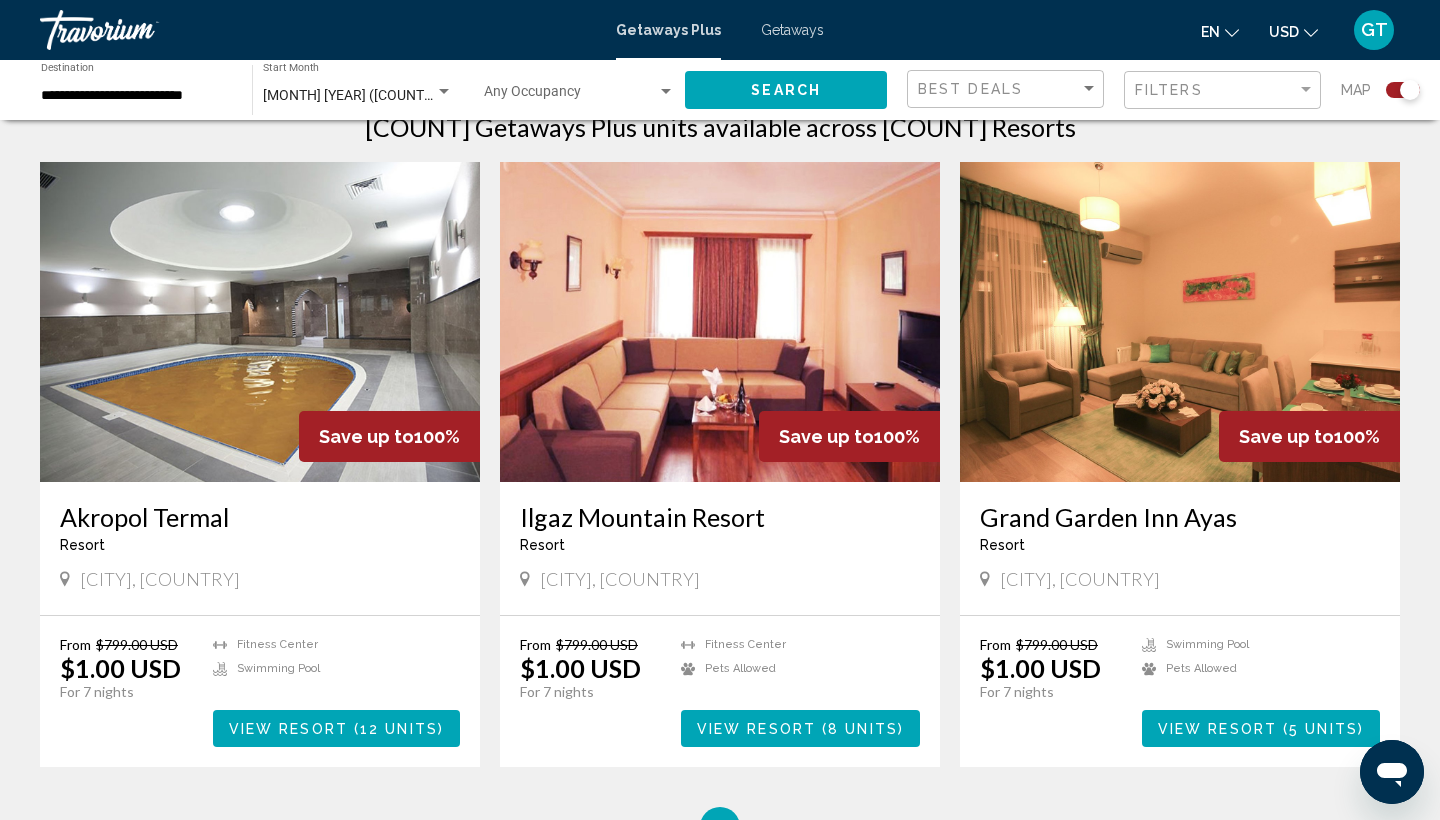 scroll, scrollTop: 671, scrollLeft: 0, axis: vertical 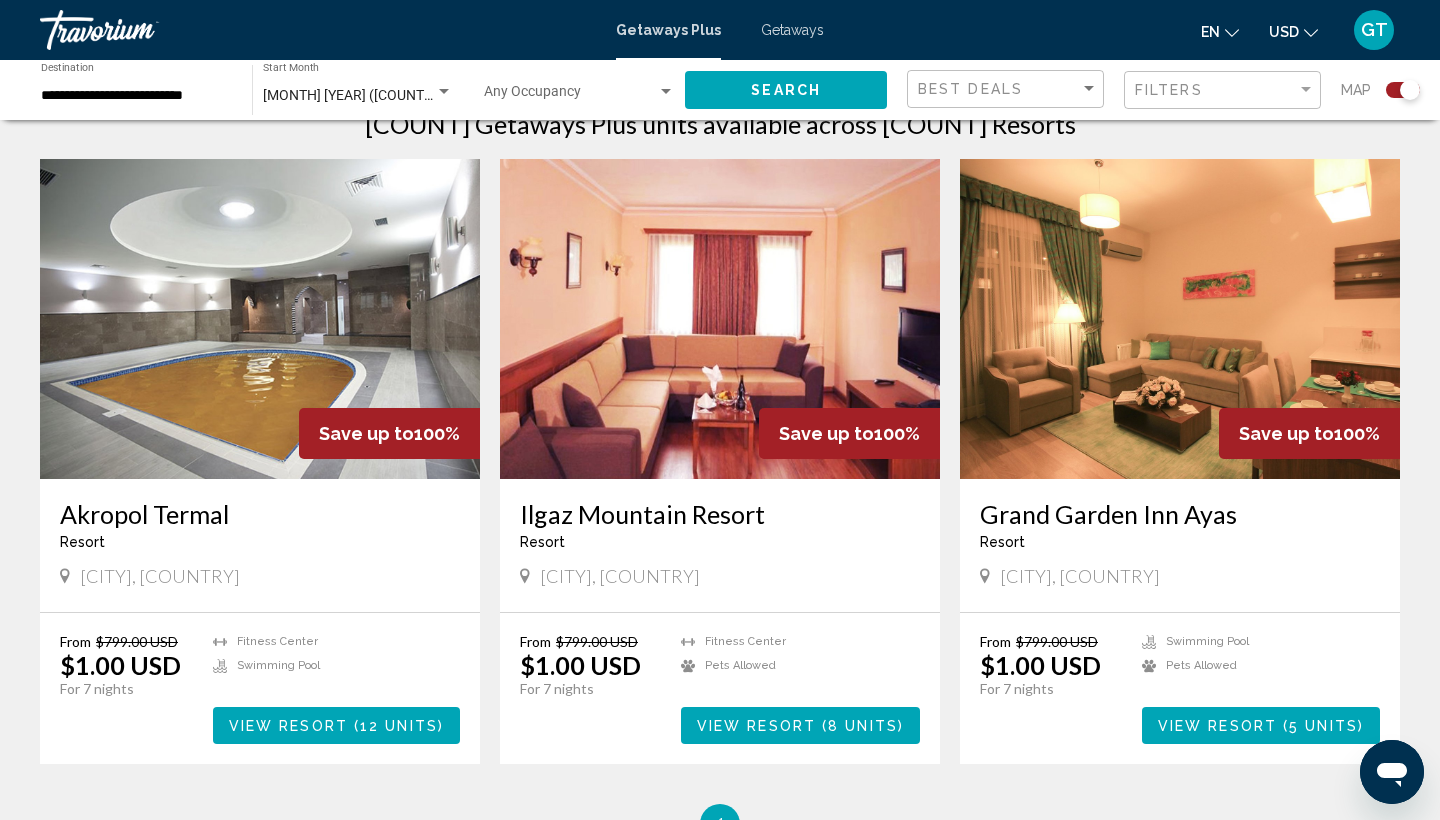 click on "12 units" at bounding box center (399, 726) 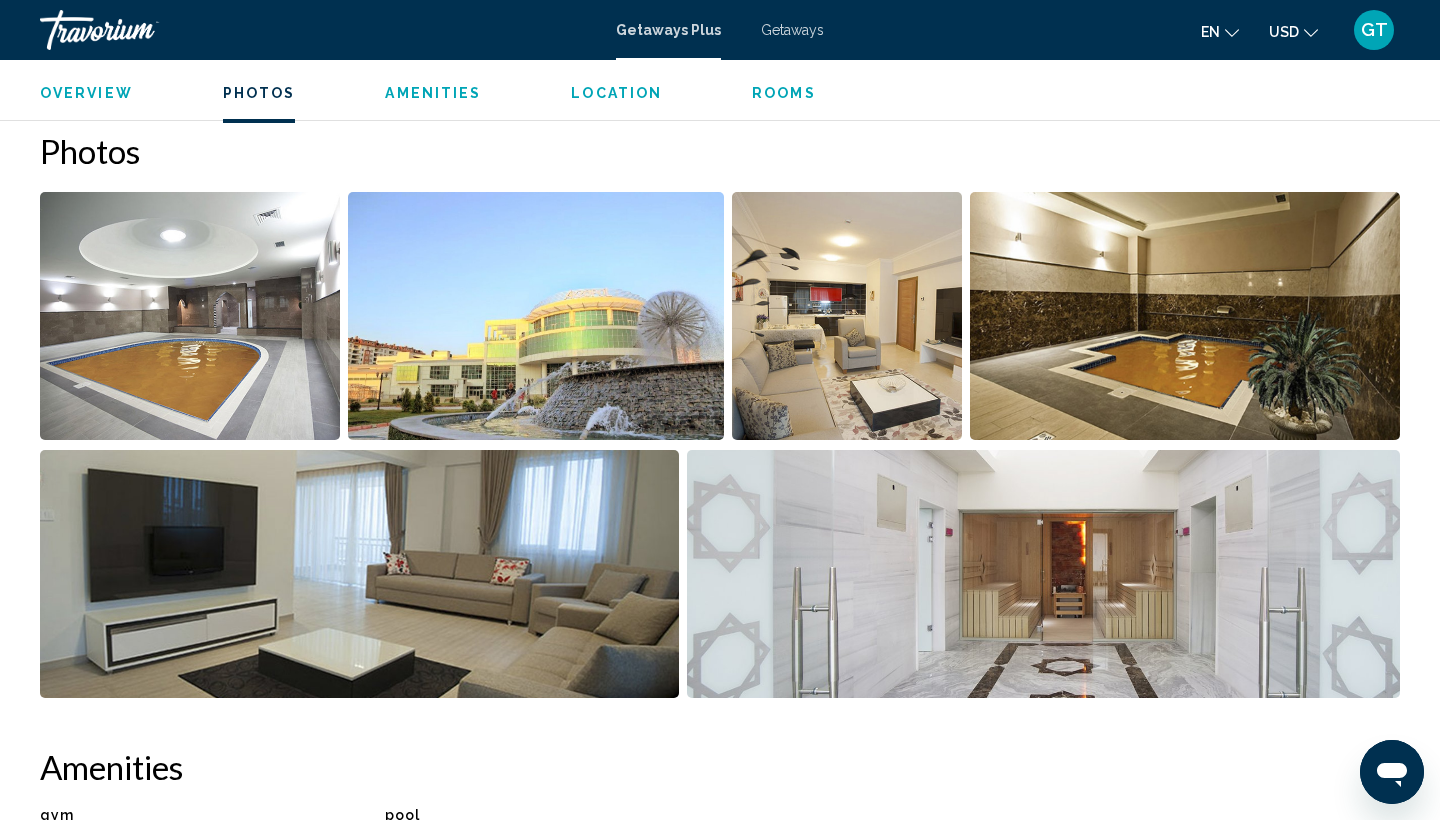 scroll, scrollTop: 881, scrollLeft: 0, axis: vertical 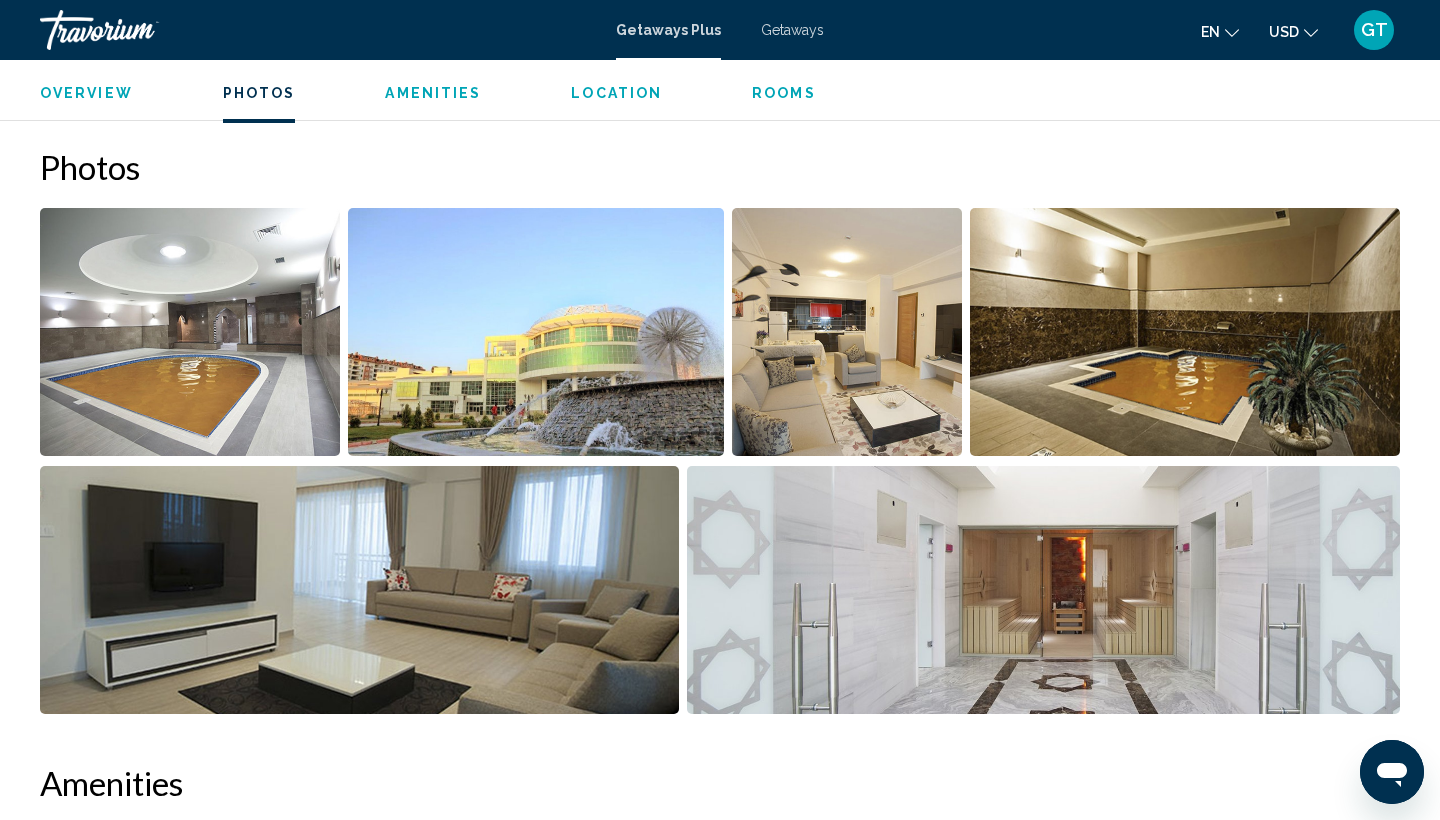 click at bounding box center [190, 332] 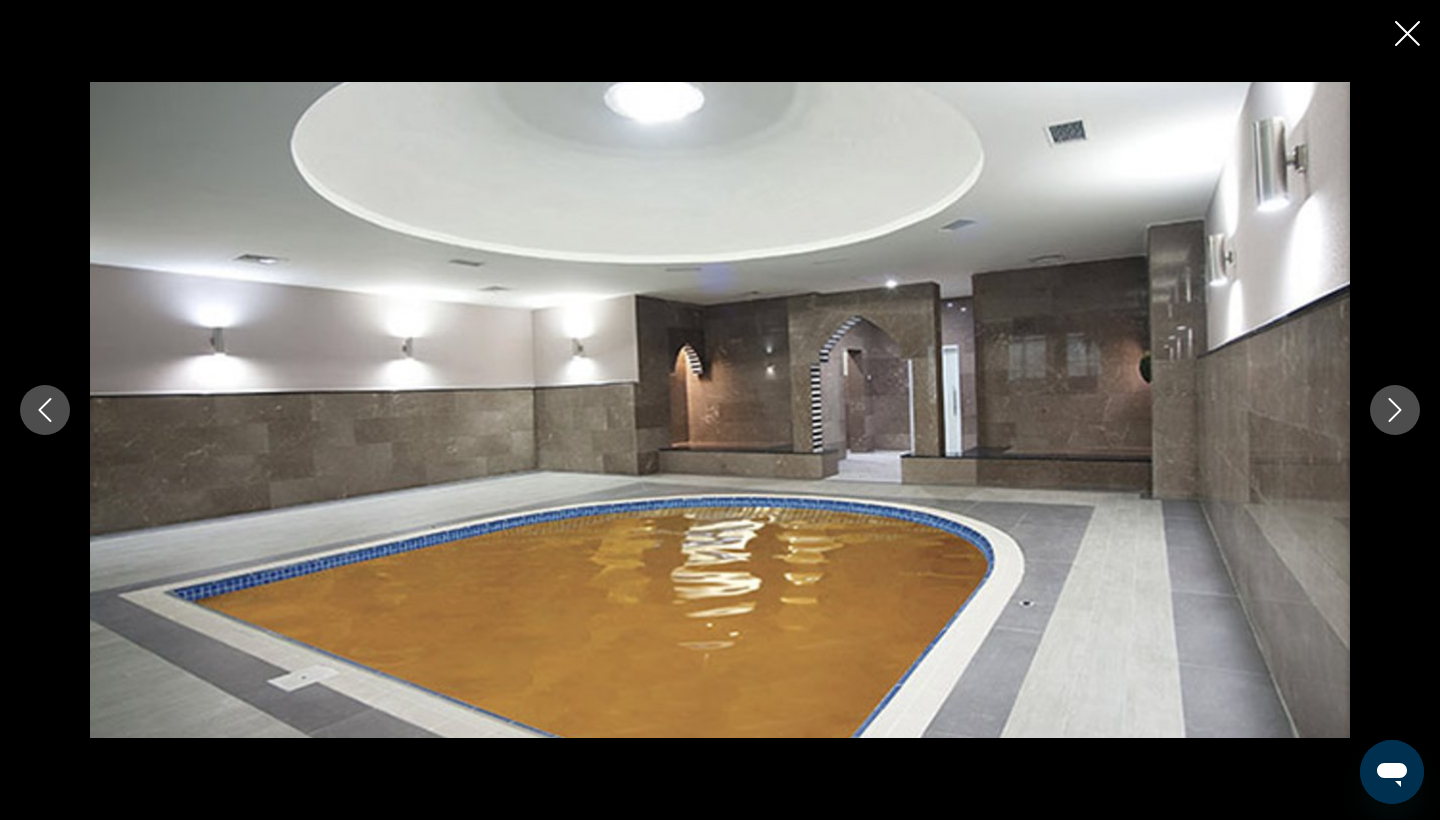 click at bounding box center (1395, 410) 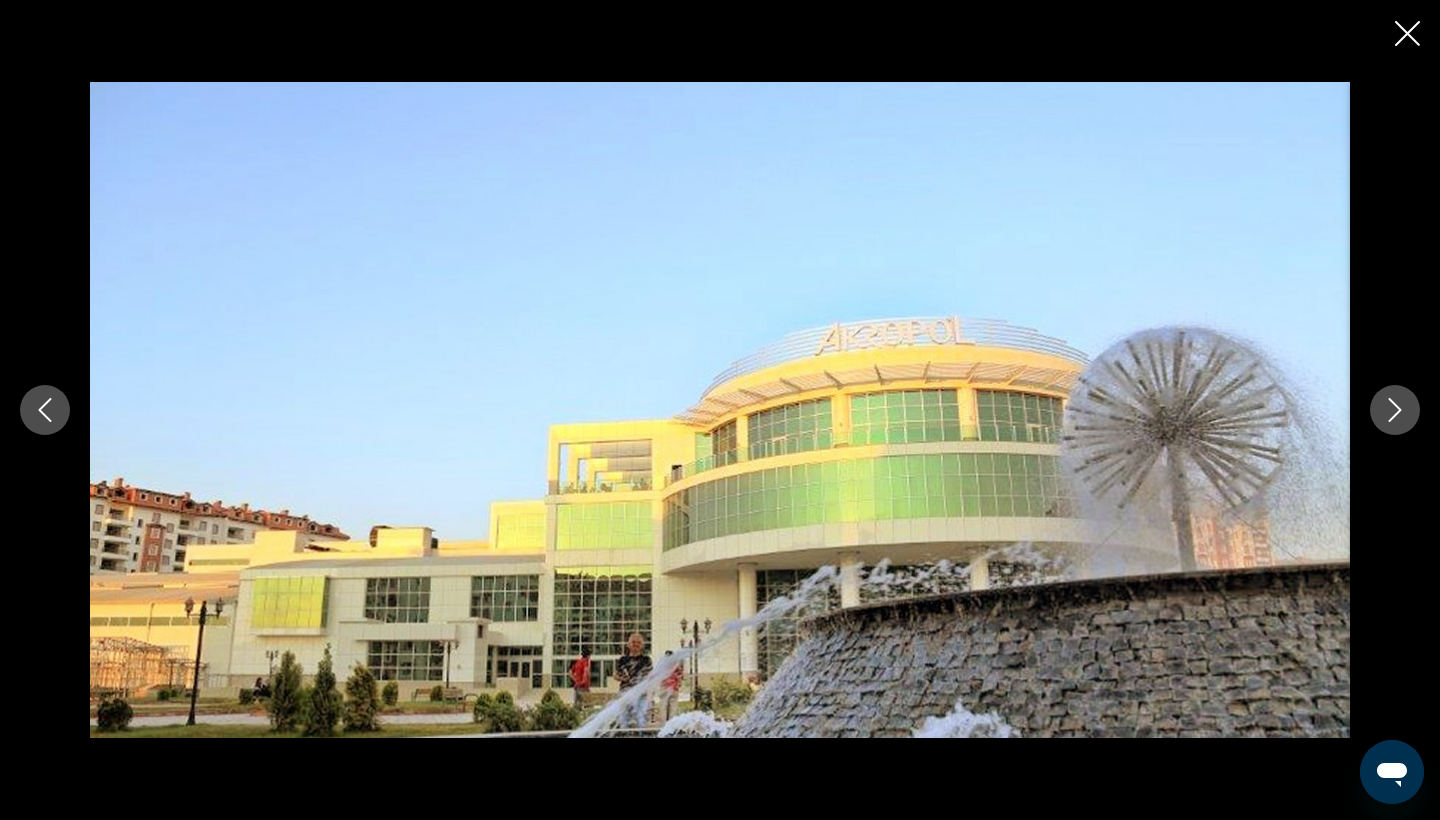 click at bounding box center (1395, 410) 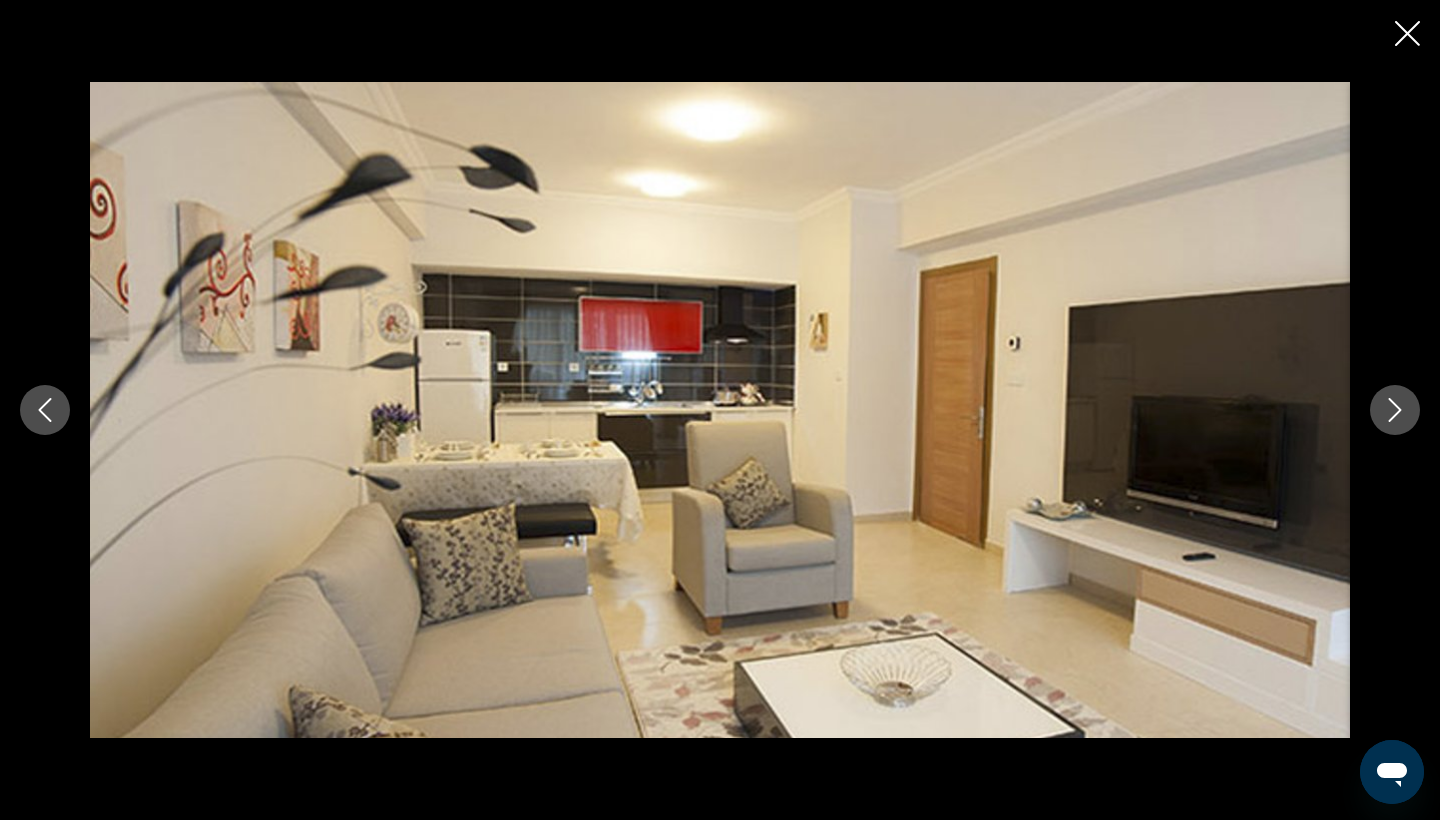 click at bounding box center [1395, 410] 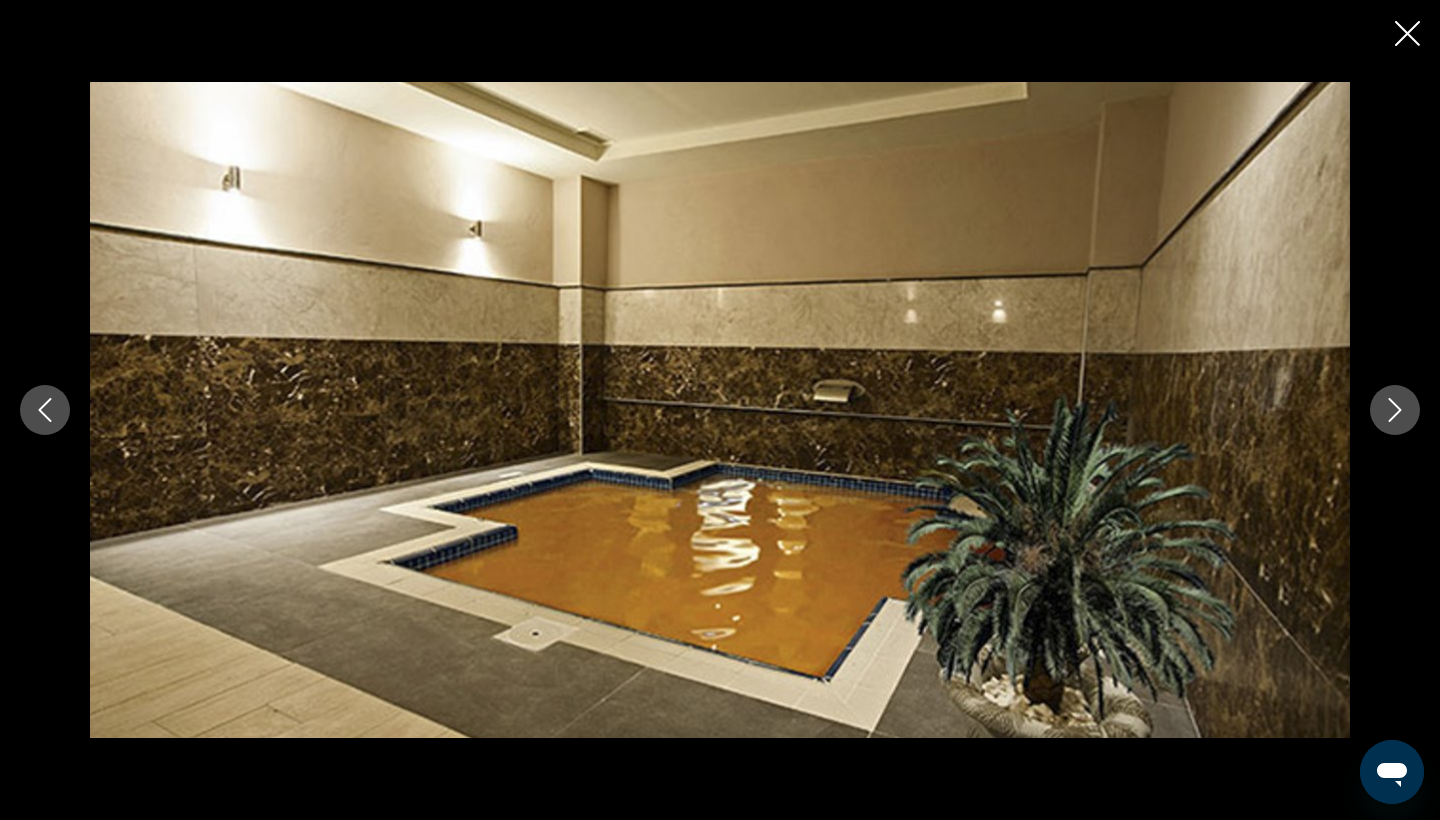 click 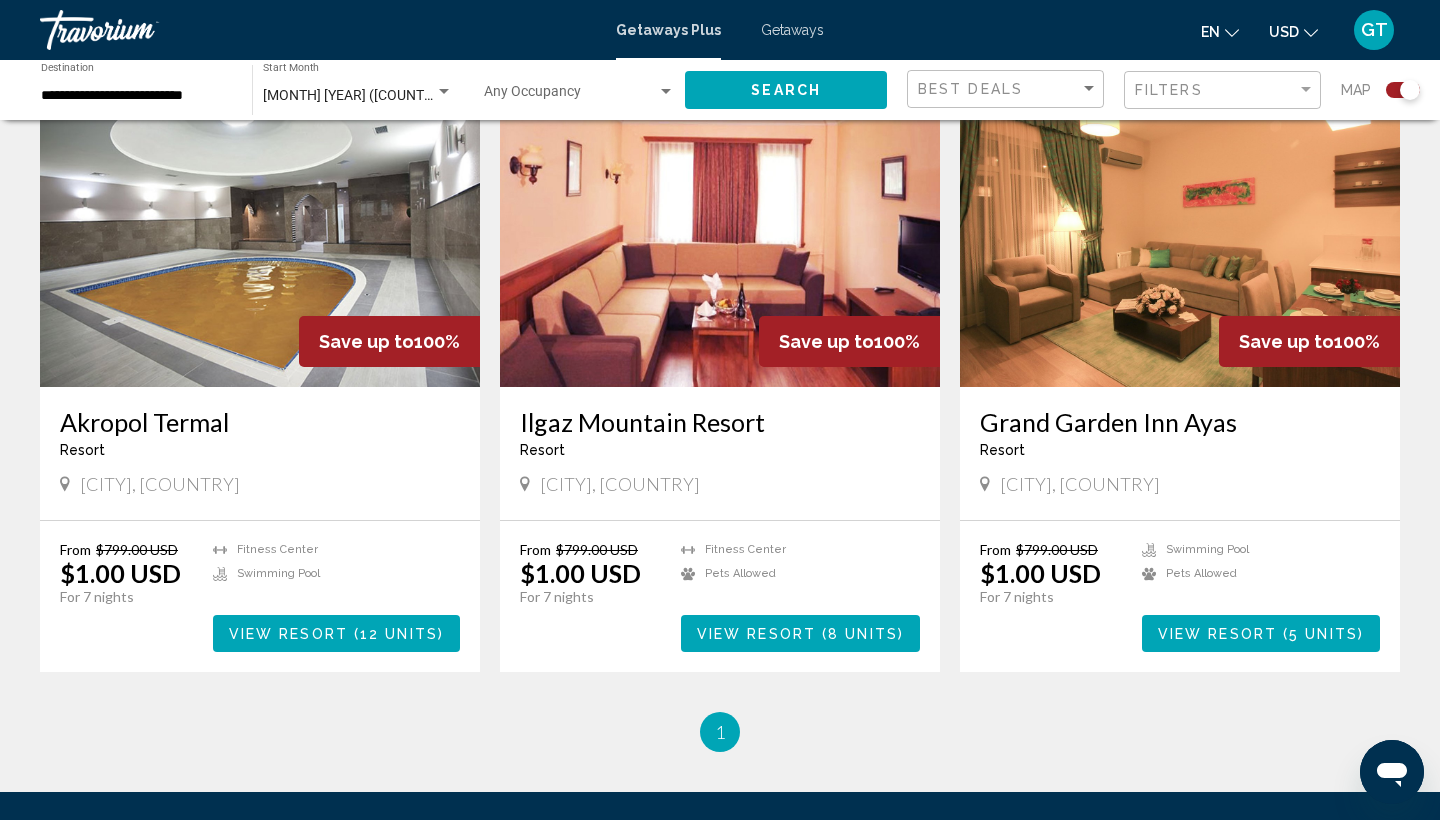scroll, scrollTop: 765, scrollLeft: 0, axis: vertical 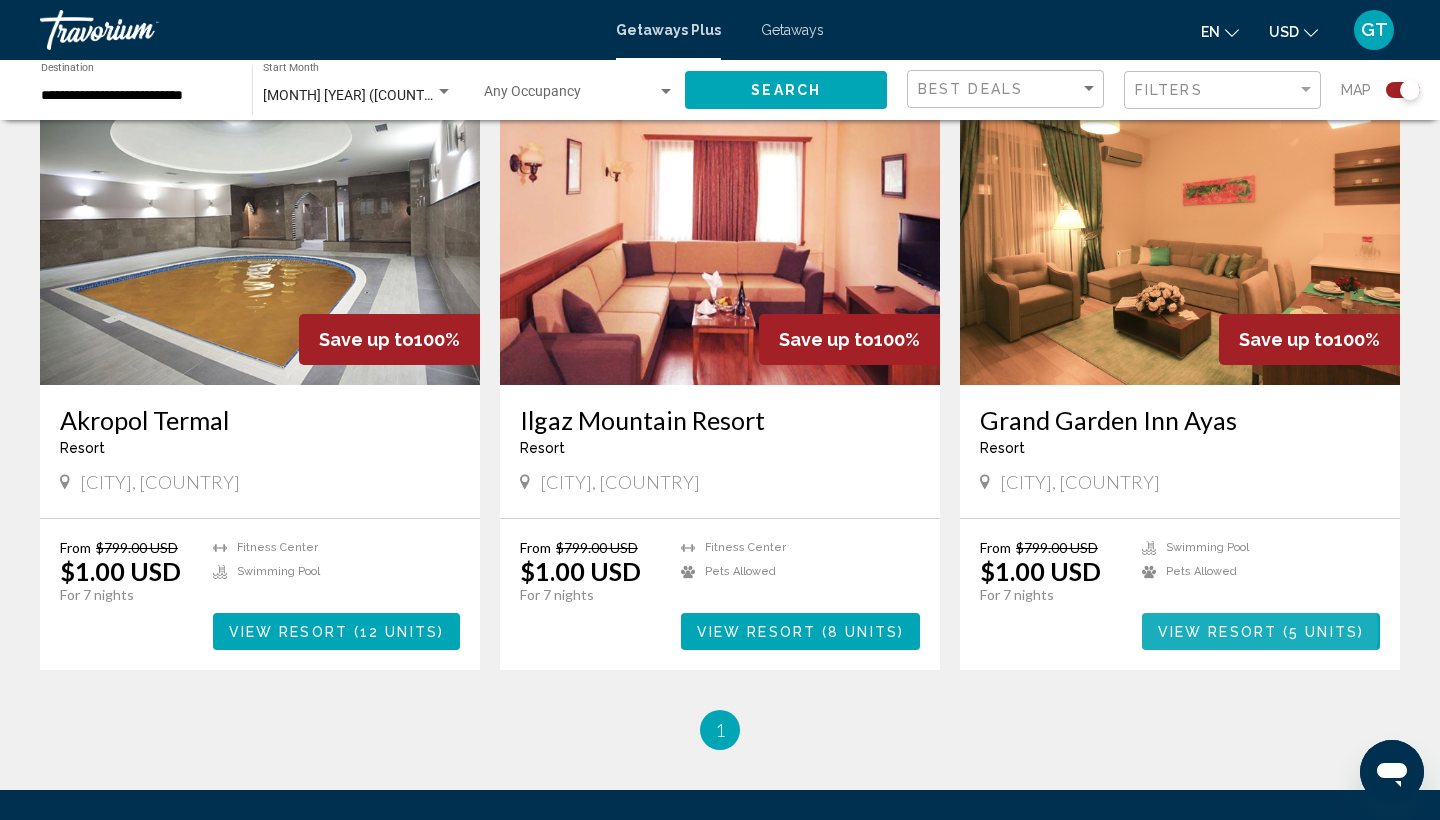 click on "View Resort" at bounding box center (1217, 632) 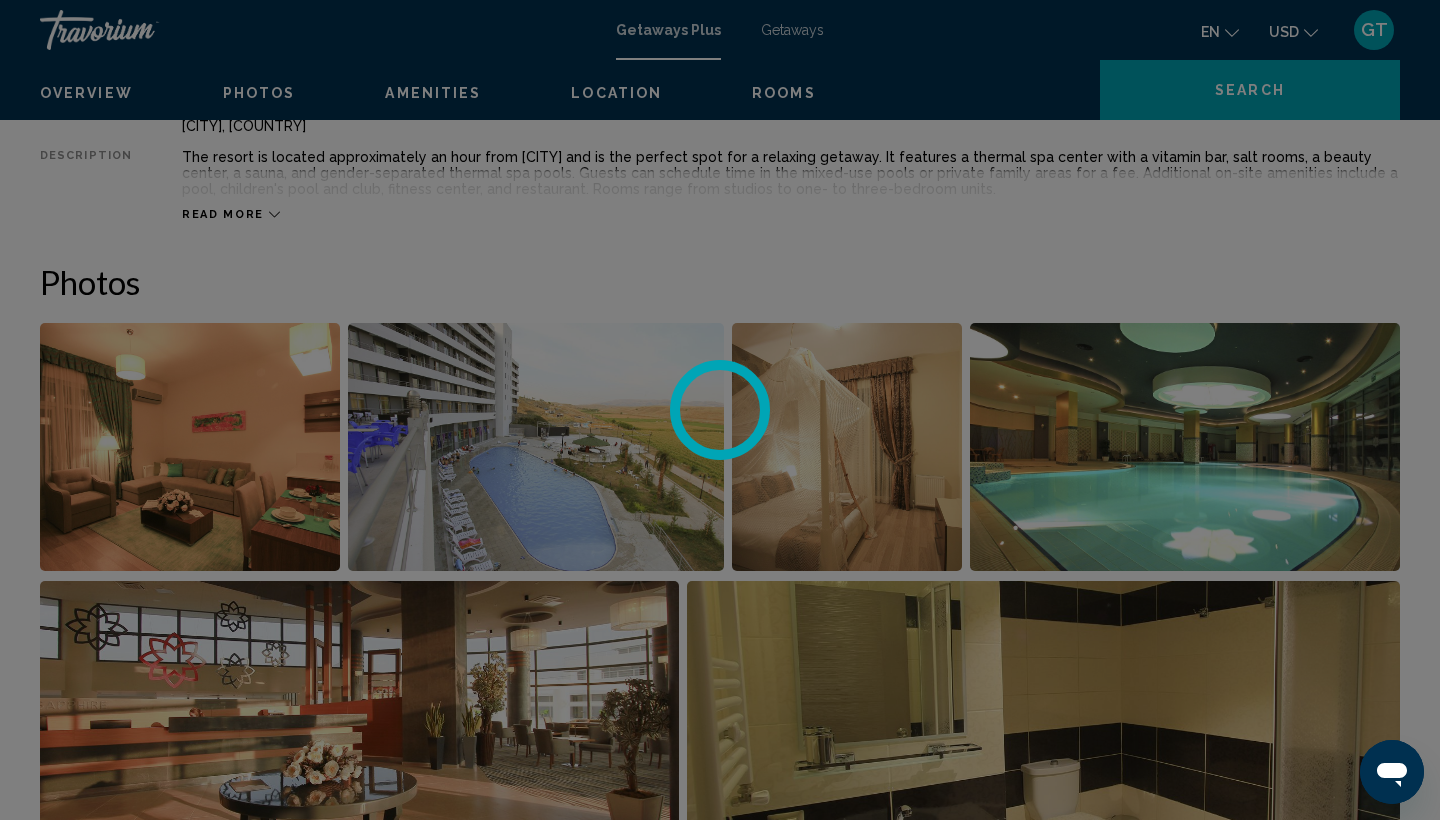 scroll, scrollTop: 0, scrollLeft: 0, axis: both 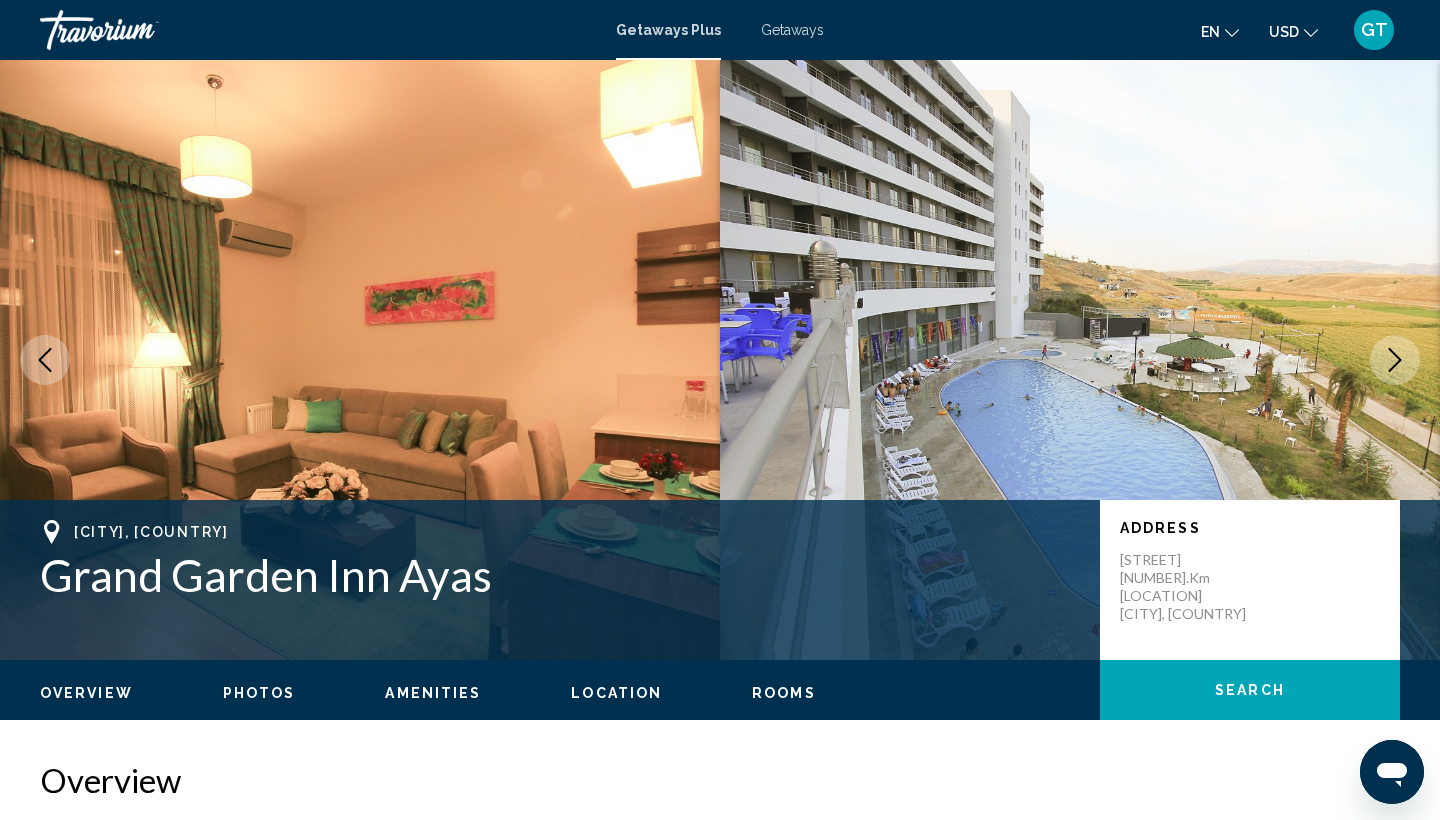 click 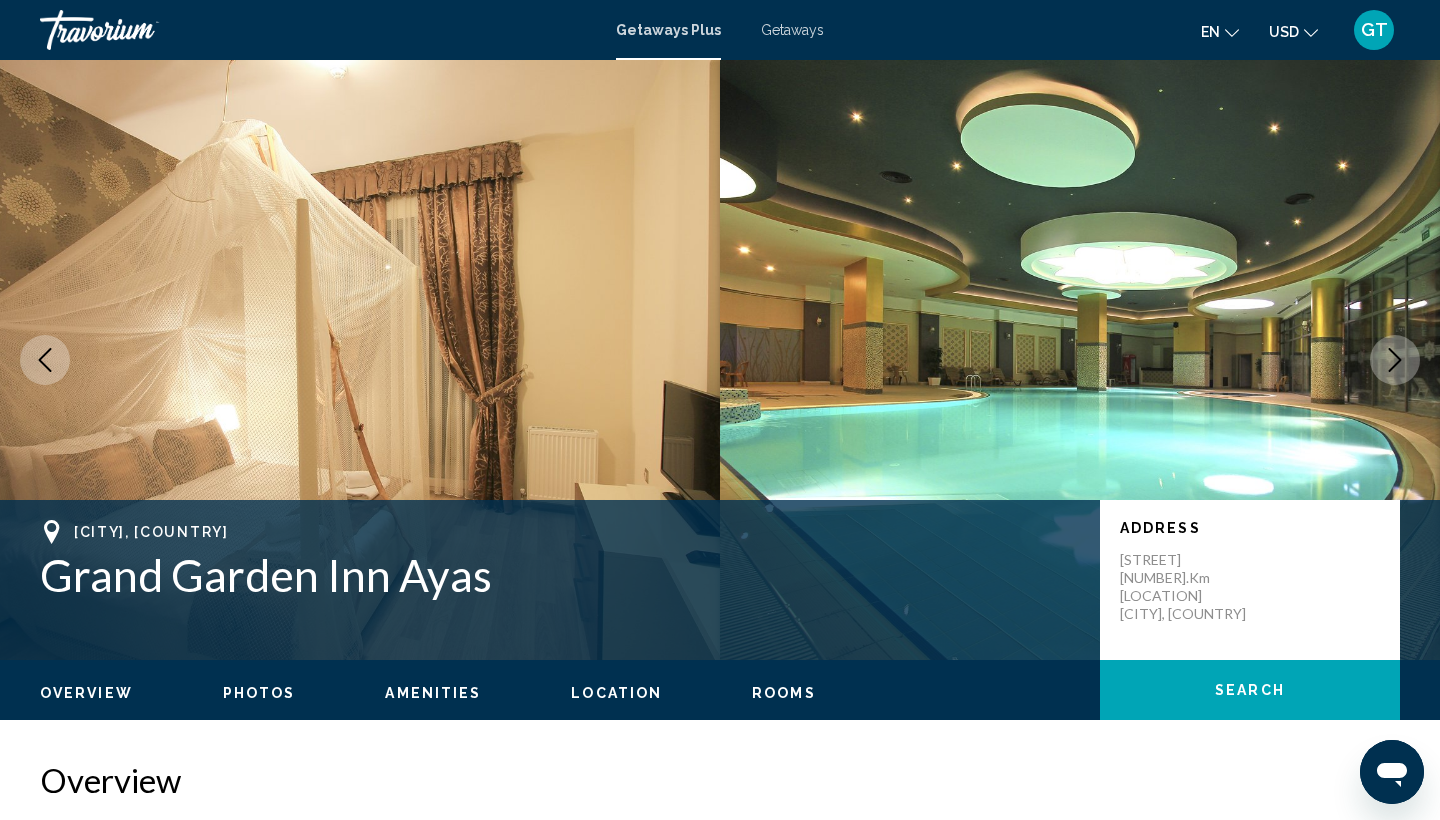 click 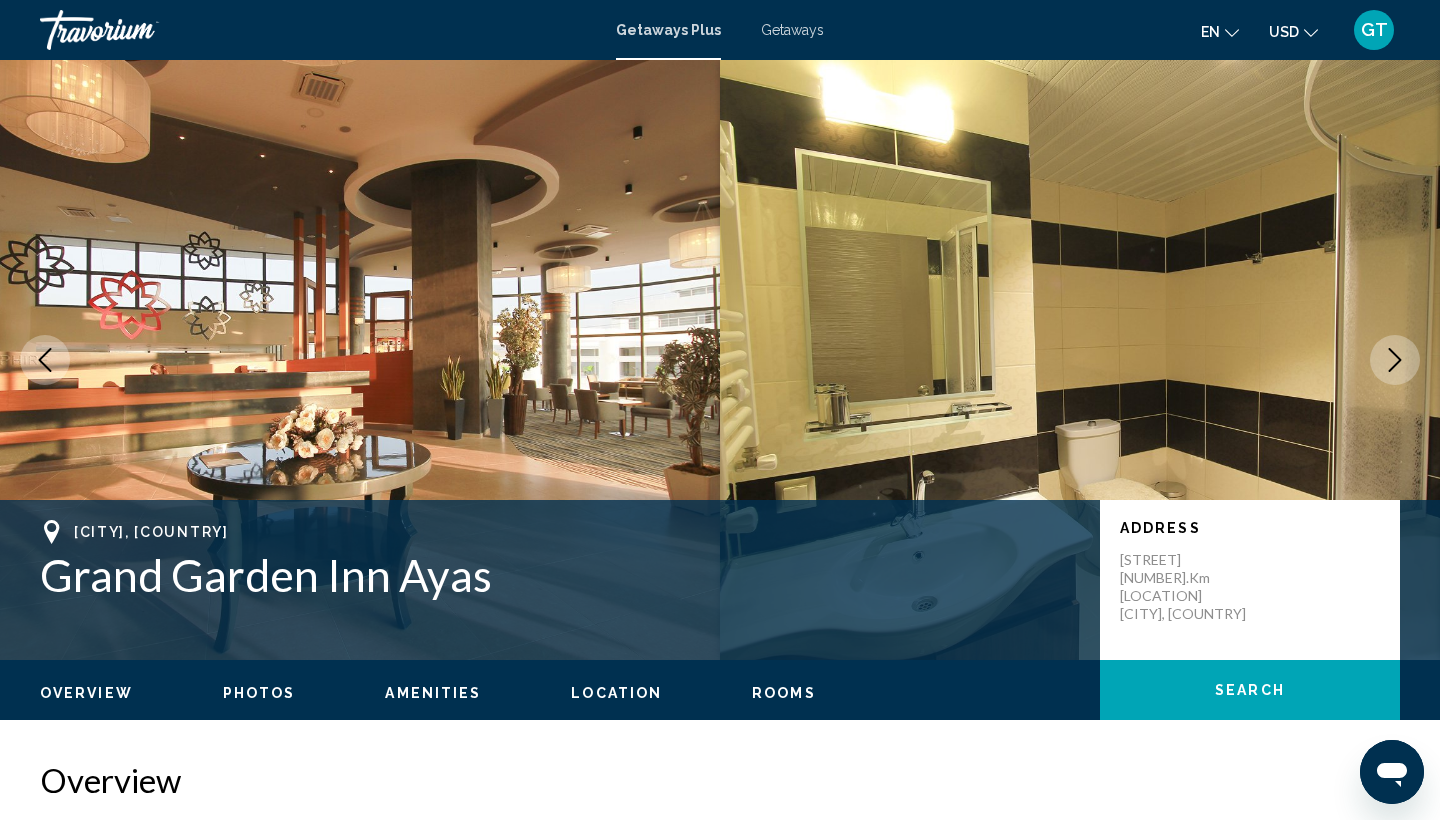 click 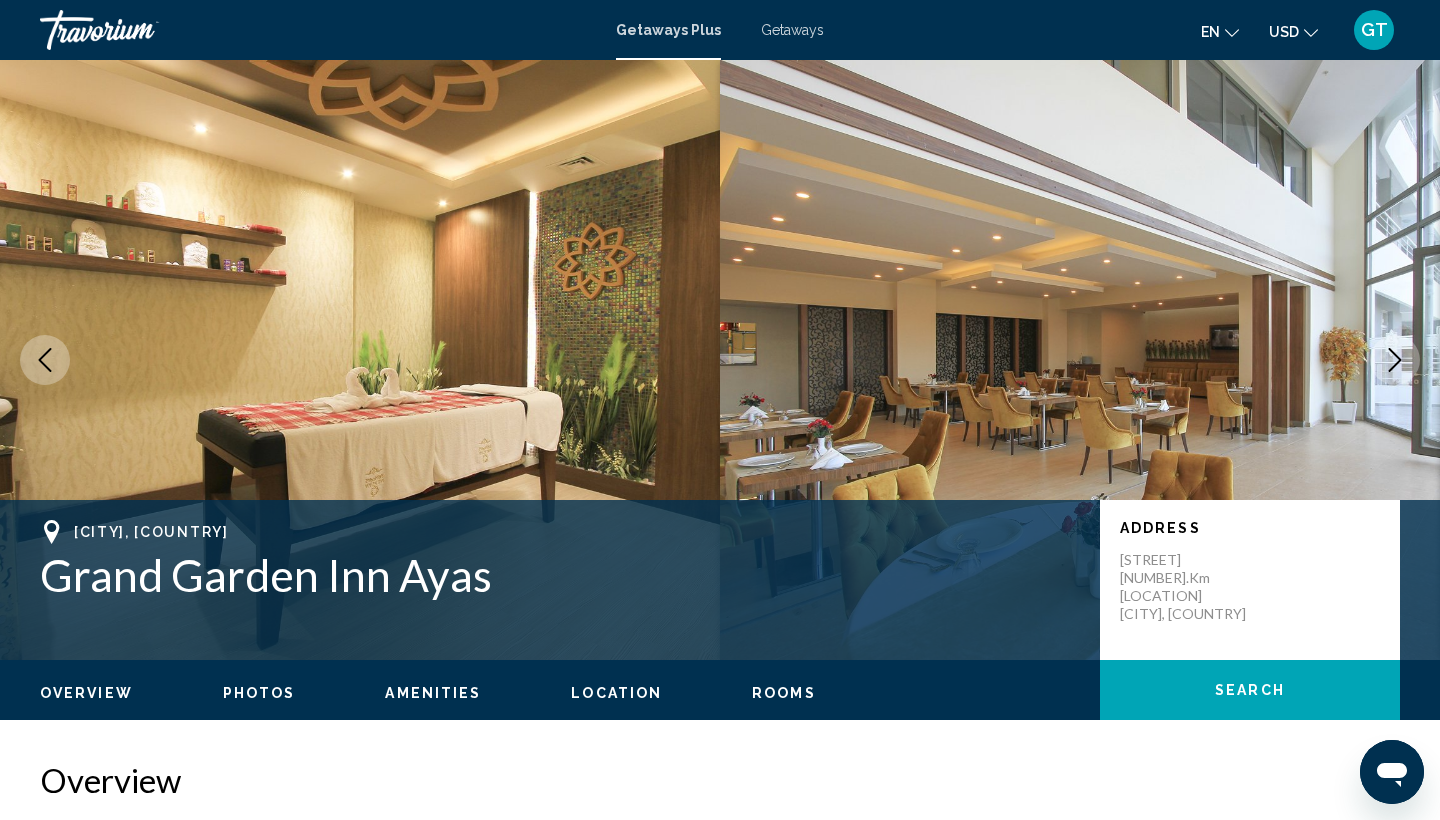 click 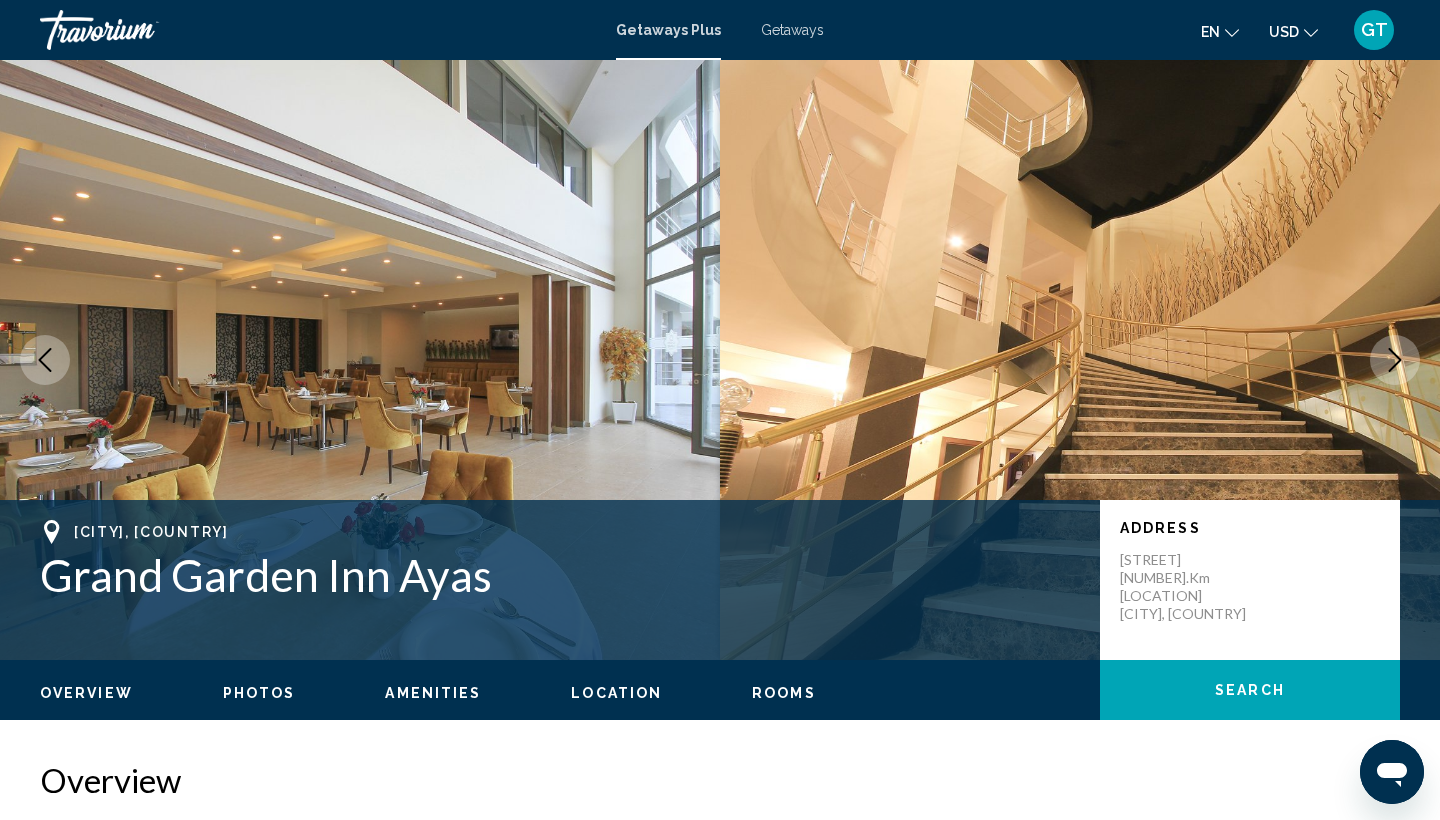 click 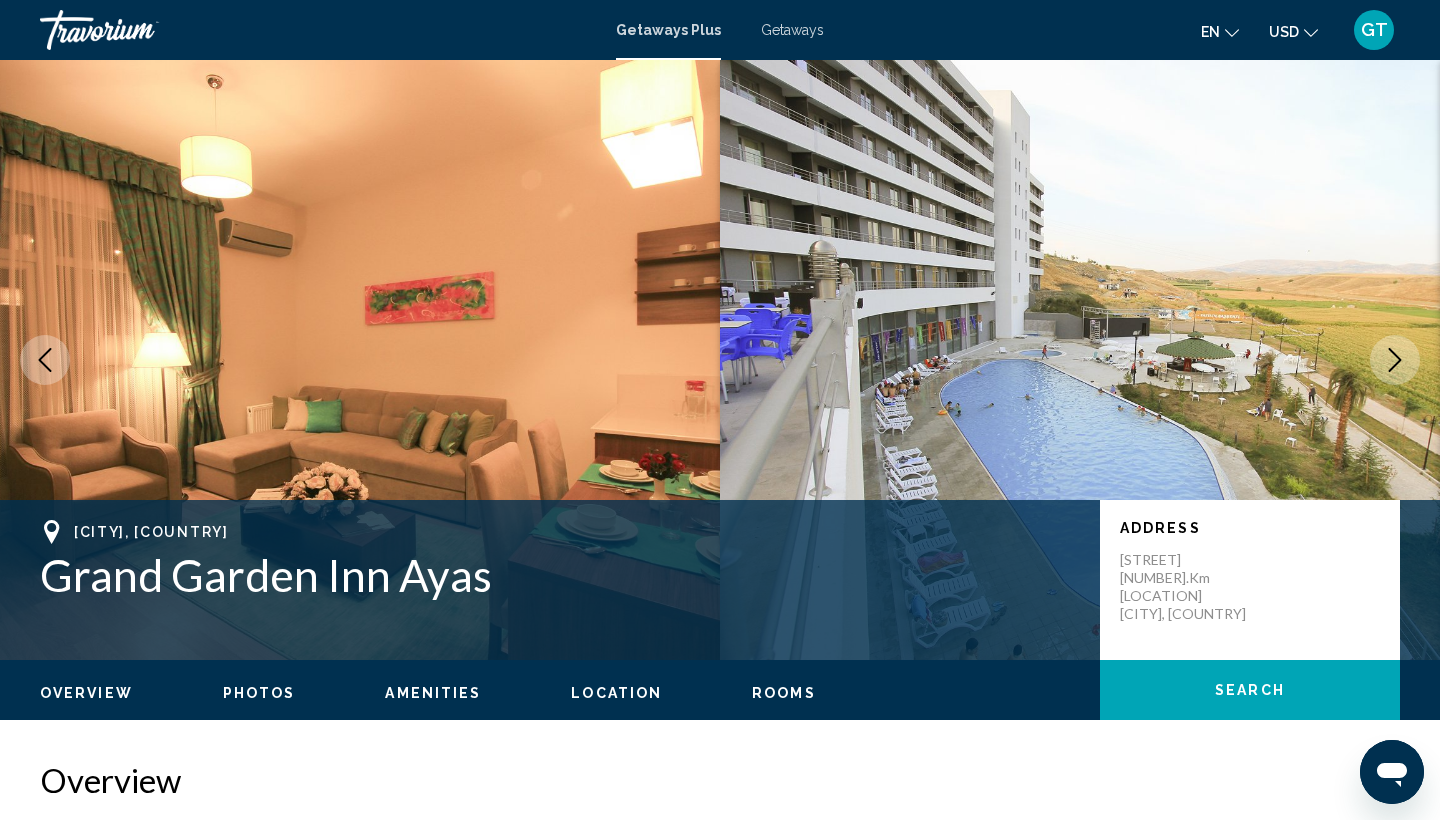click 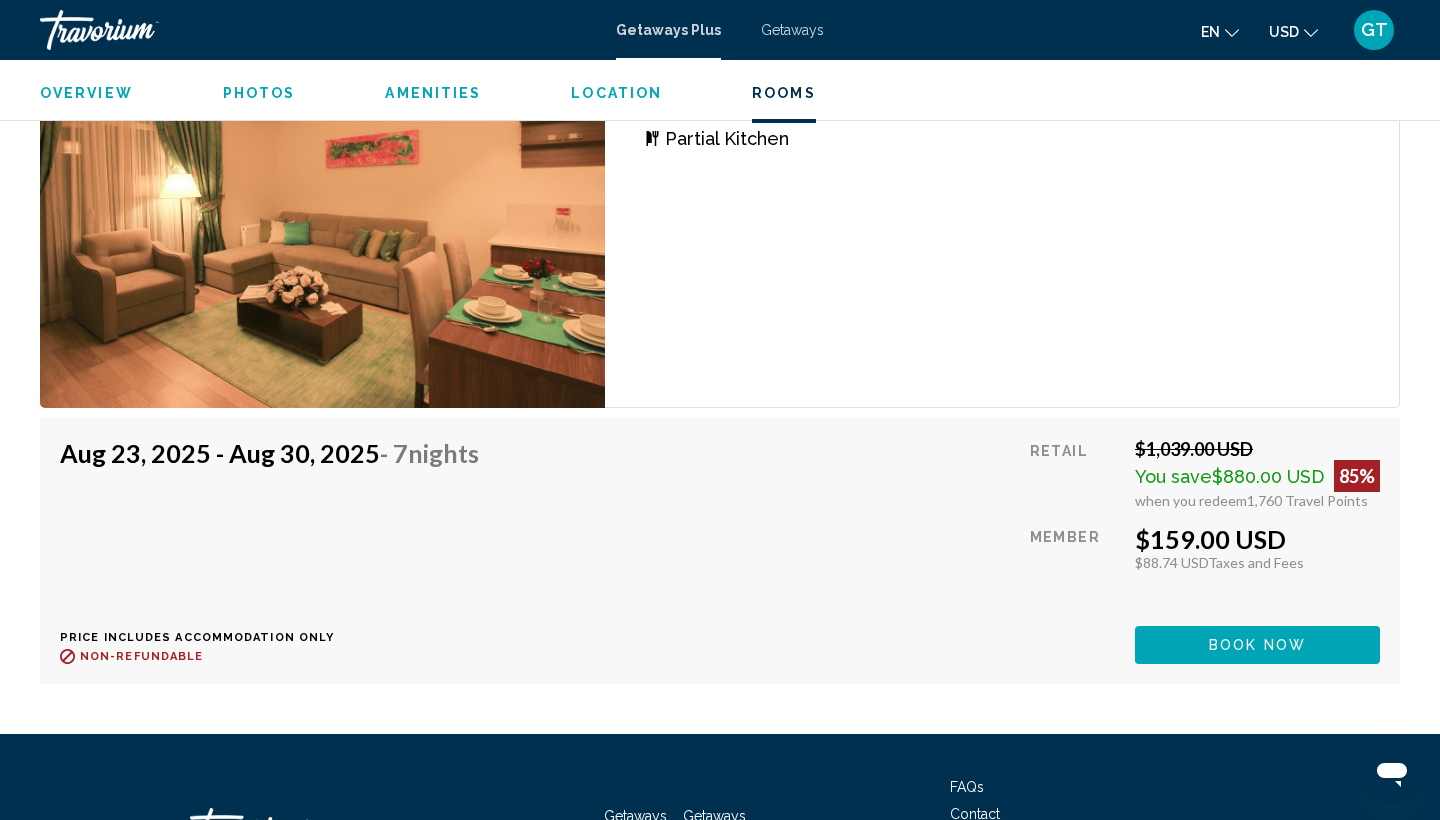 scroll, scrollTop: 4222, scrollLeft: 0, axis: vertical 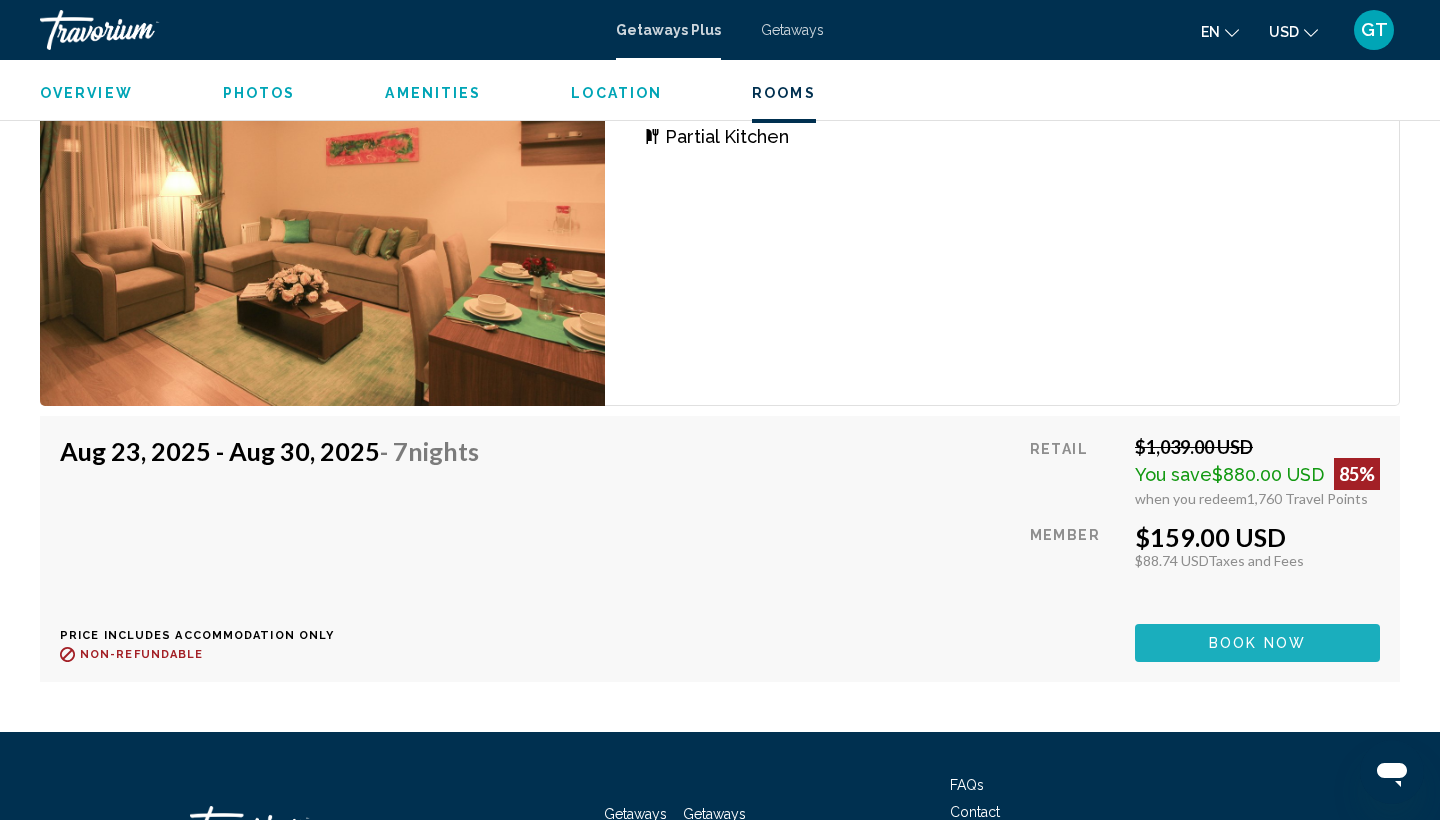 click on "Book now" at bounding box center (1257, 644) 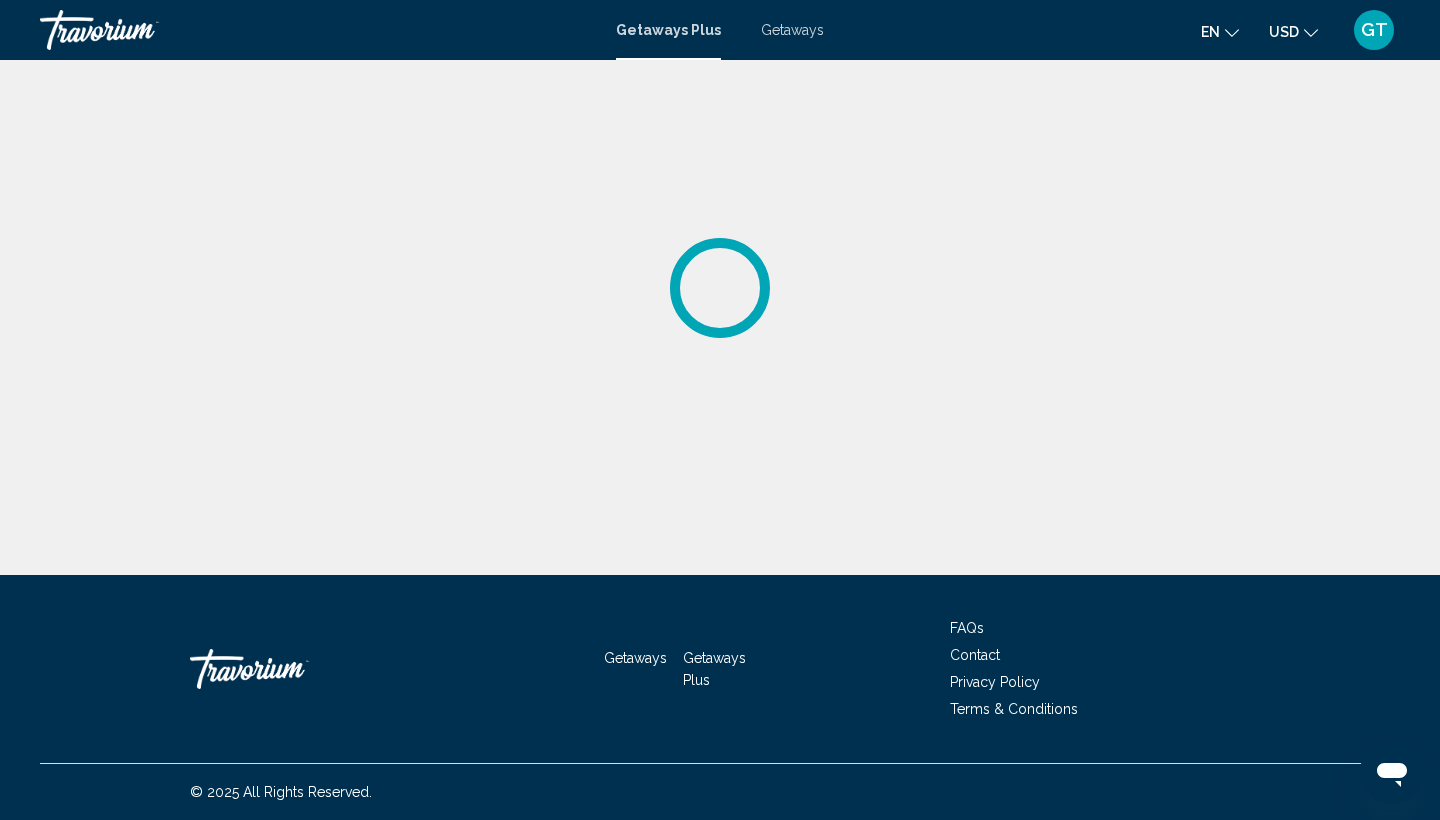 scroll, scrollTop: 0, scrollLeft: 0, axis: both 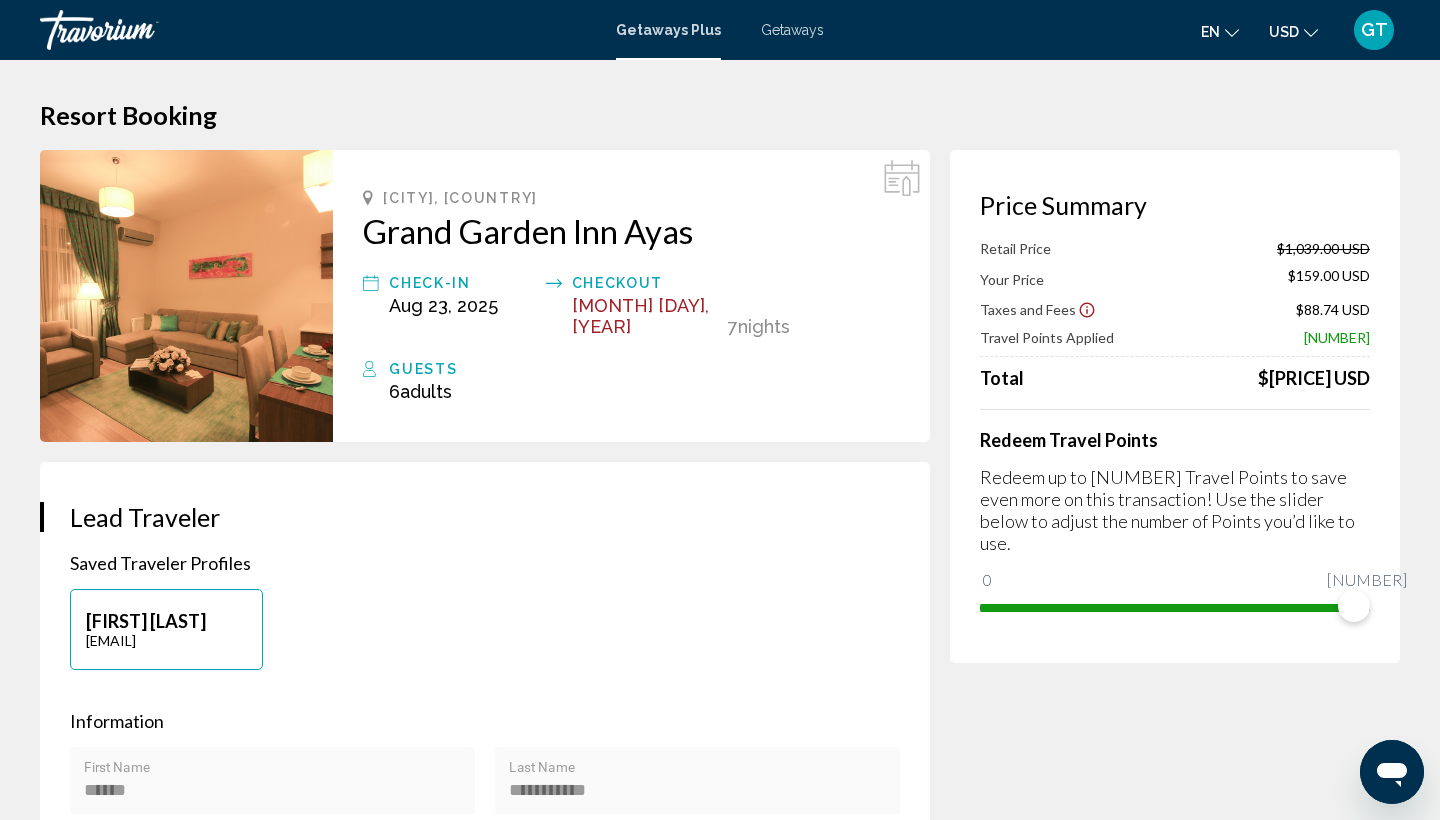 click on "GT" at bounding box center [1374, 30] 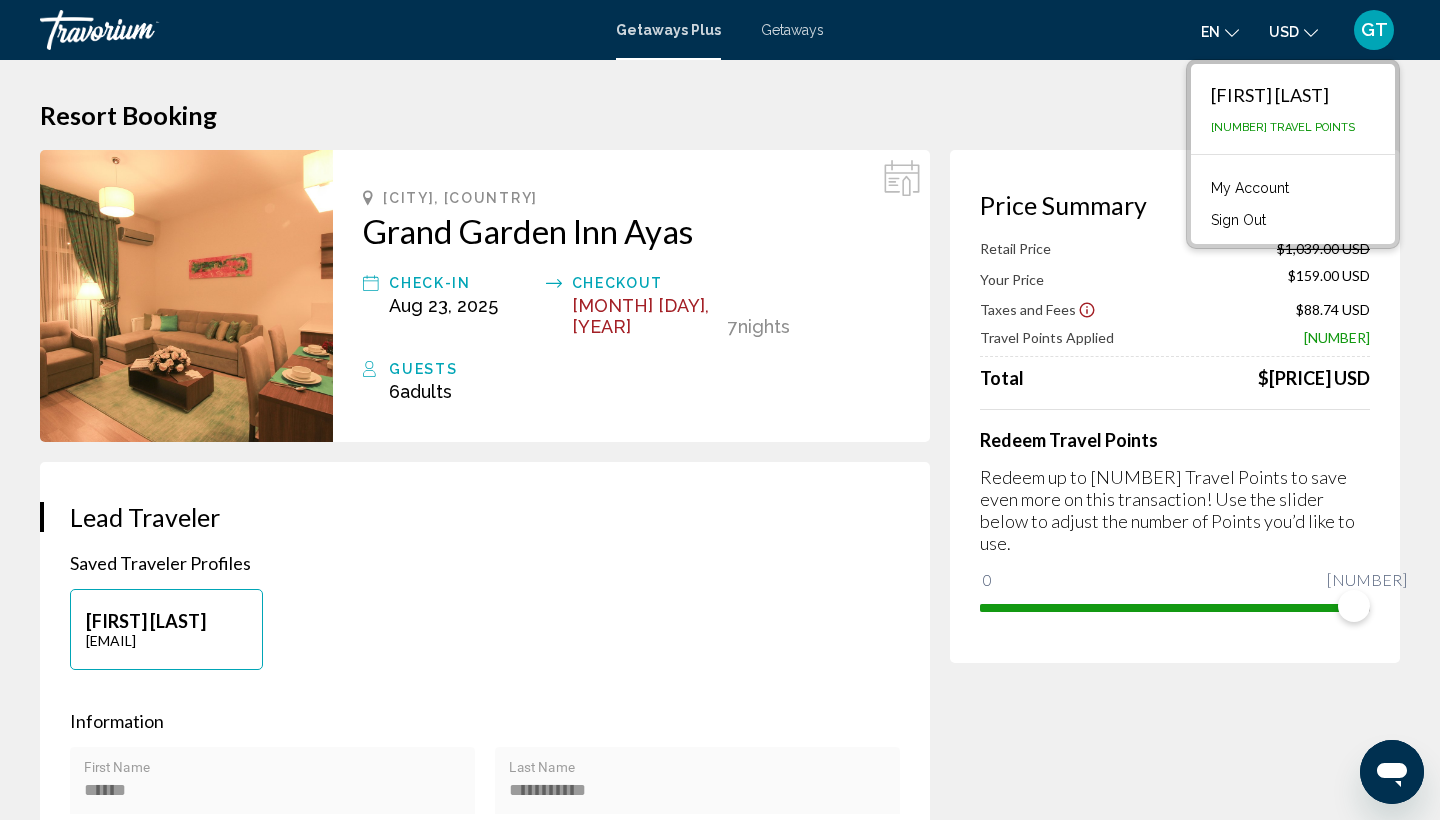 scroll, scrollTop: 0, scrollLeft: 0, axis: both 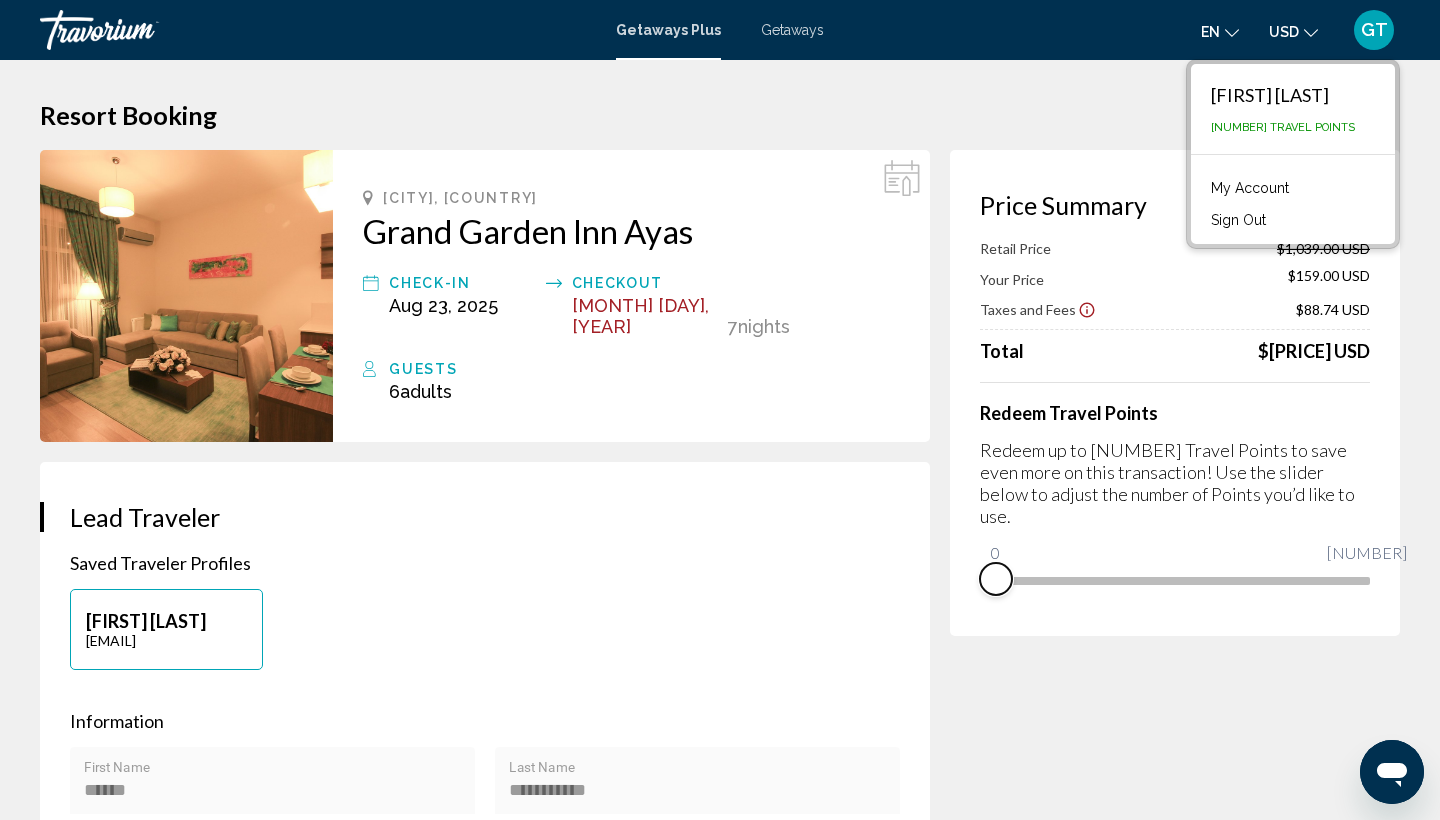 drag, startPoint x: 1360, startPoint y: 595, endPoint x: 899, endPoint y: 643, distance: 463.4922 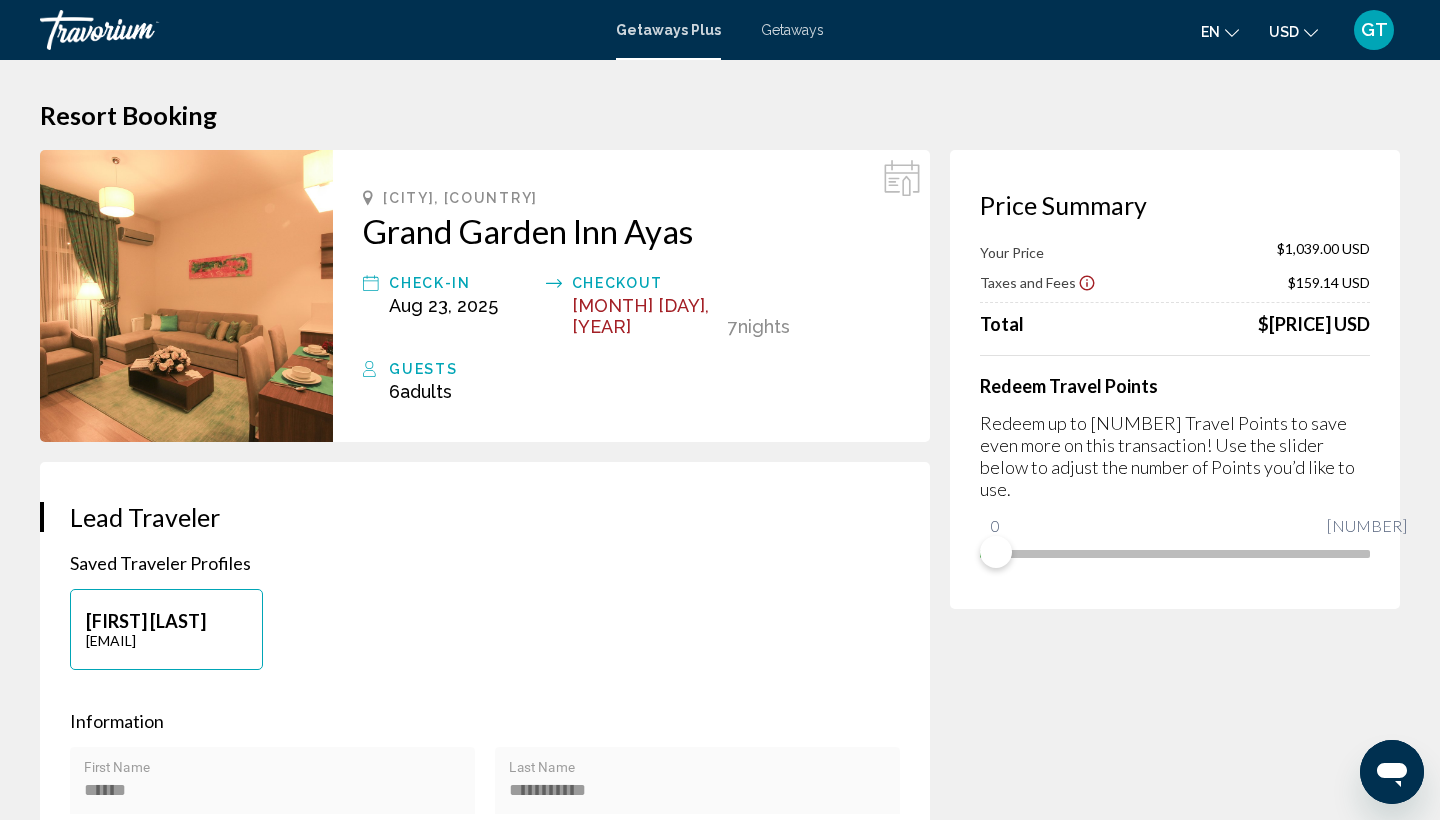 click on "GT" at bounding box center (1374, 30) 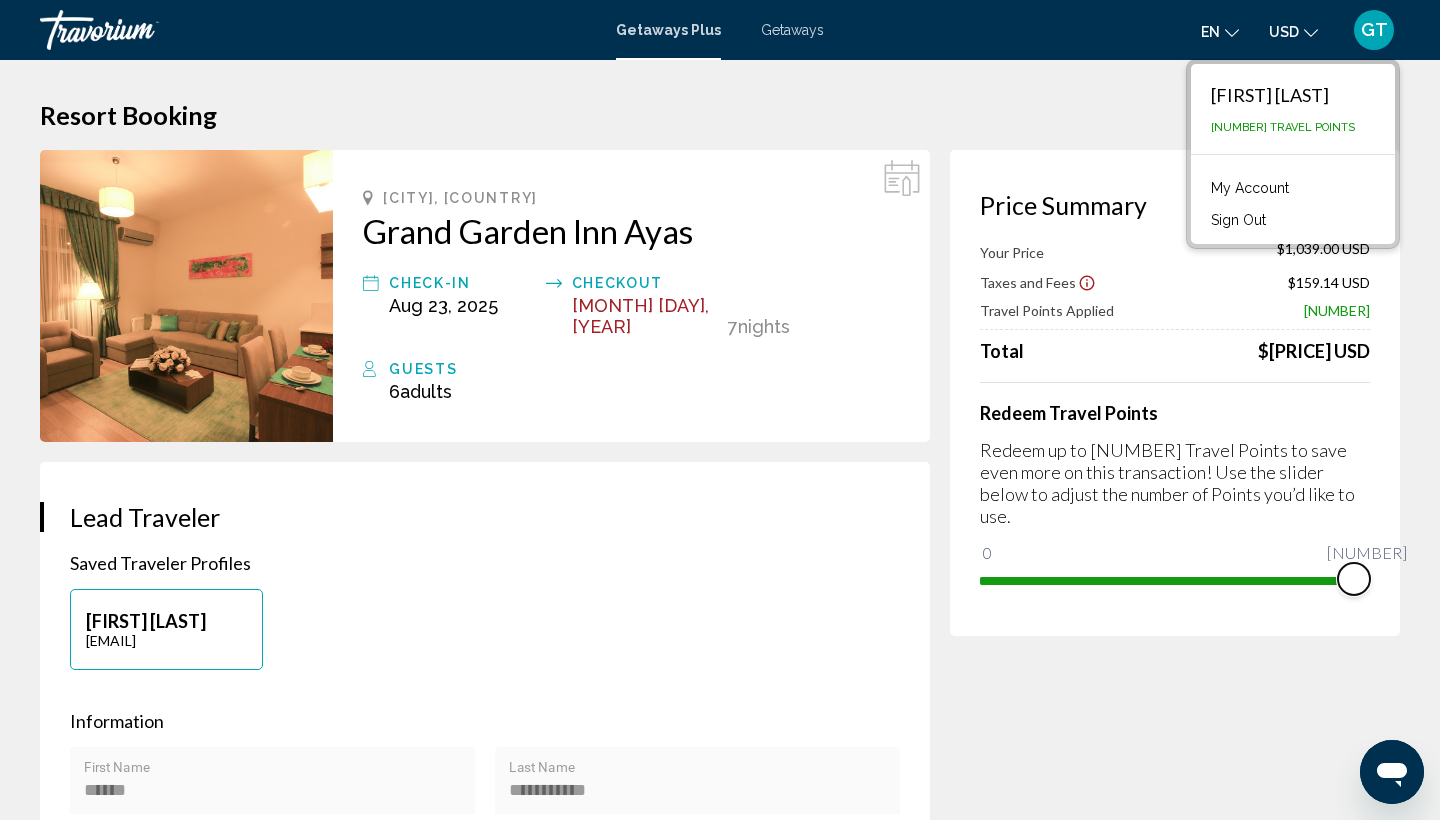 drag, startPoint x: 1000, startPoint y: 543, endPoint x: 1439, endPoint y: 570, distance: 439.8295 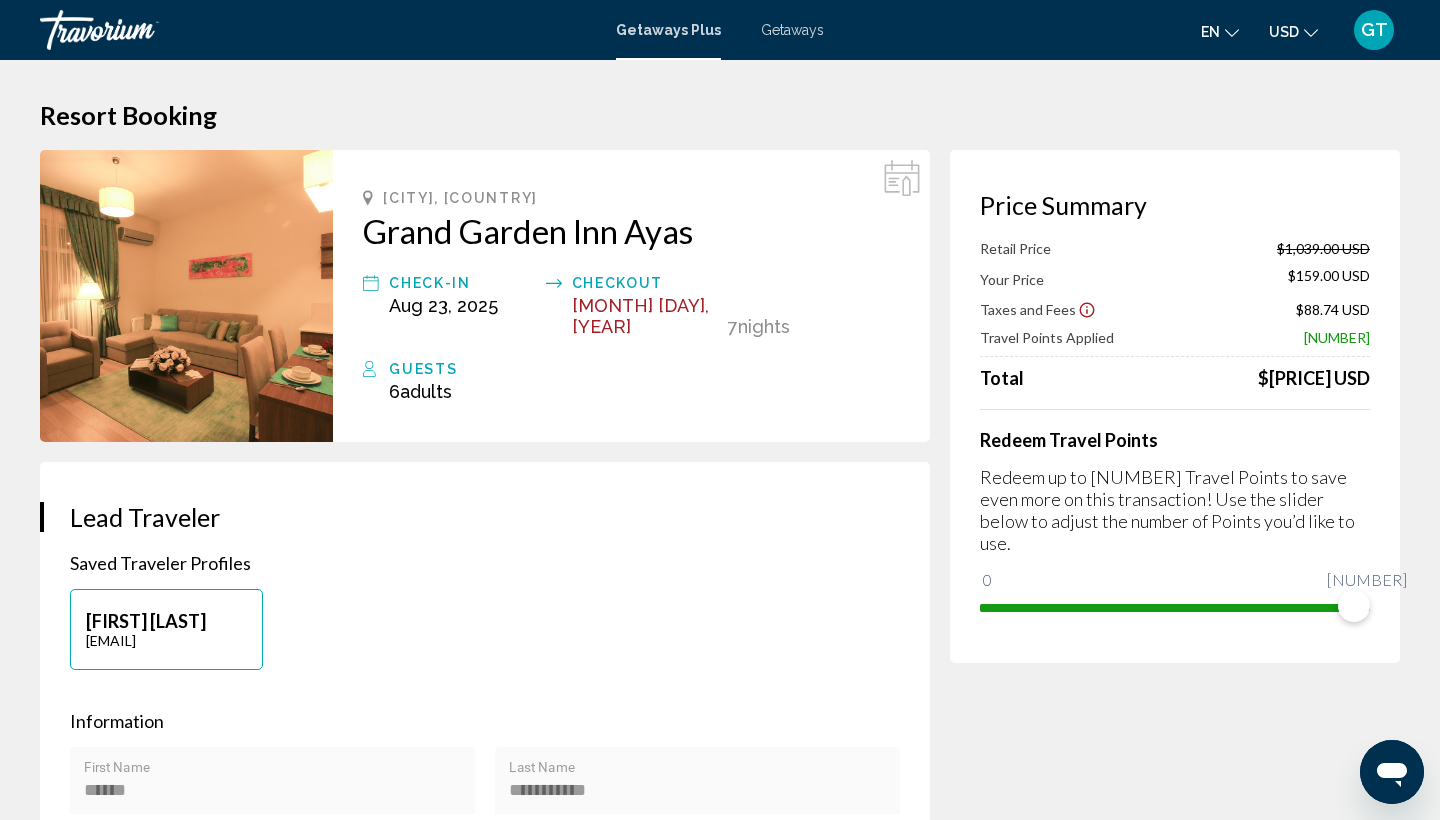 click on "GT" at bounding box center (1374, 30) 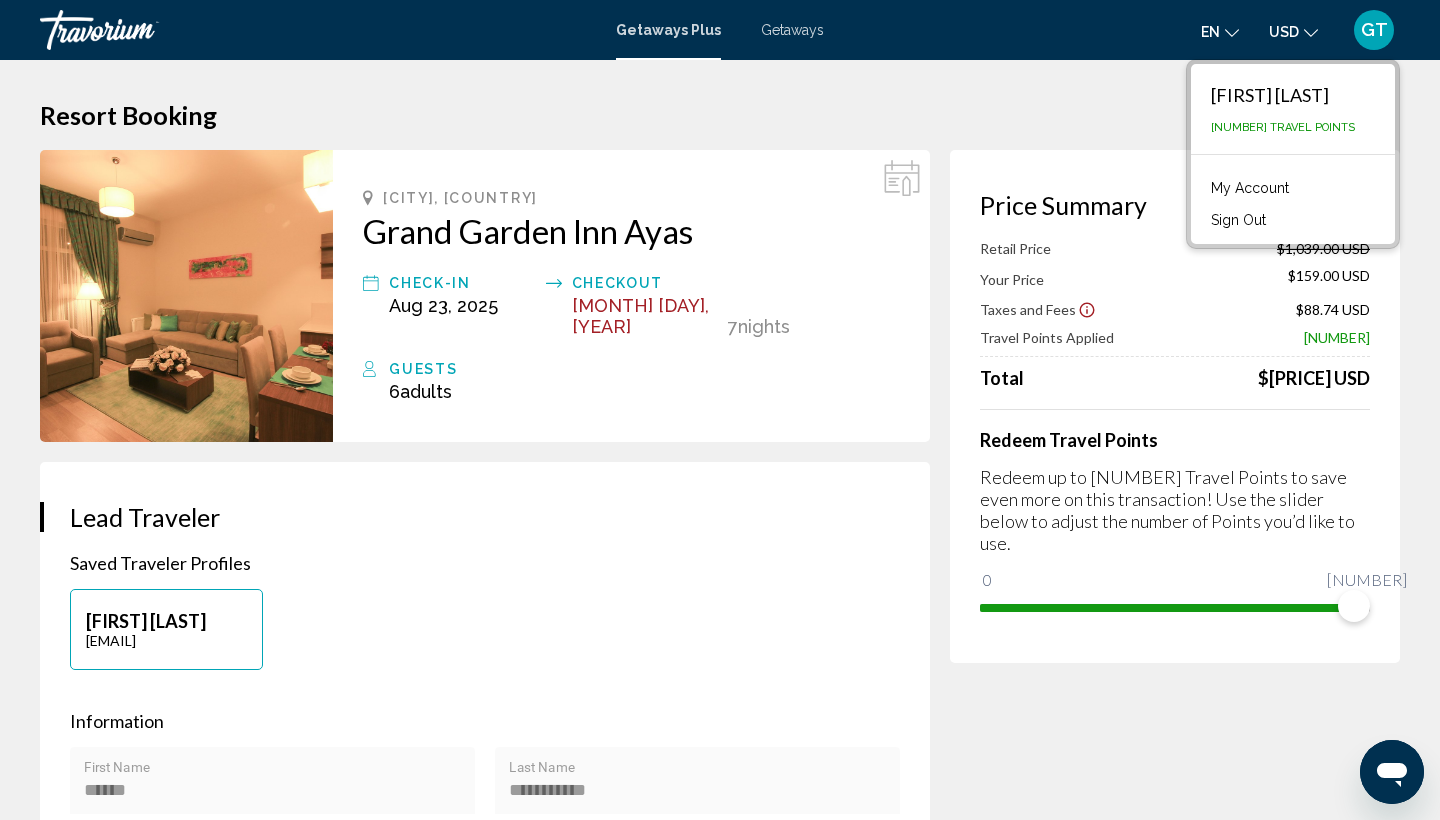 click on "Resort Booking" at bounding box center [720, 115] 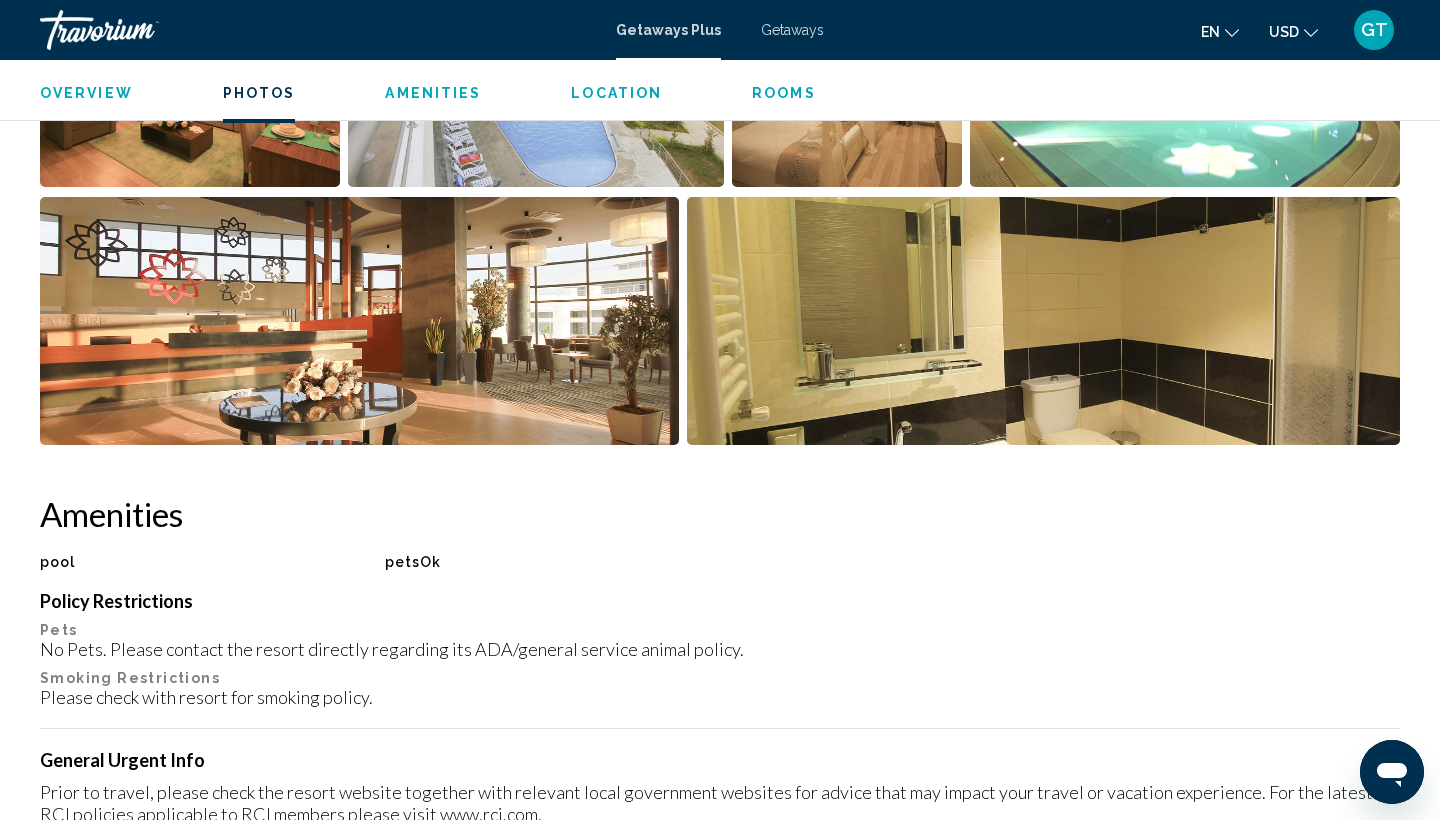 scroll, scrollTop: 1170, scrollLeft: 0, axis: vertical 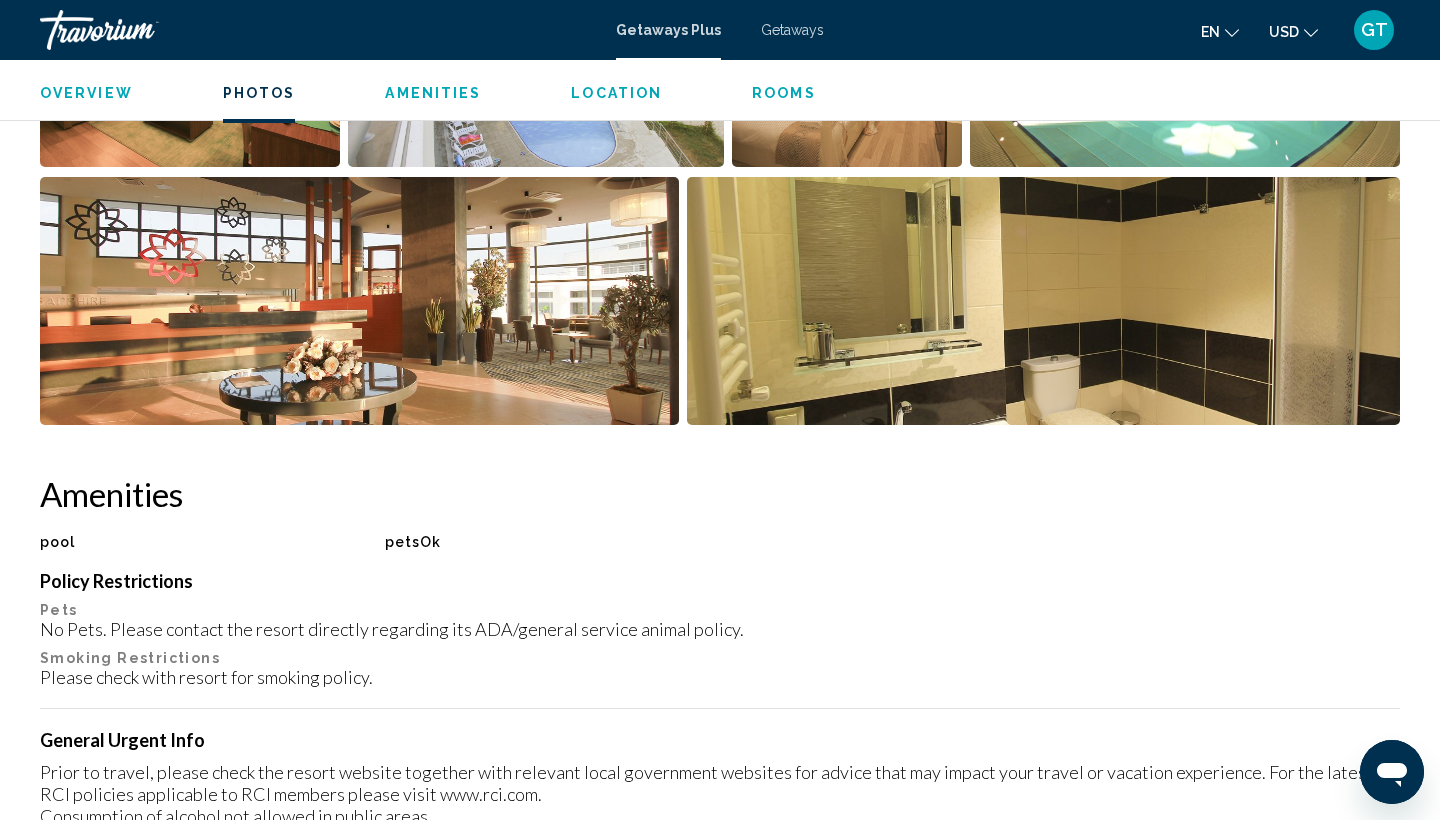 click on "Overview
Photos
Amenities
Location
Rooms
Search" 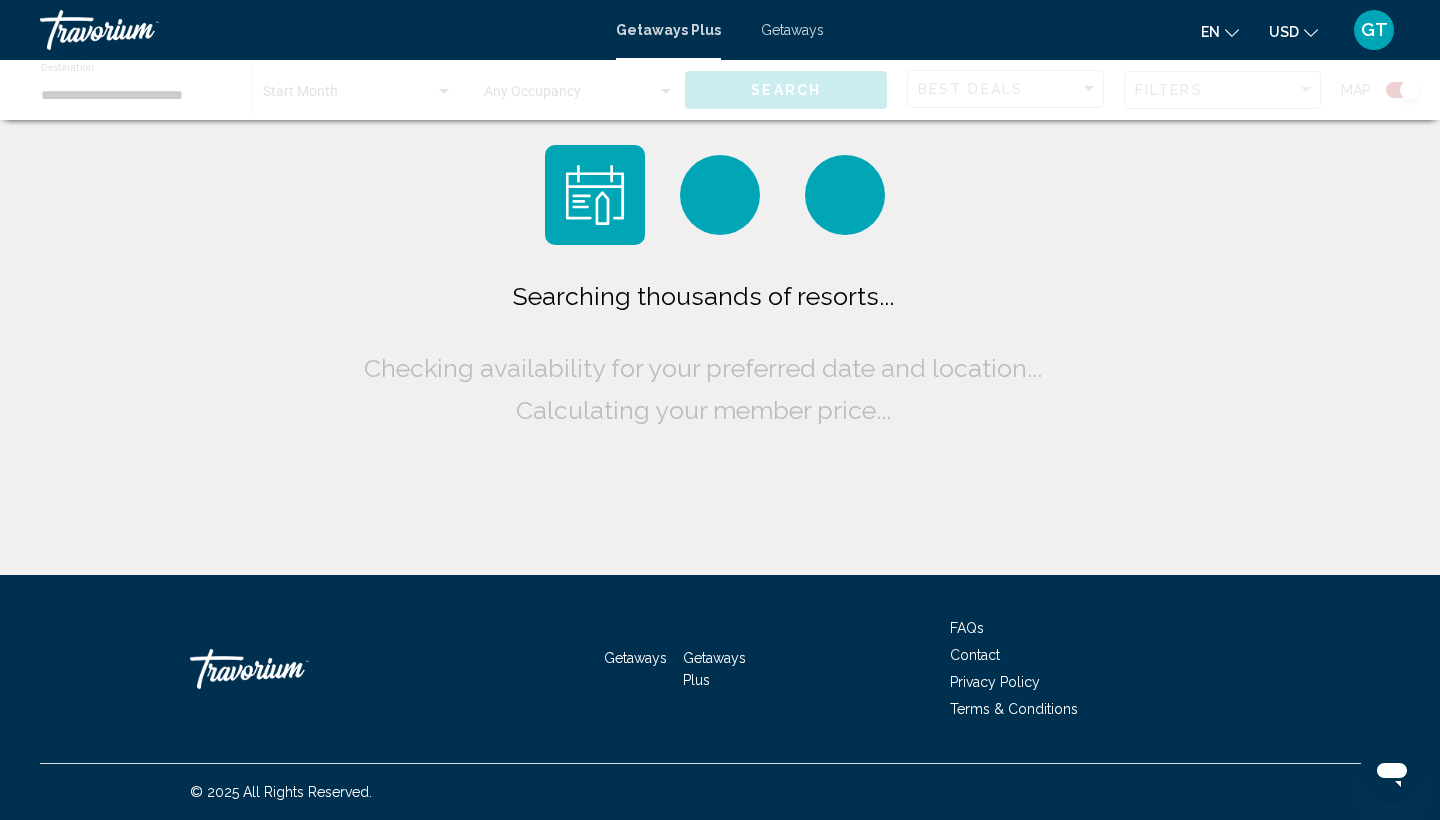 scroll, scrollTop: 0, scrollLeft: 0, axis: both 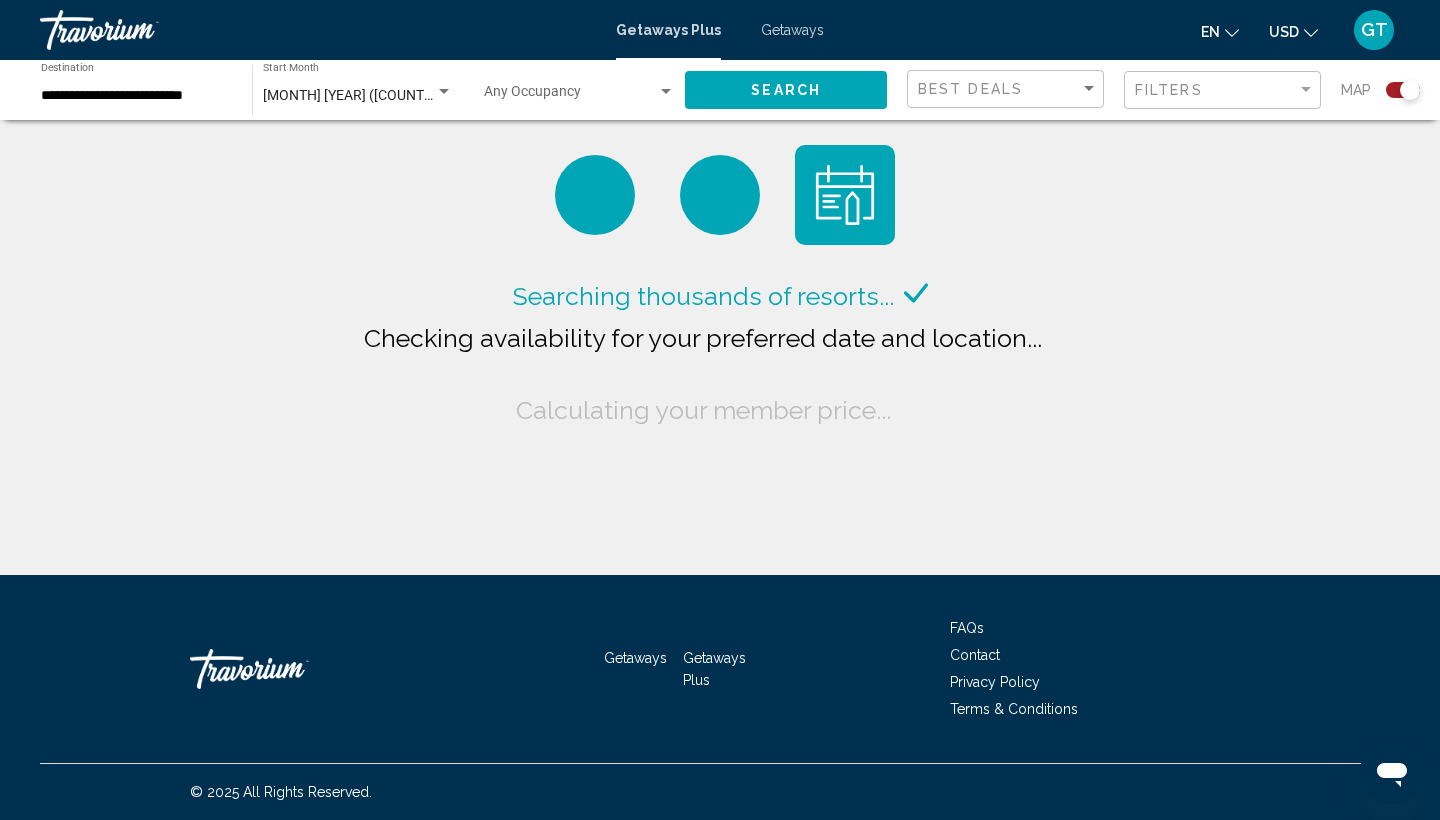 click on "[MONTH] [YEAR] ([COUNT] units available)" at bounding box center [394, 95] 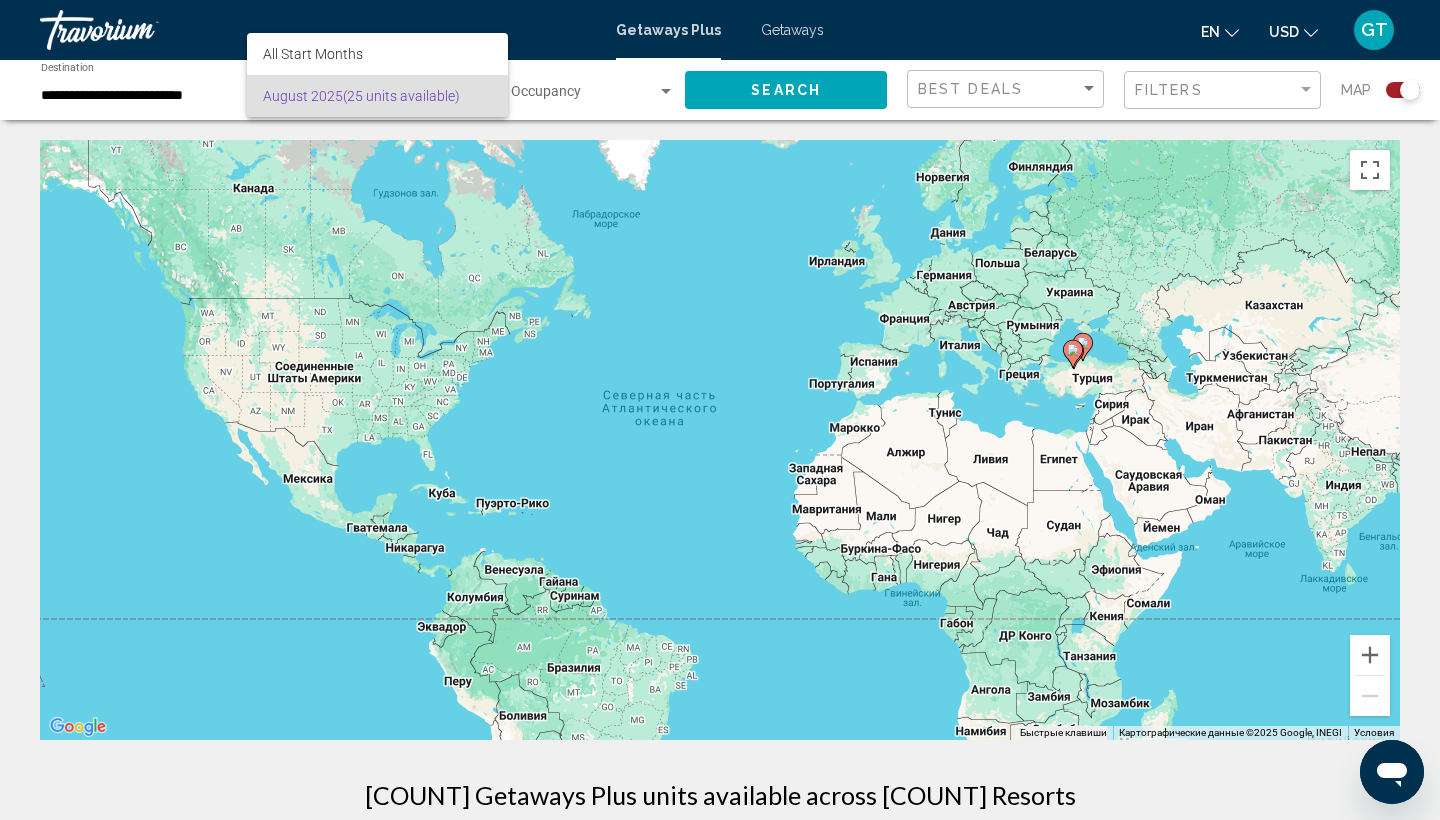 click at bounding box center [720, 410] 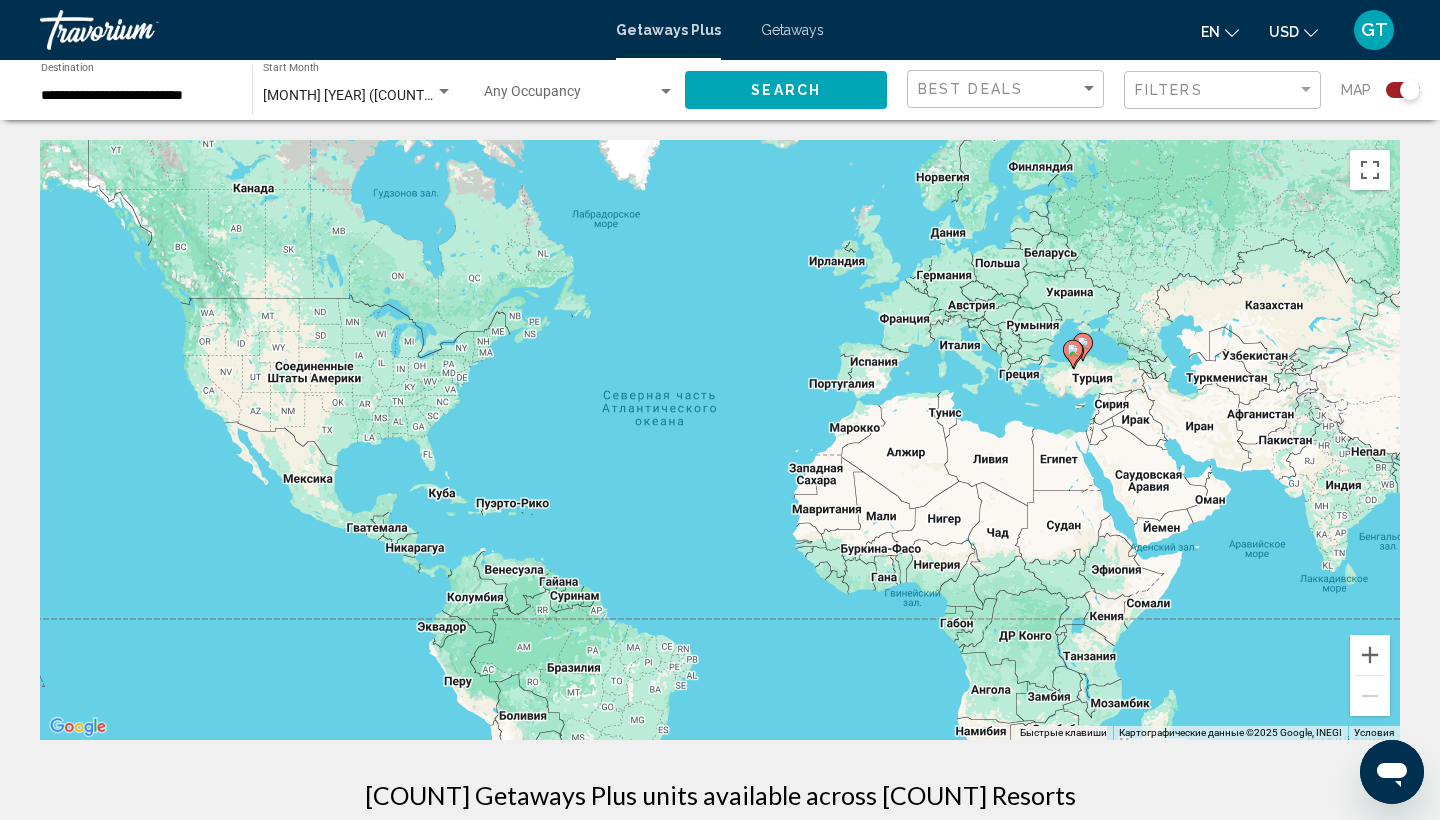click on "**********" at bounding box center [136, 96] 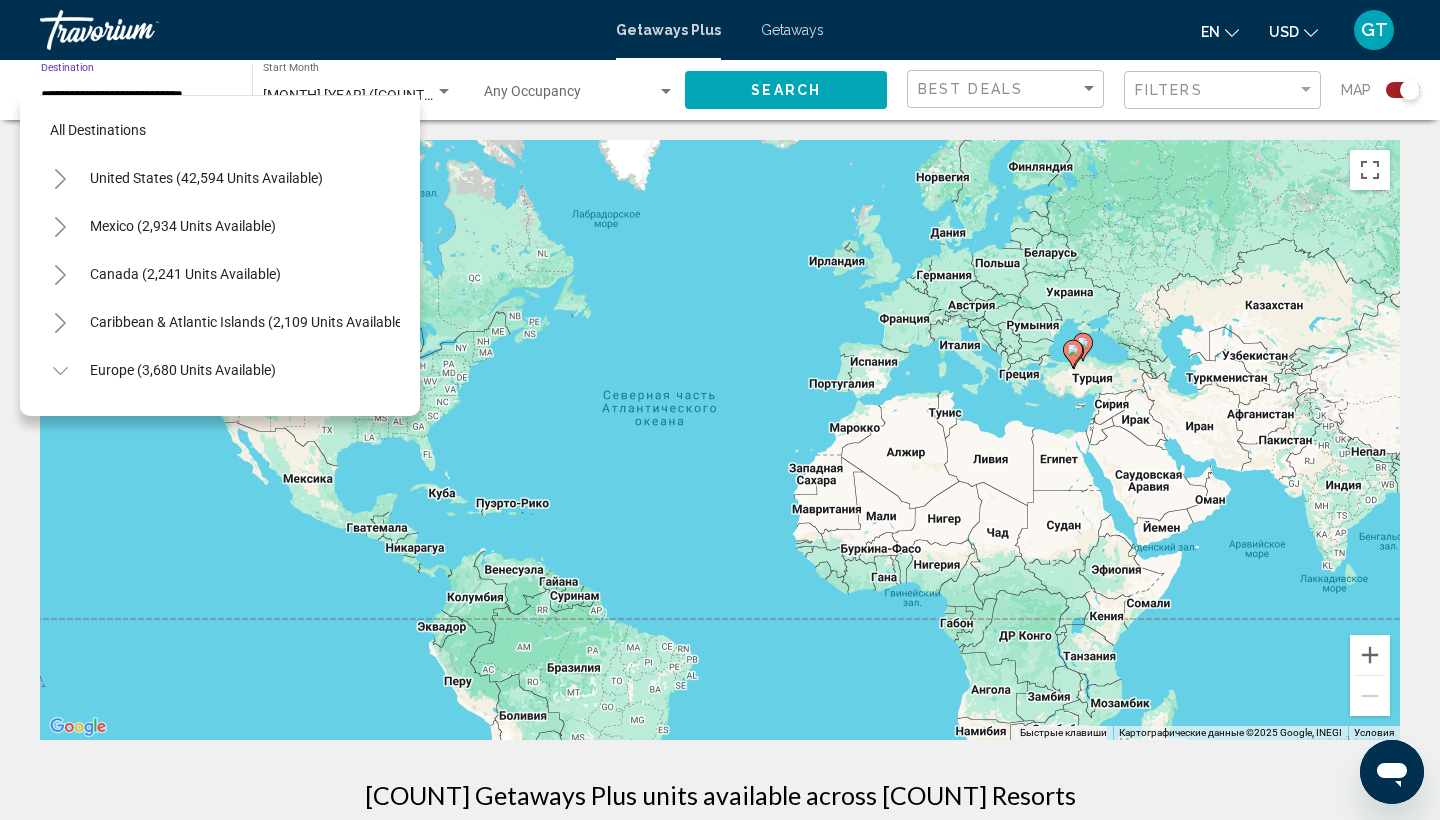 scroll, scrollTop: 839, scrollLeft: 0, axis: vertical 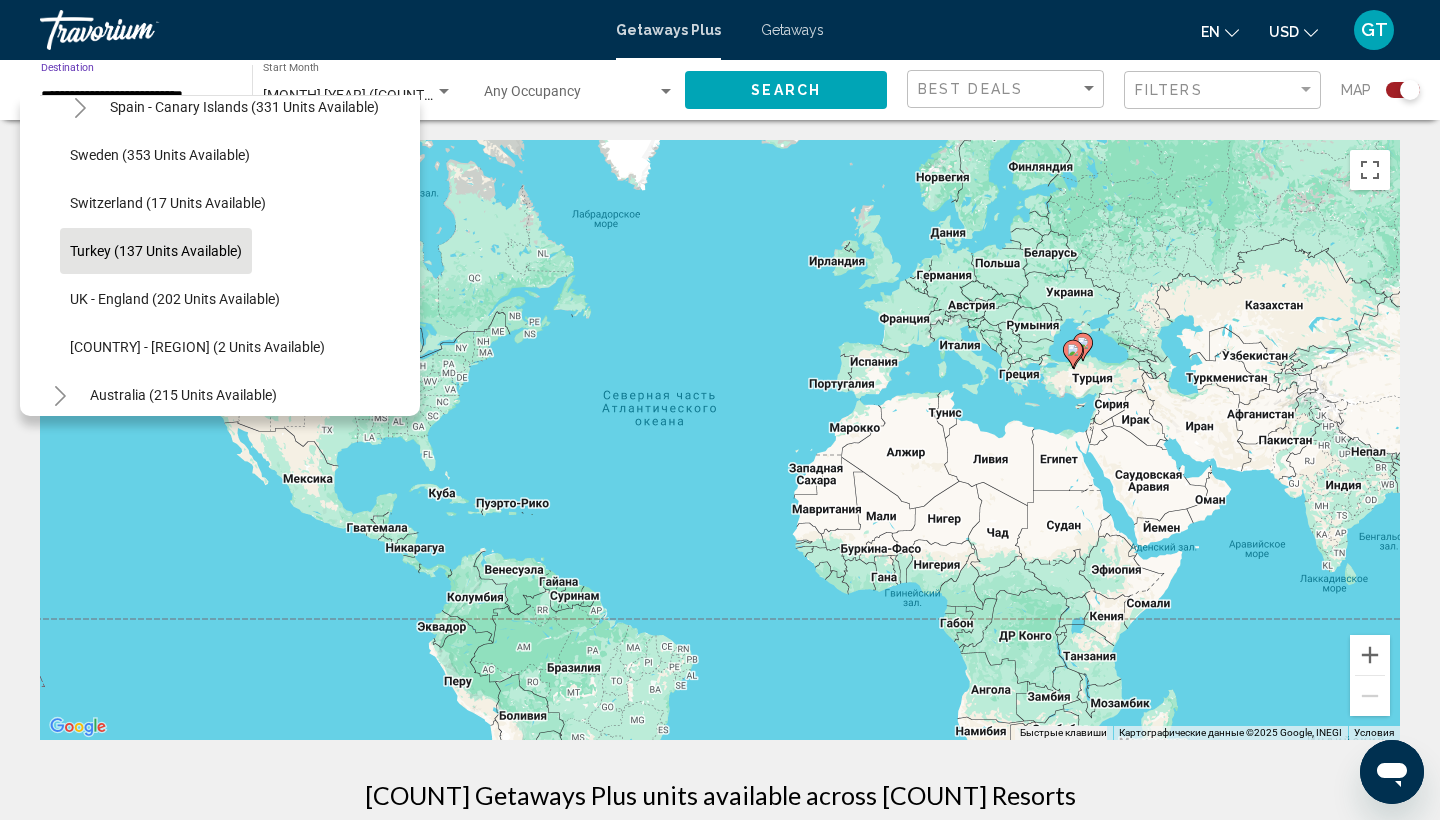 click on "Turkey (137 units available)" 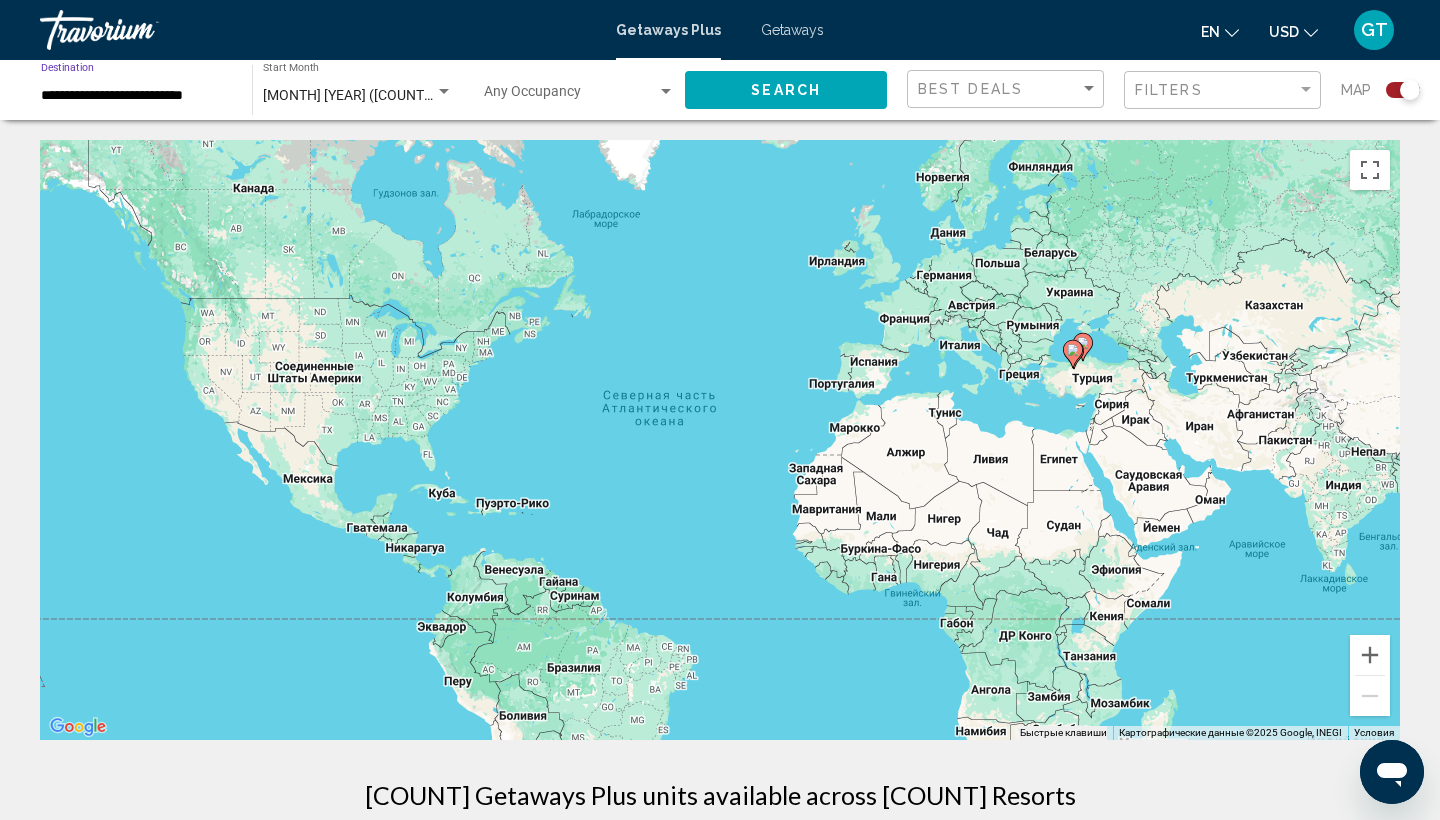 click on "Search" 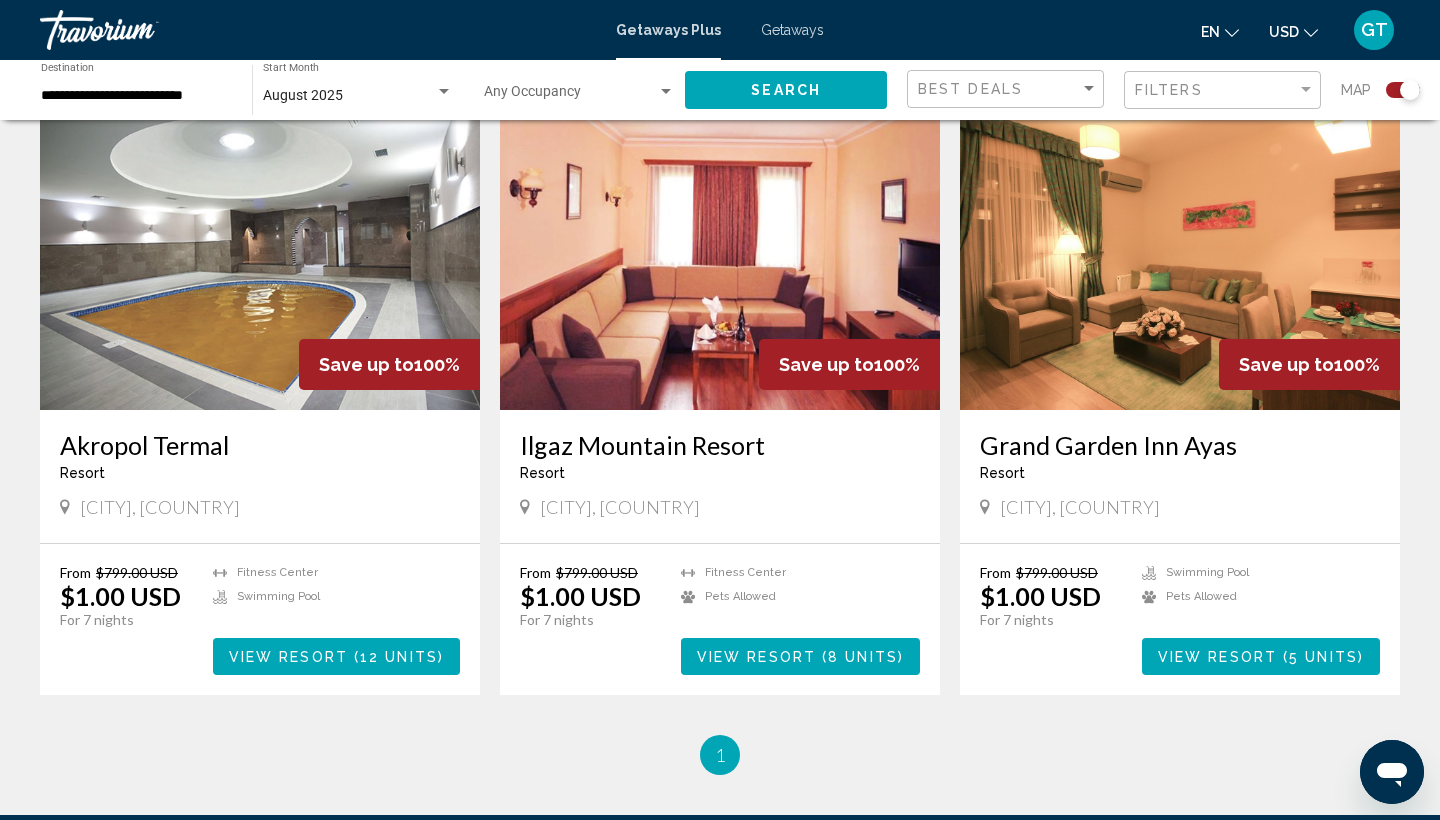 scroll, scrollTop: 744, scrollLeft: 0, axis: vertical 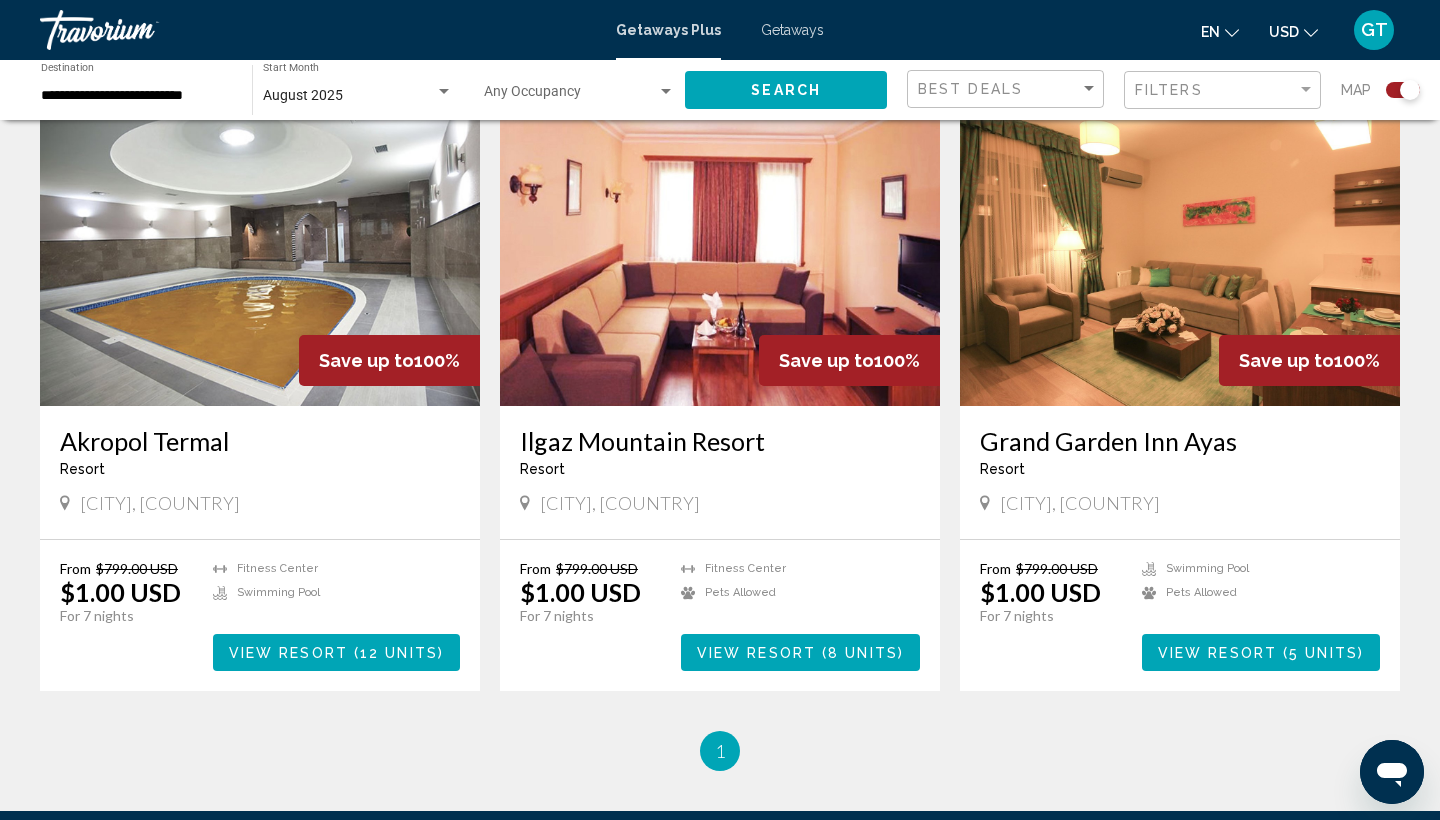 click on "5 units" at bounding box center (1323, 653) 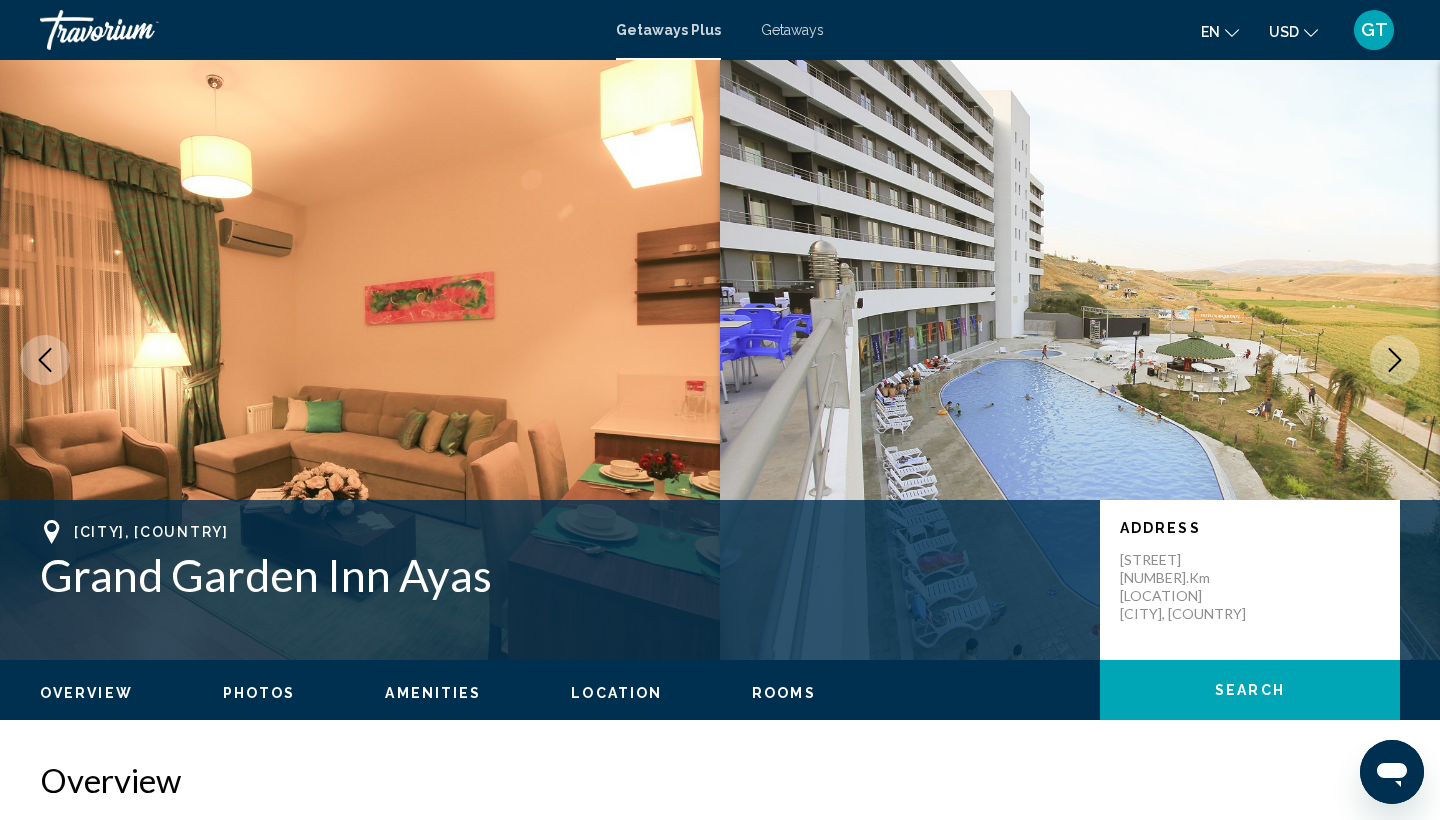 scroll, scrollTop: 0, scrollLeft: 0, axis: both 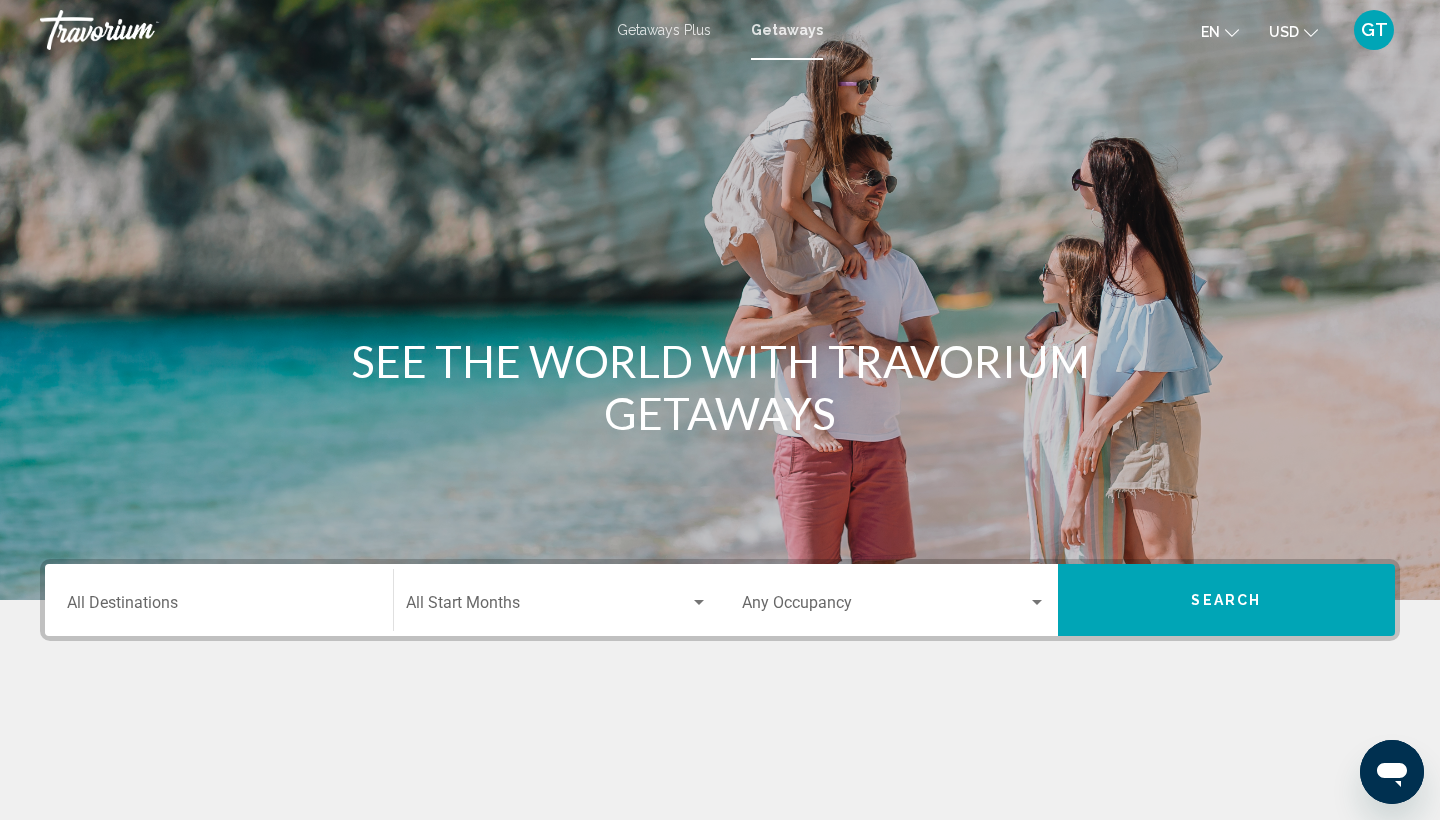 click on "Getaways Plus" at bounding box center [664, 30] 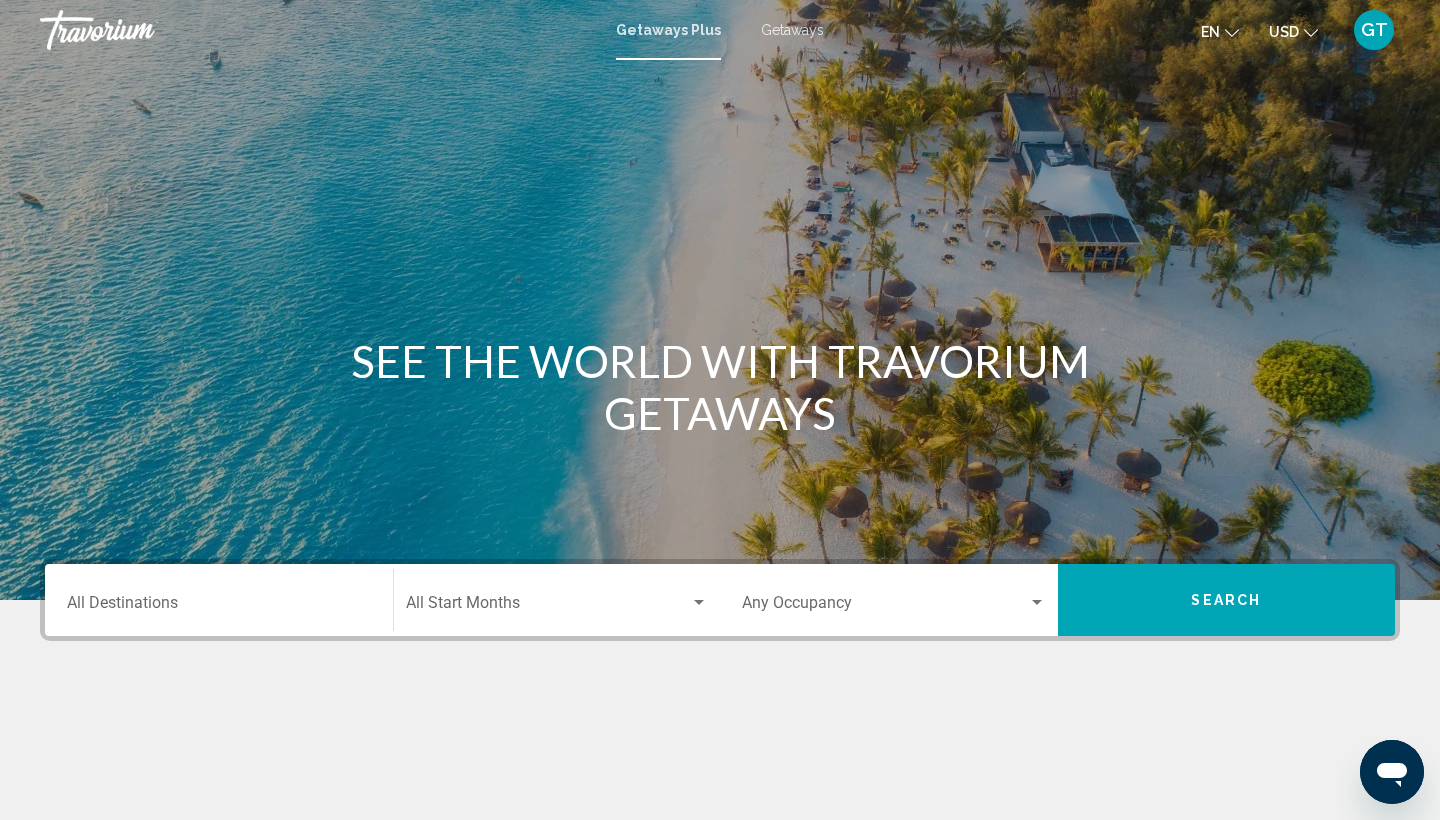 click on "Destination All Destinations" at bounding box center [219, 607] 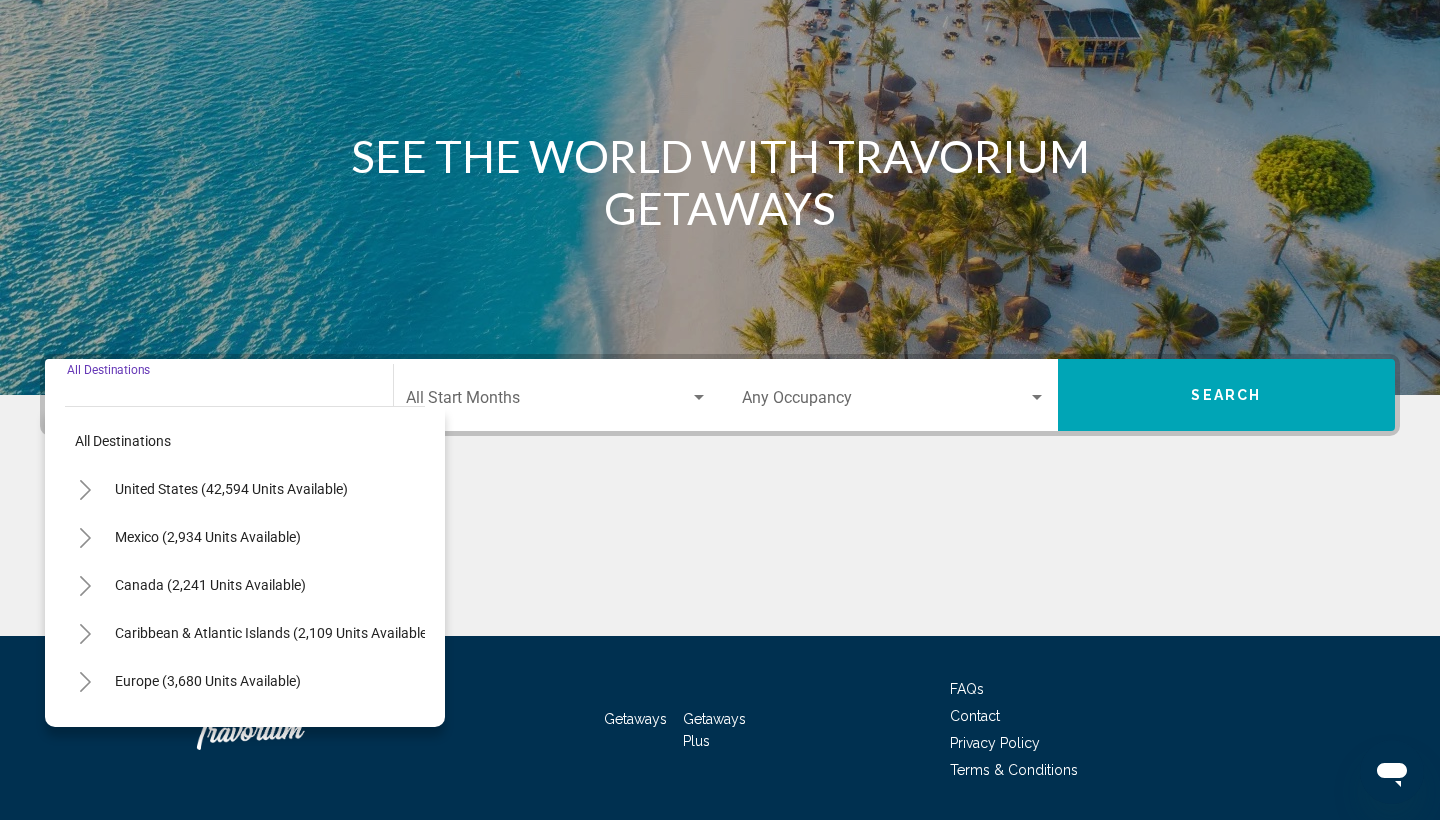 scroll, scrollTop: 266, scrollLeft: 0, axis: vertical 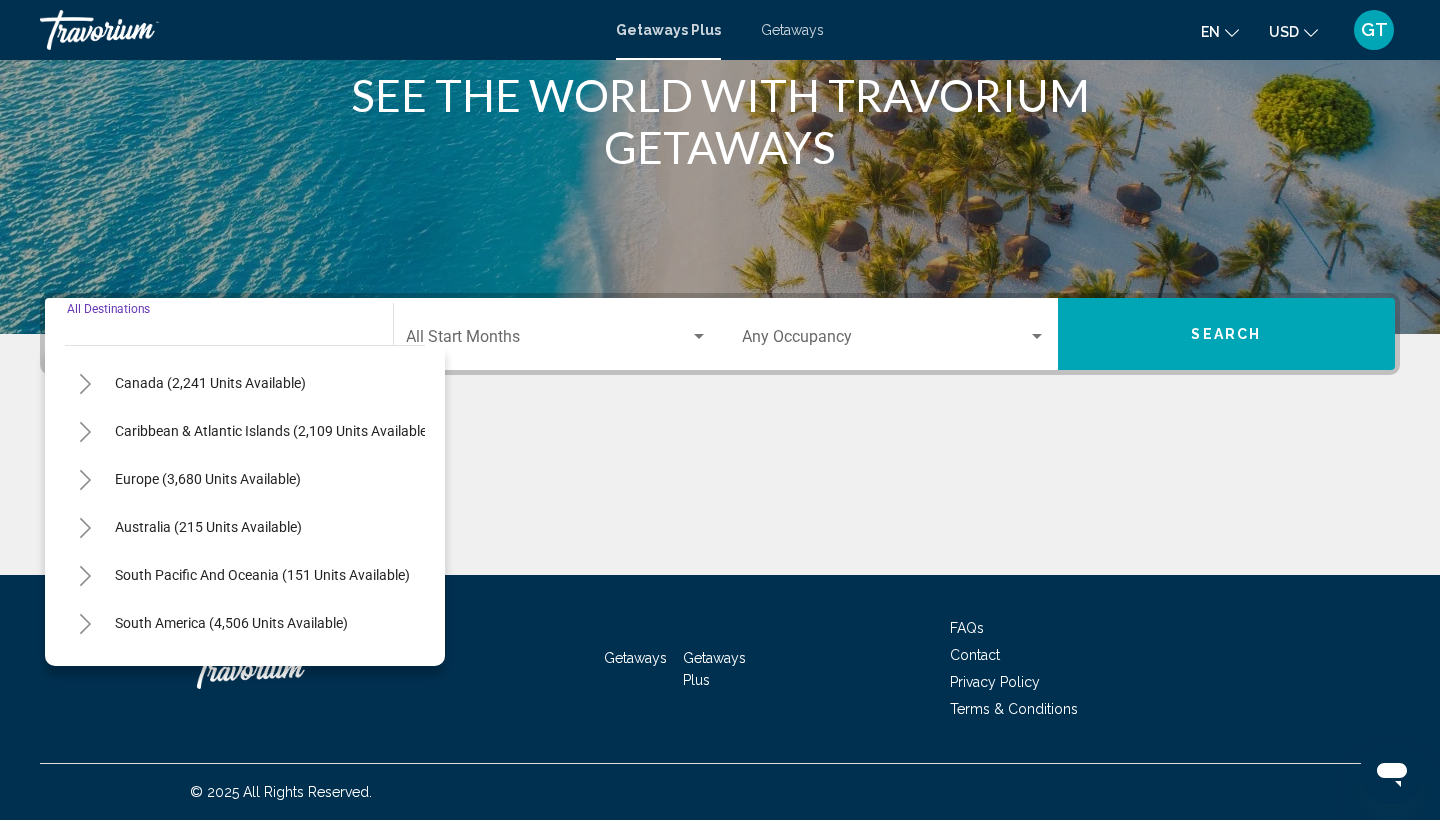 click 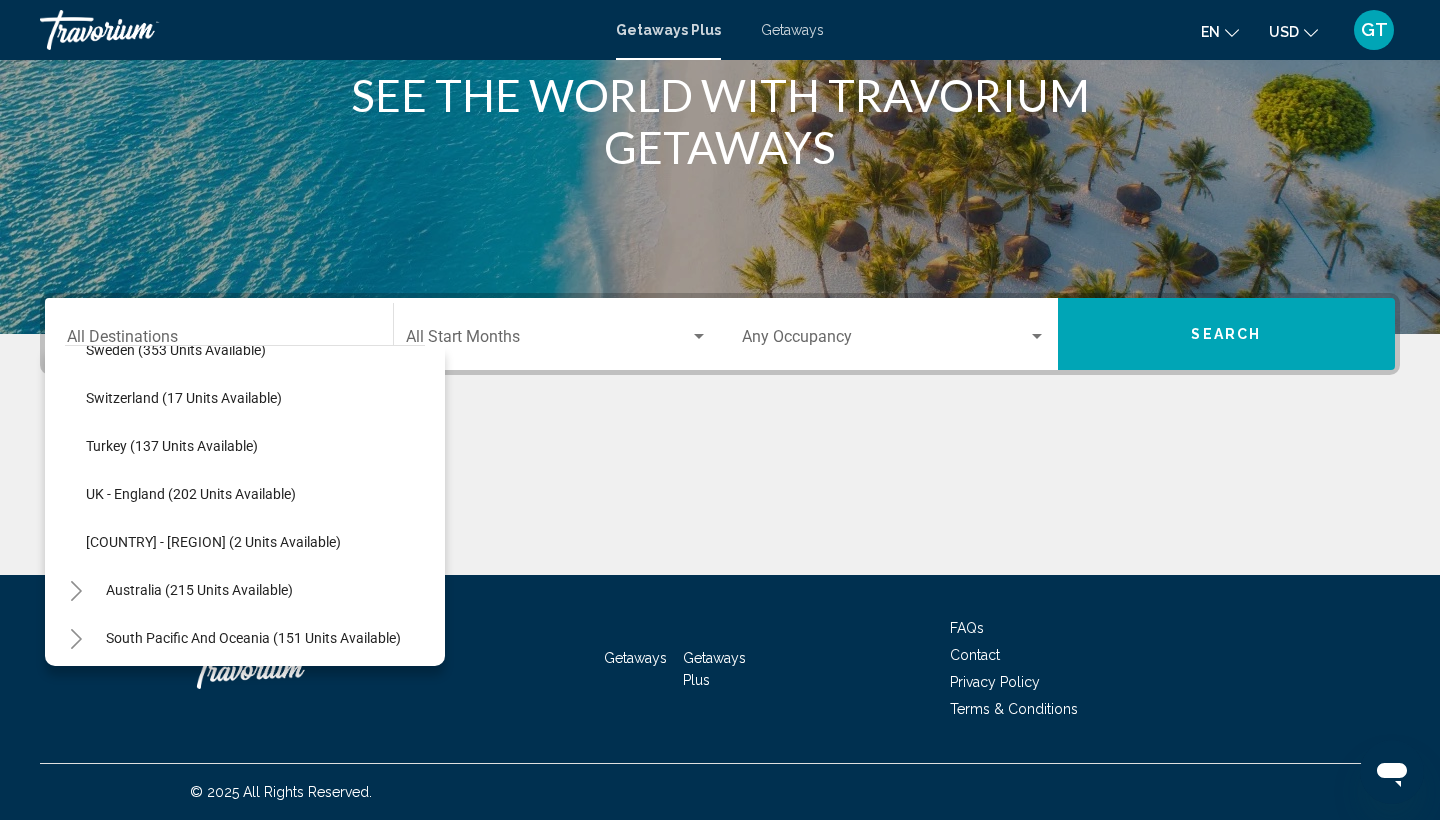 scroll, scrollTop: 894, scrollLeft: 8, axis: both 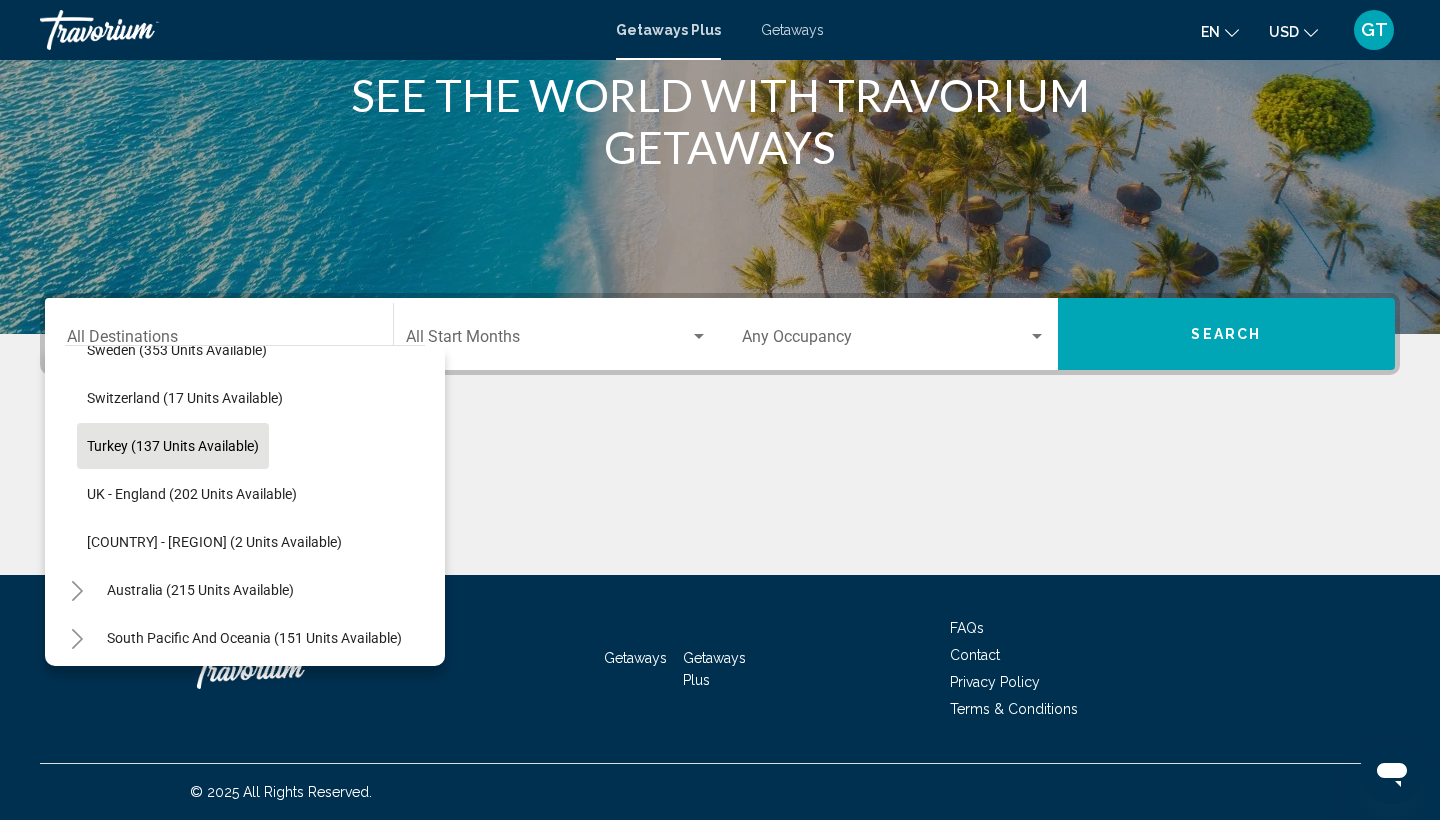 click on "Turkey (137 units available)" 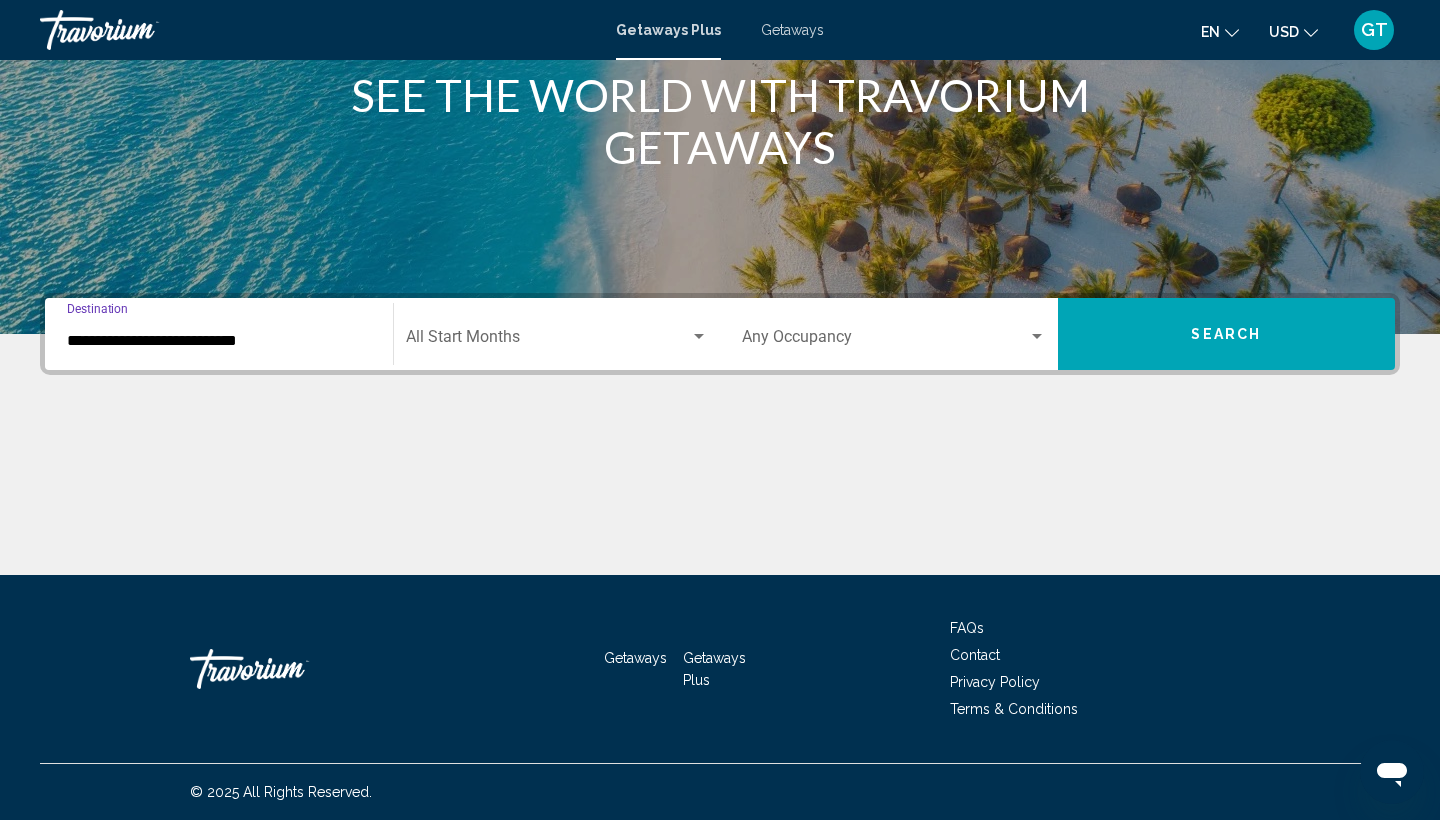 click at bounding box center [548, 341] 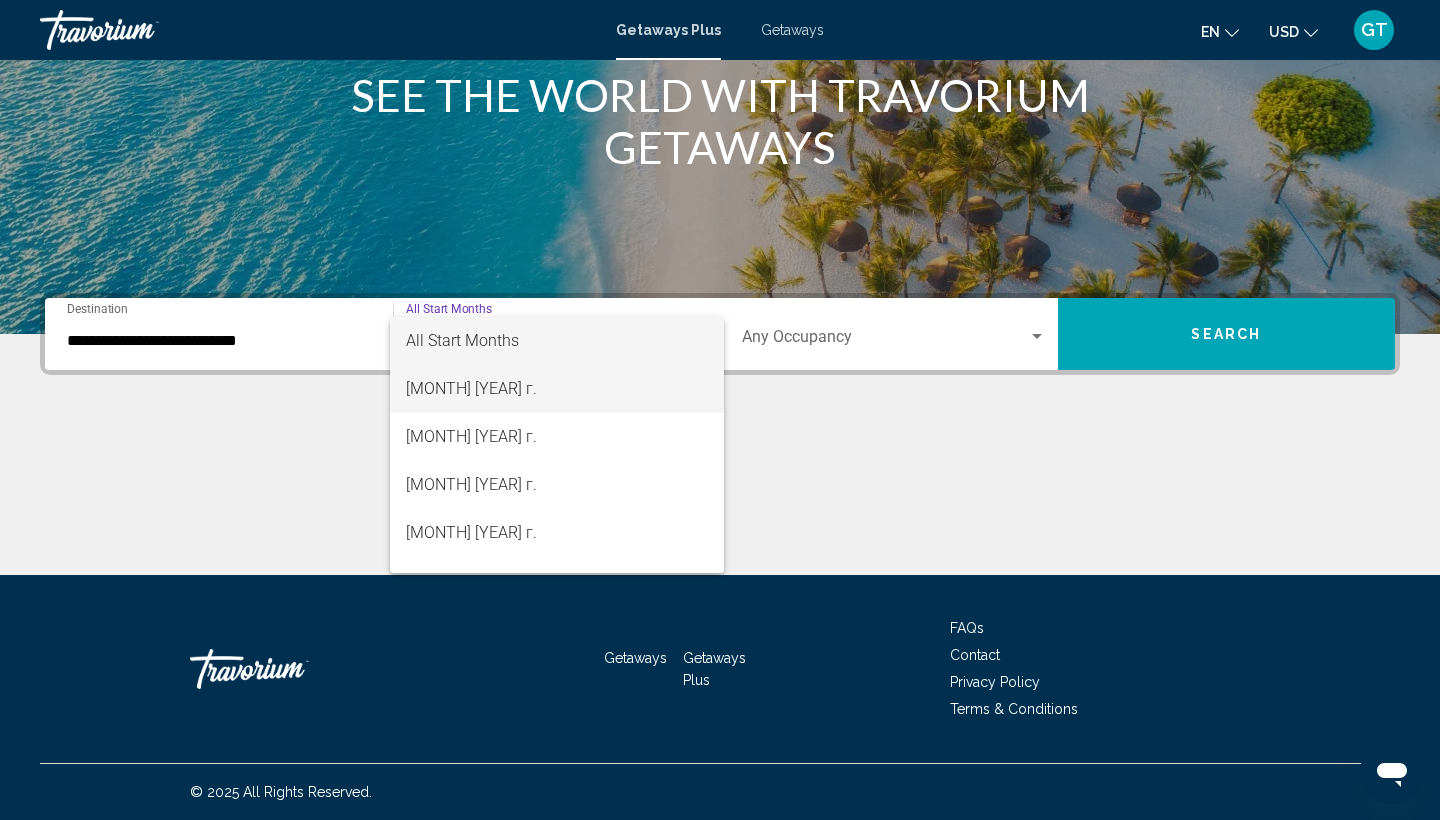 click on "[MONTH] [YEAR] г." at bounding box center (557, 389) 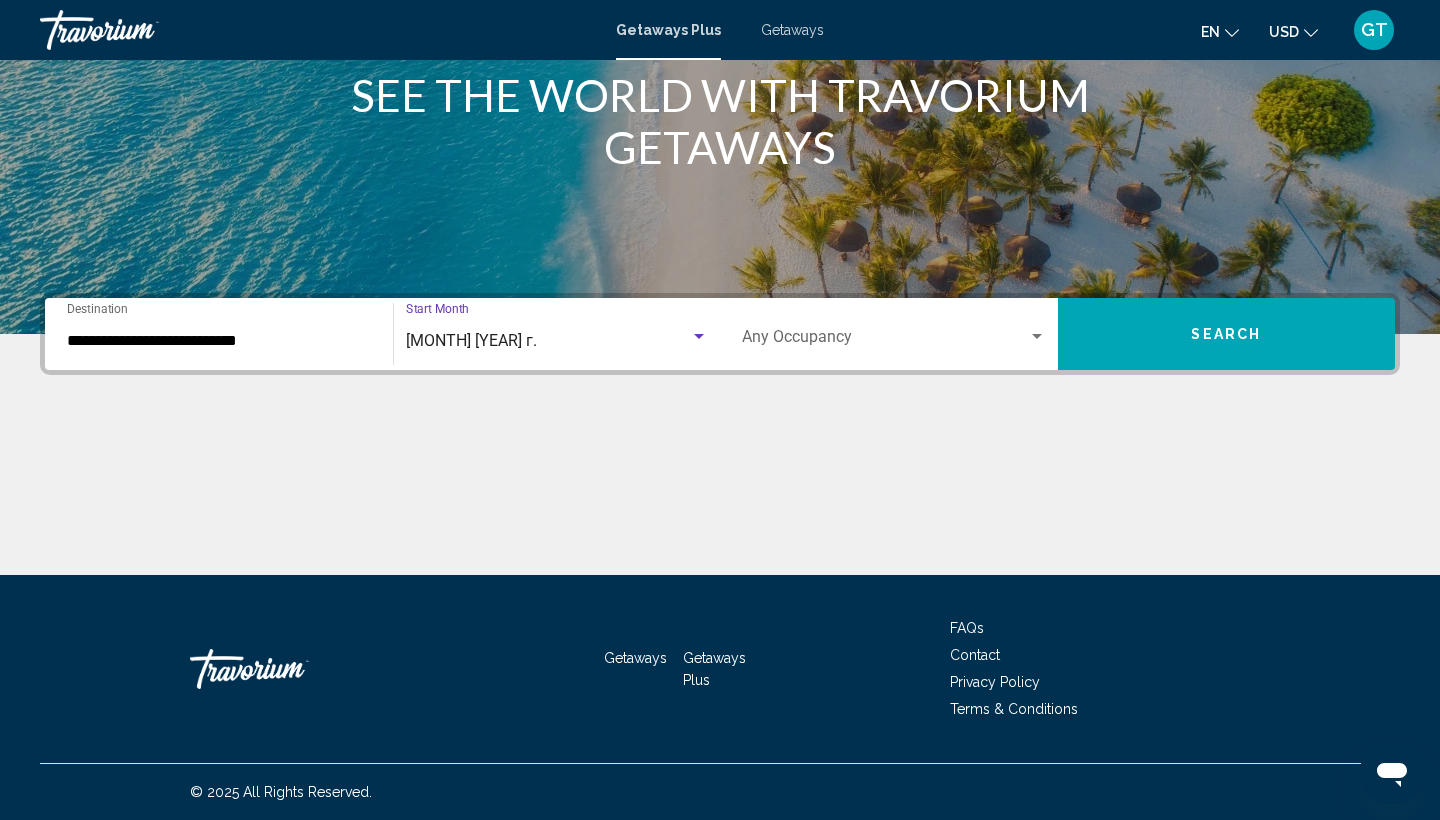 click on "Search" at bounding box center (1226, 335) 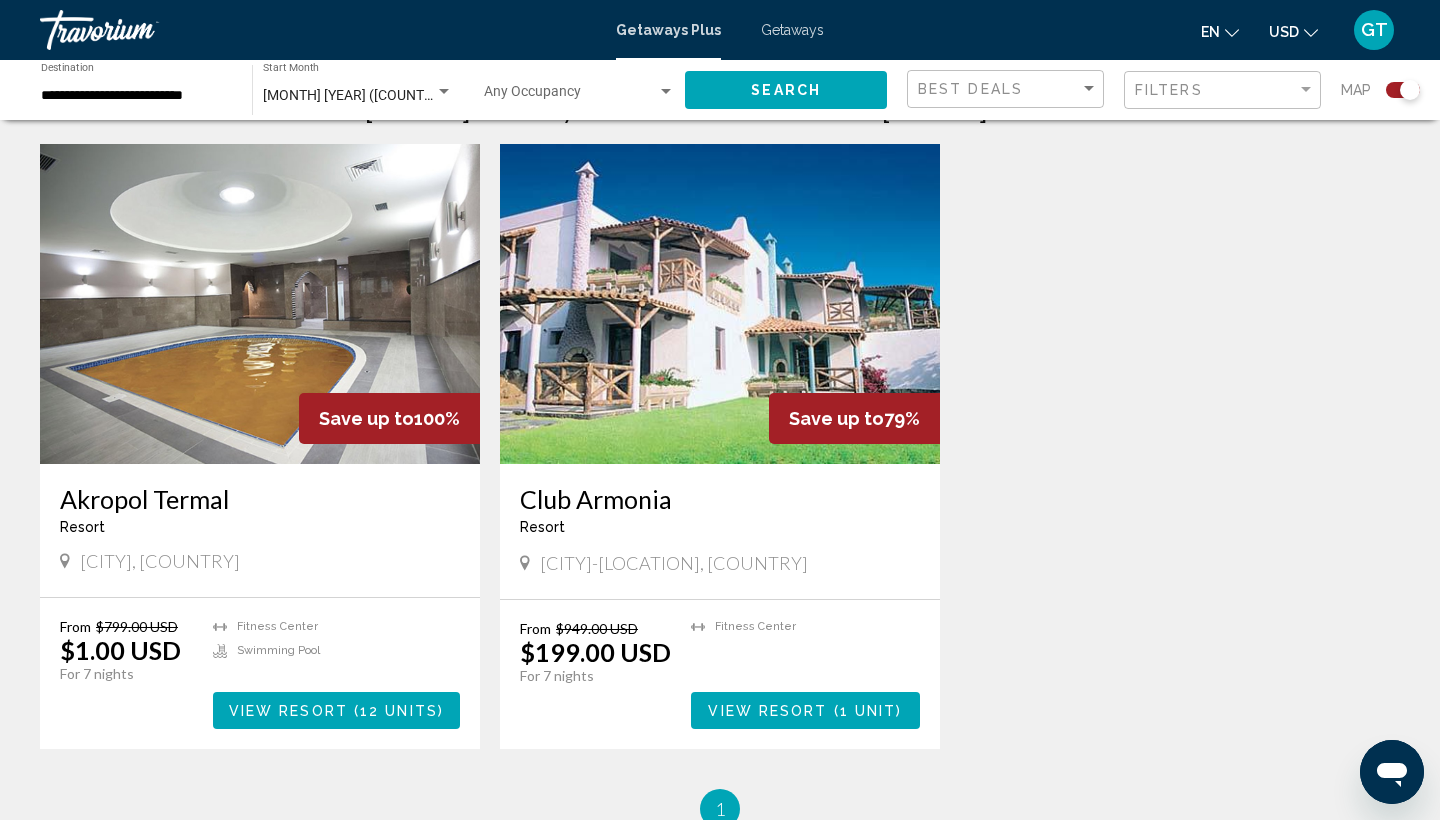 scroll, scrollTop: 689, scrollLeft: 0, axis: vertical 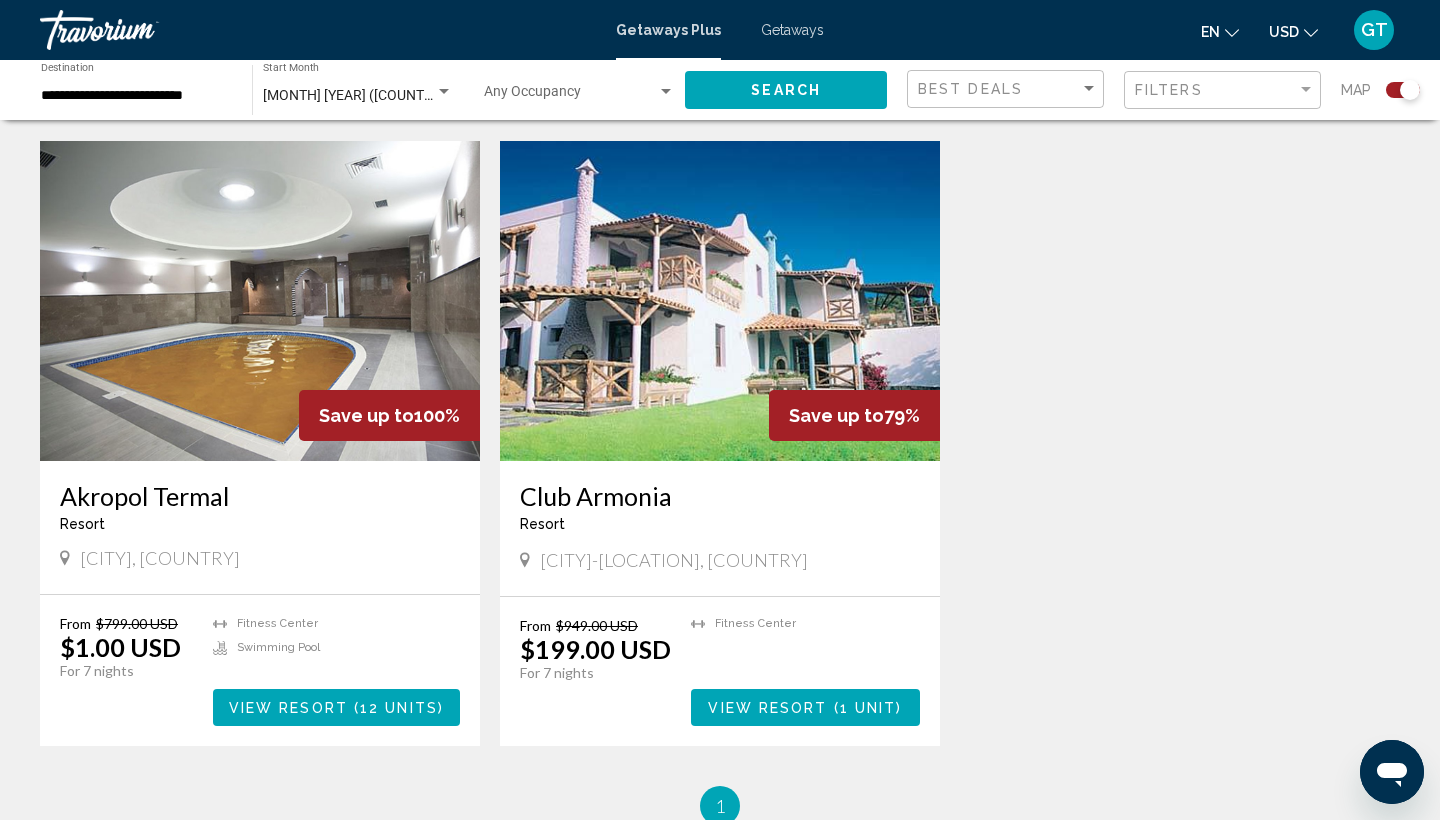 click on "View Resort" at bounding box center (767, 708) 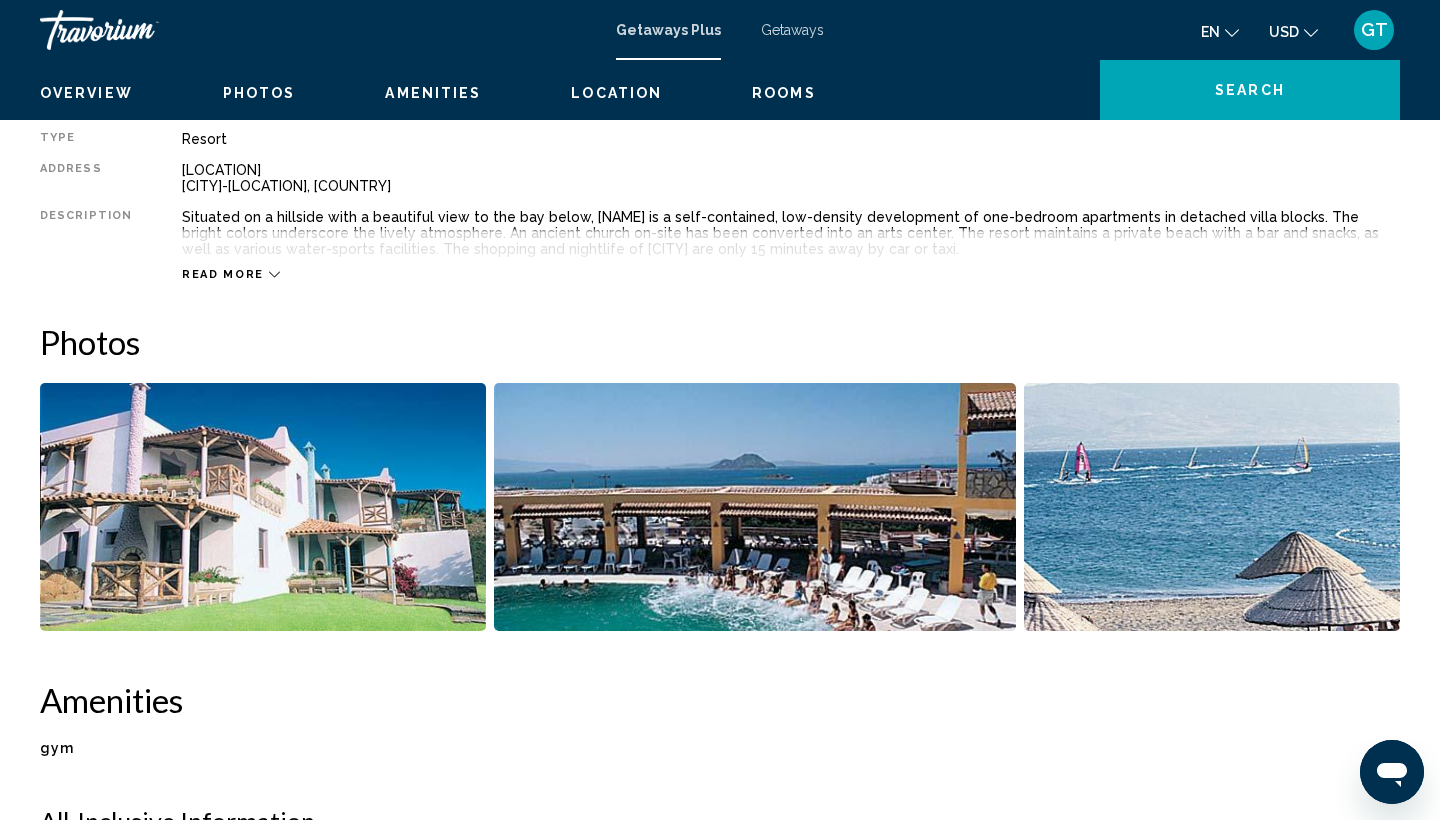 scroll, scrollTop: 0, scrollLeft: 0, axis: both 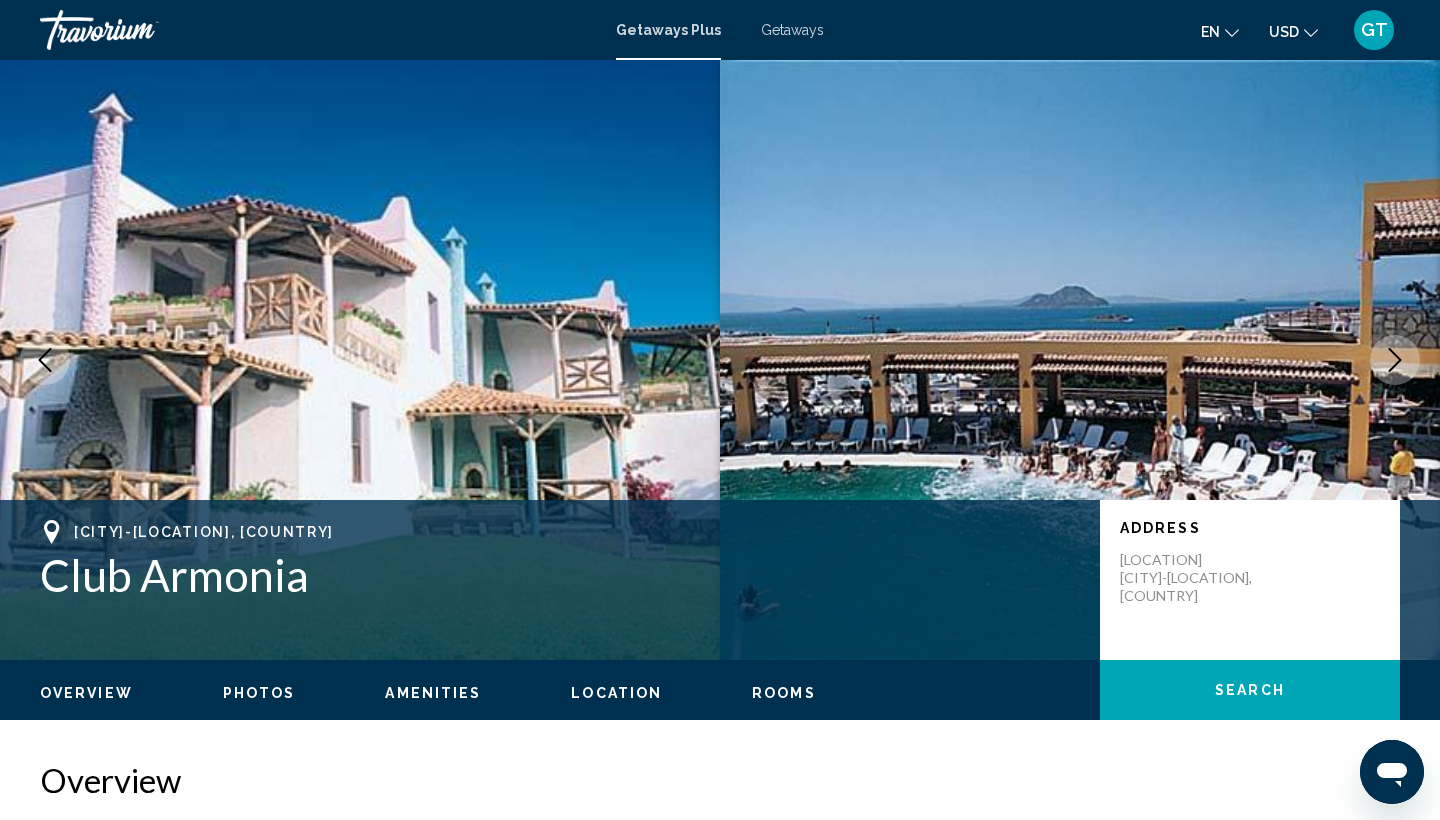 click 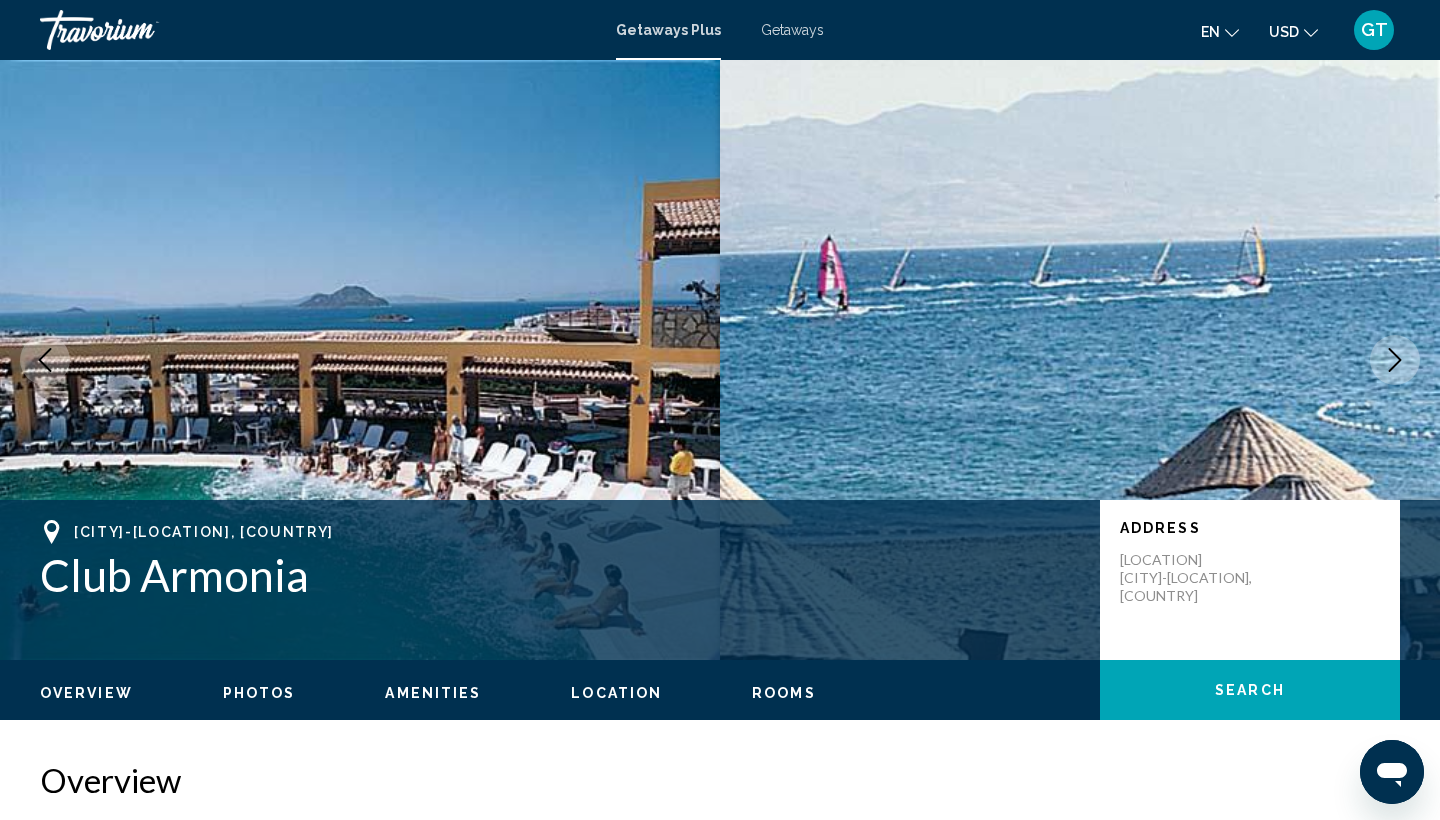 click 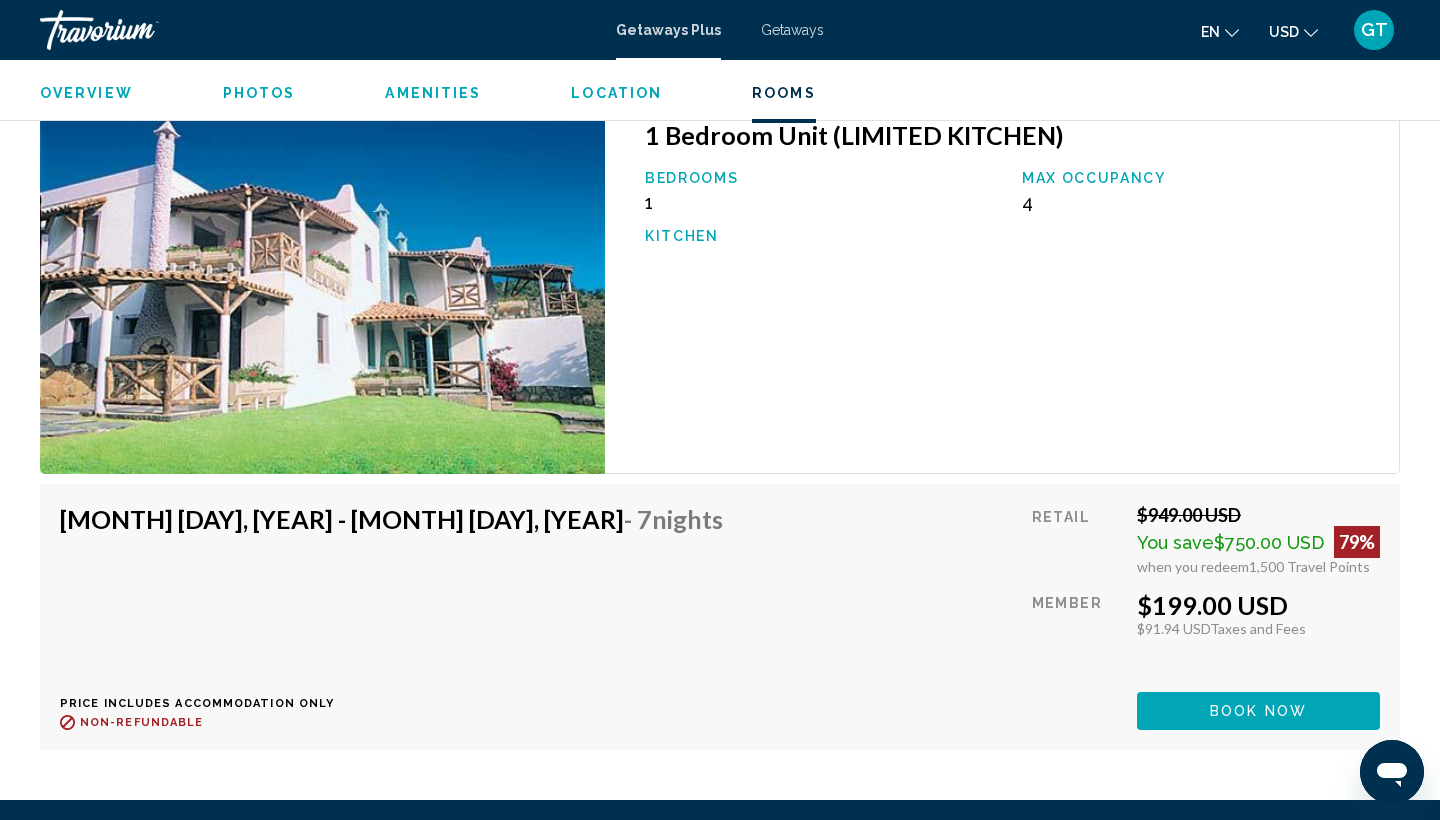 scroll, scrollTop: 2625, scrollLeft: 0, axis: vertical 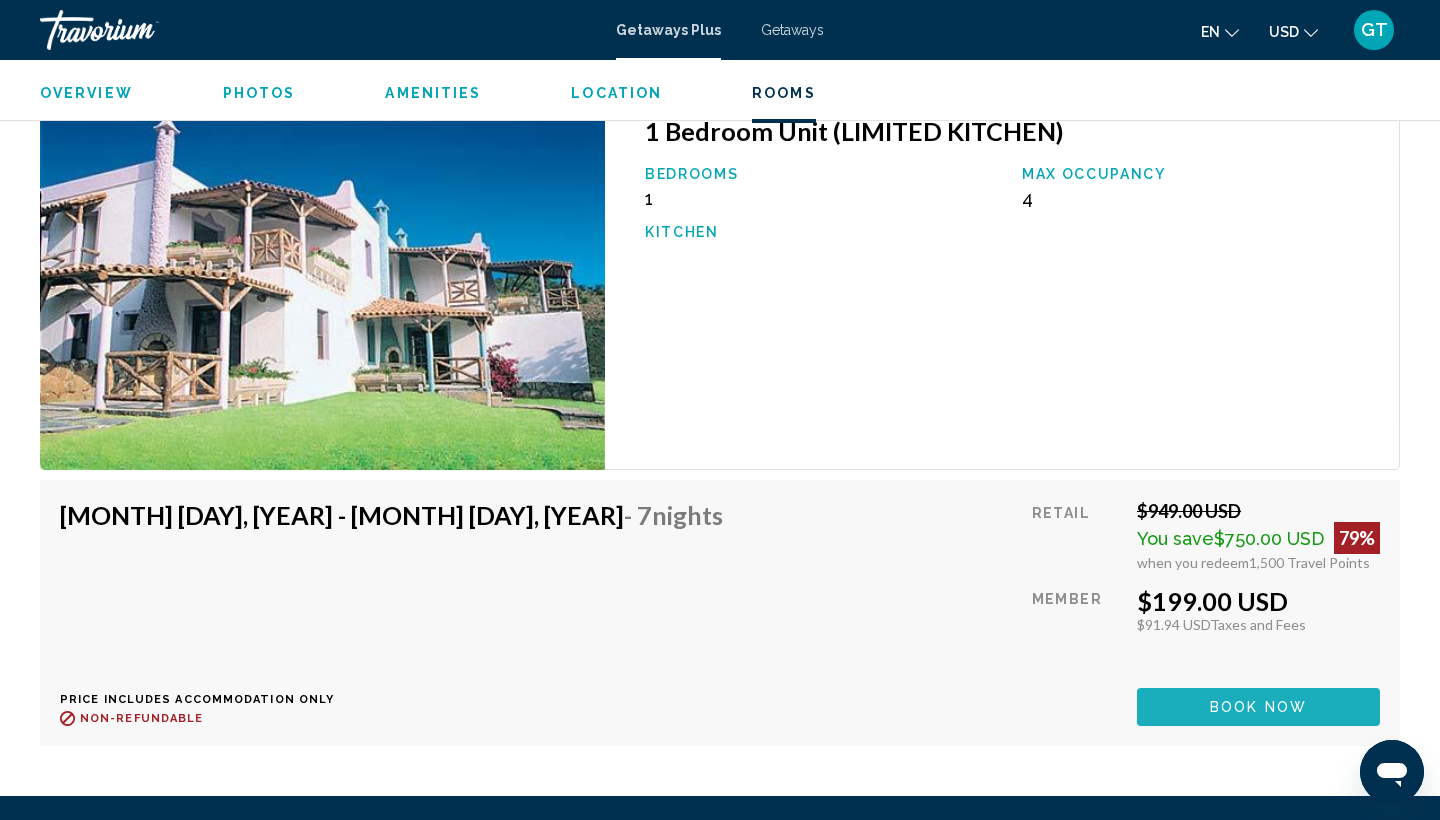 click on "Book now" at bounding box center (1258, 708) 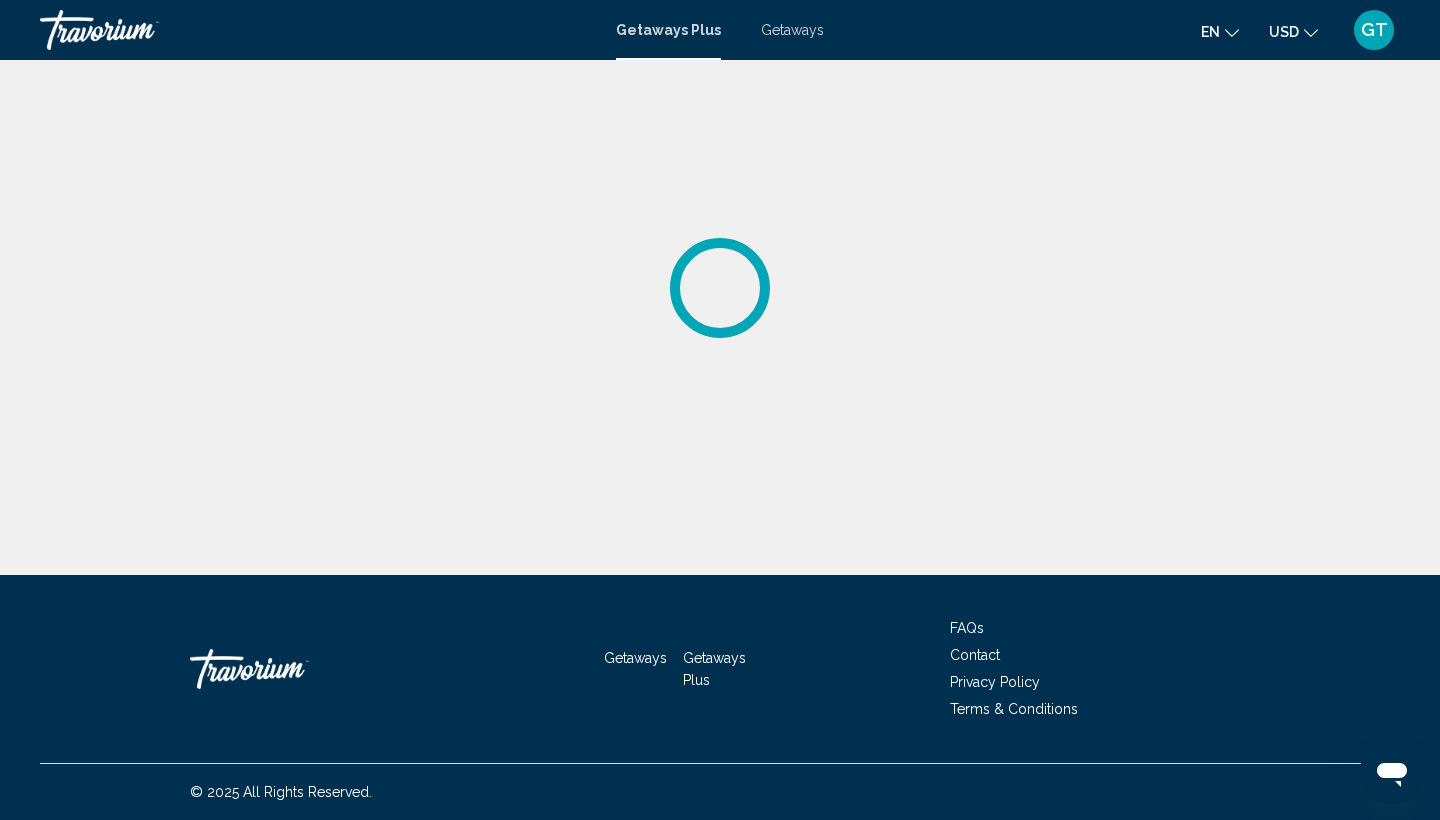 scroll, scrollTop: 0, scrollLeft: 0, axis: both 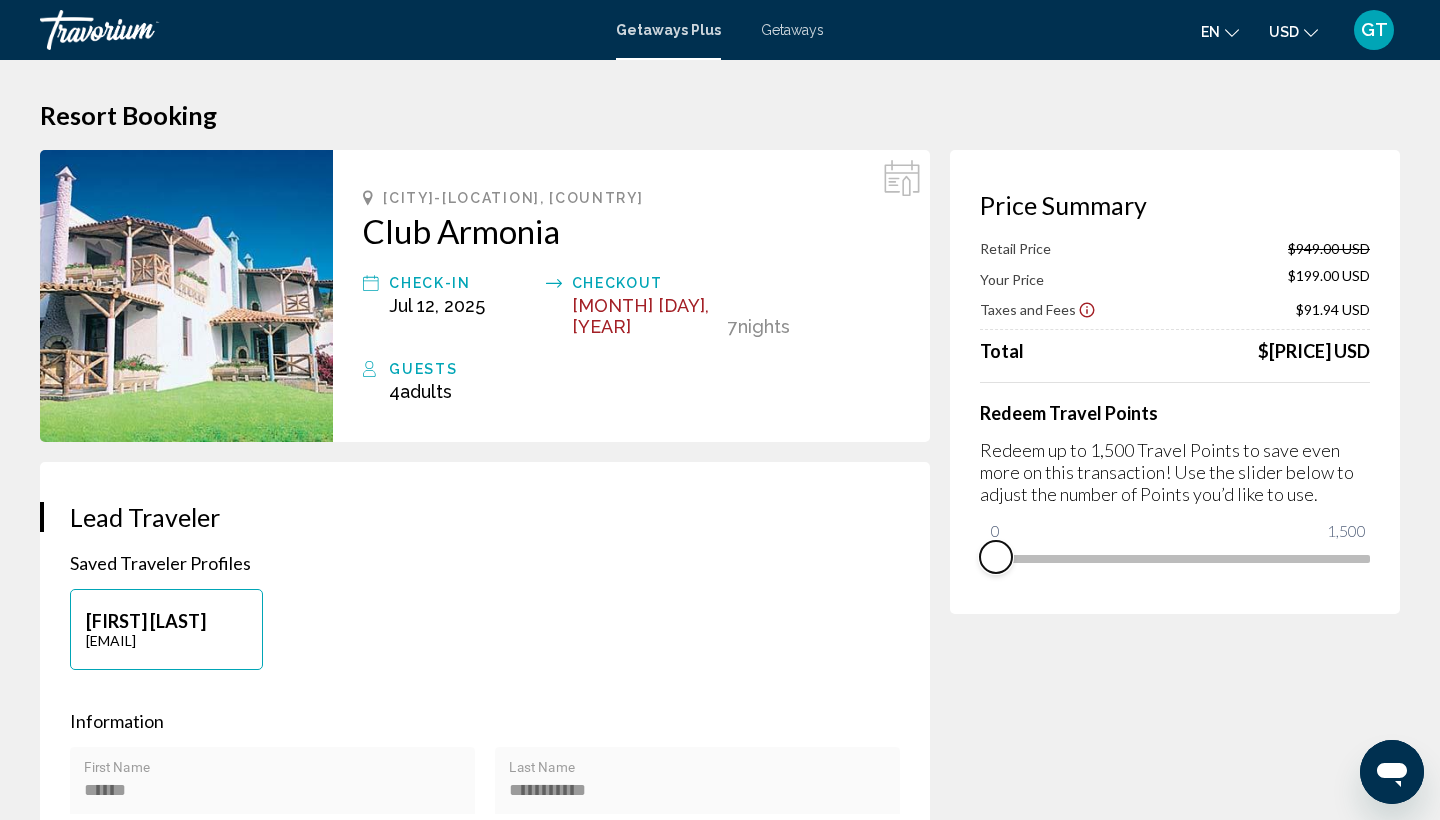 drag, startPoint x: 1362, startPoint y: 589, endPoint x: 772, endPoint y: 672, distance: 595.8095 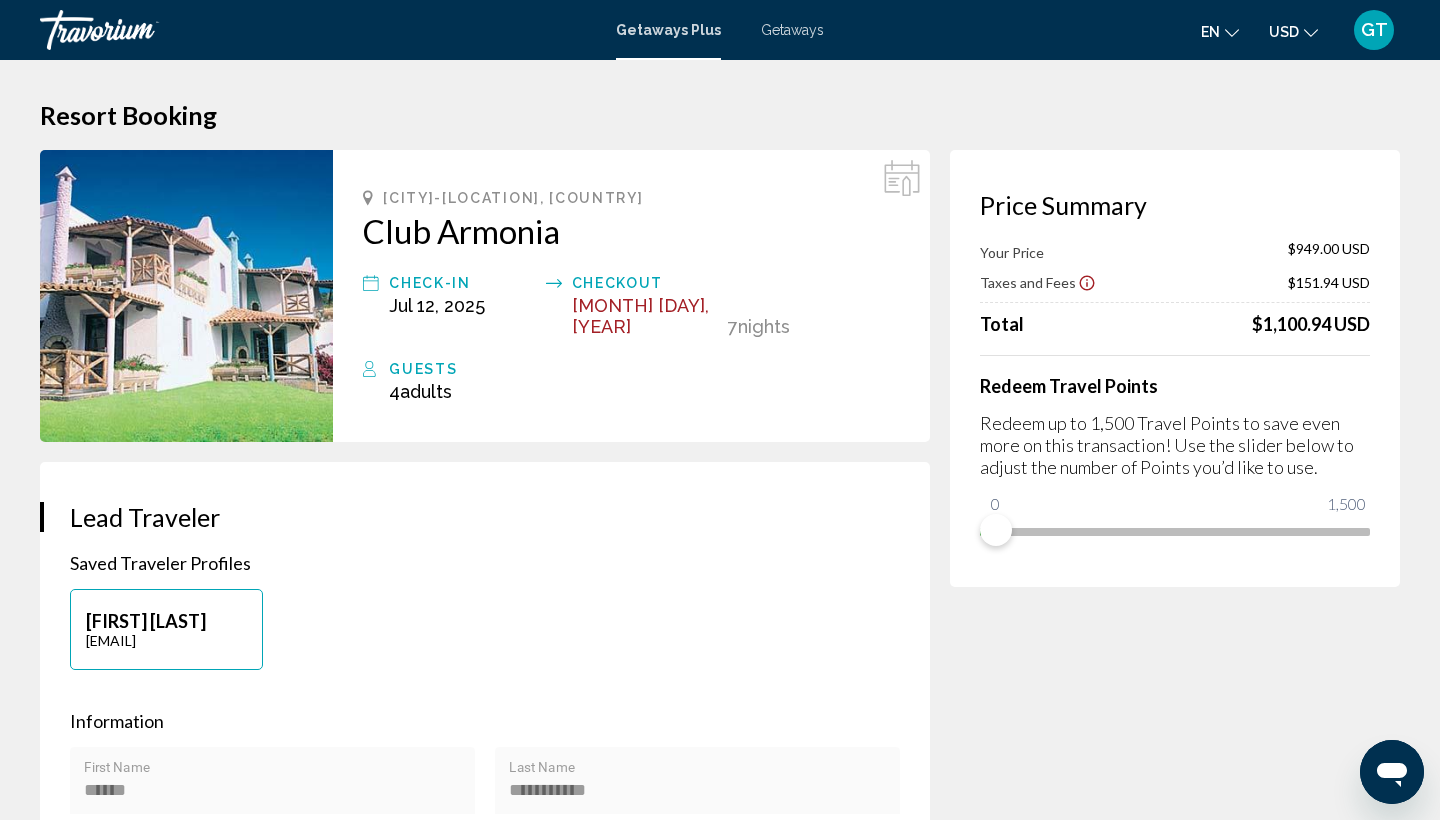 click on "GT" at bounding box center (1374, 30) 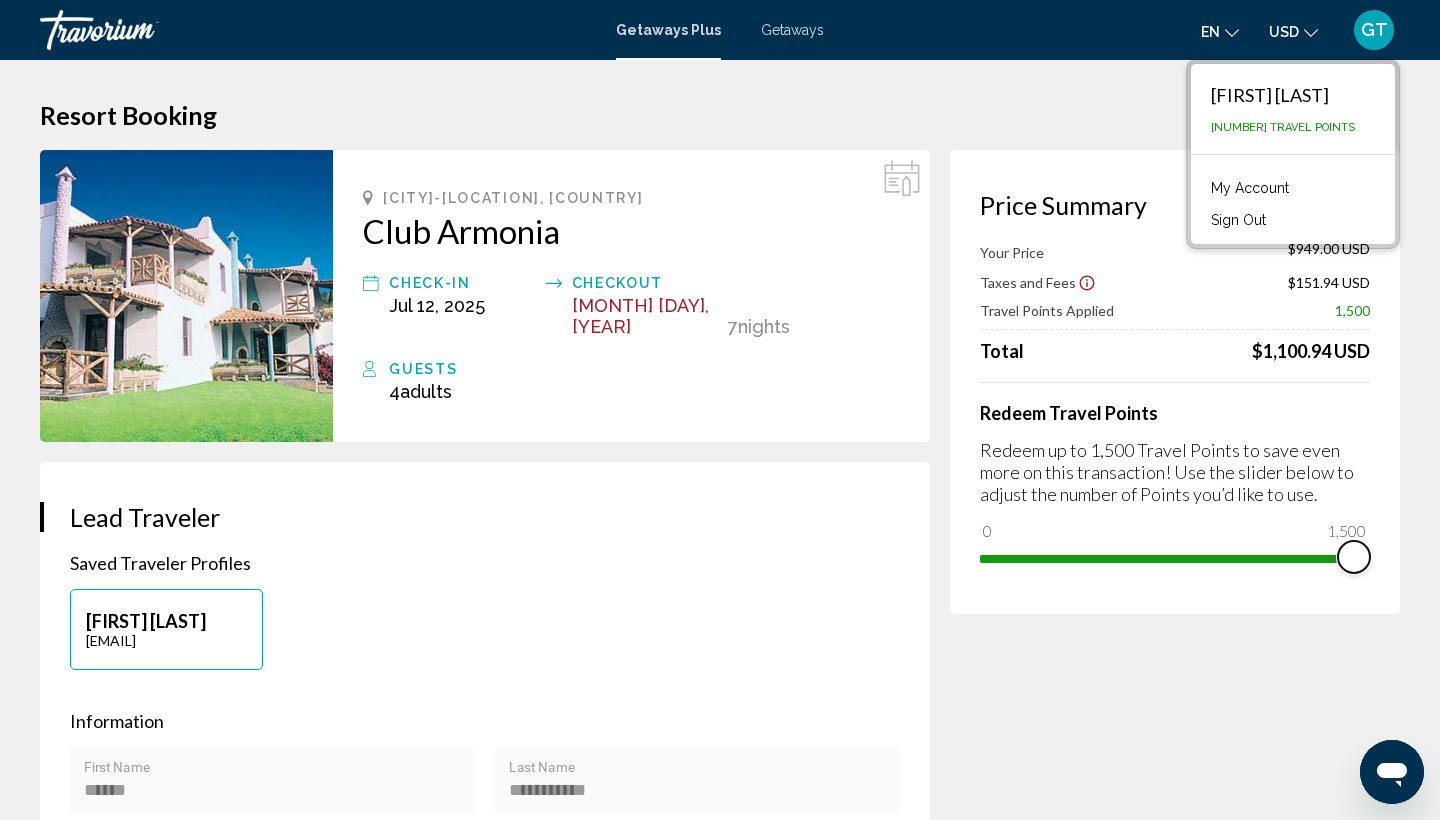 drag, startPoint x: 1006, startPoint y: 539, endPoint x: 1439, endPoint y: 527, distance: 433.16626 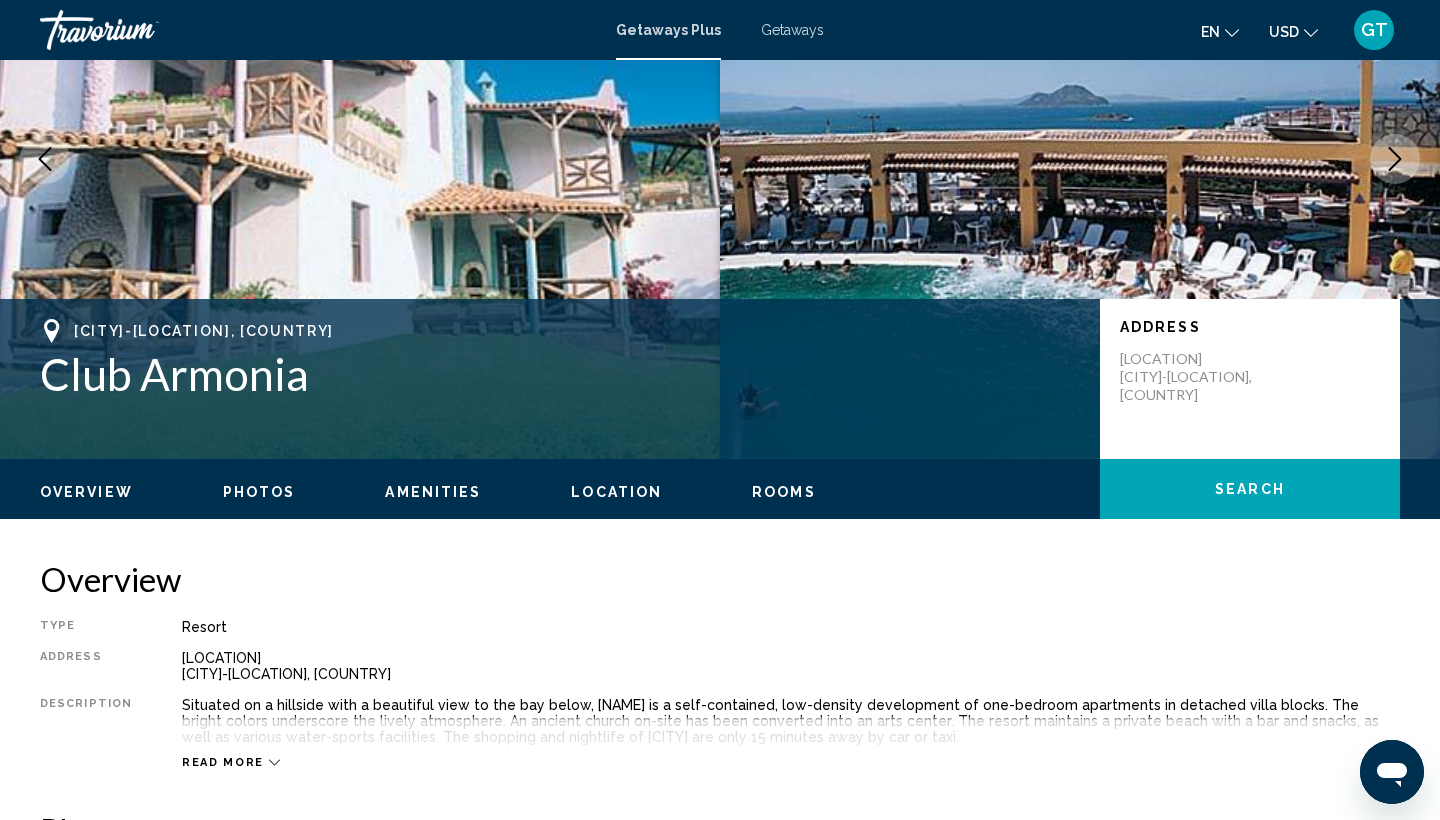scroll, scrollTop: 221, scrollLeft: 0, axis: vertical 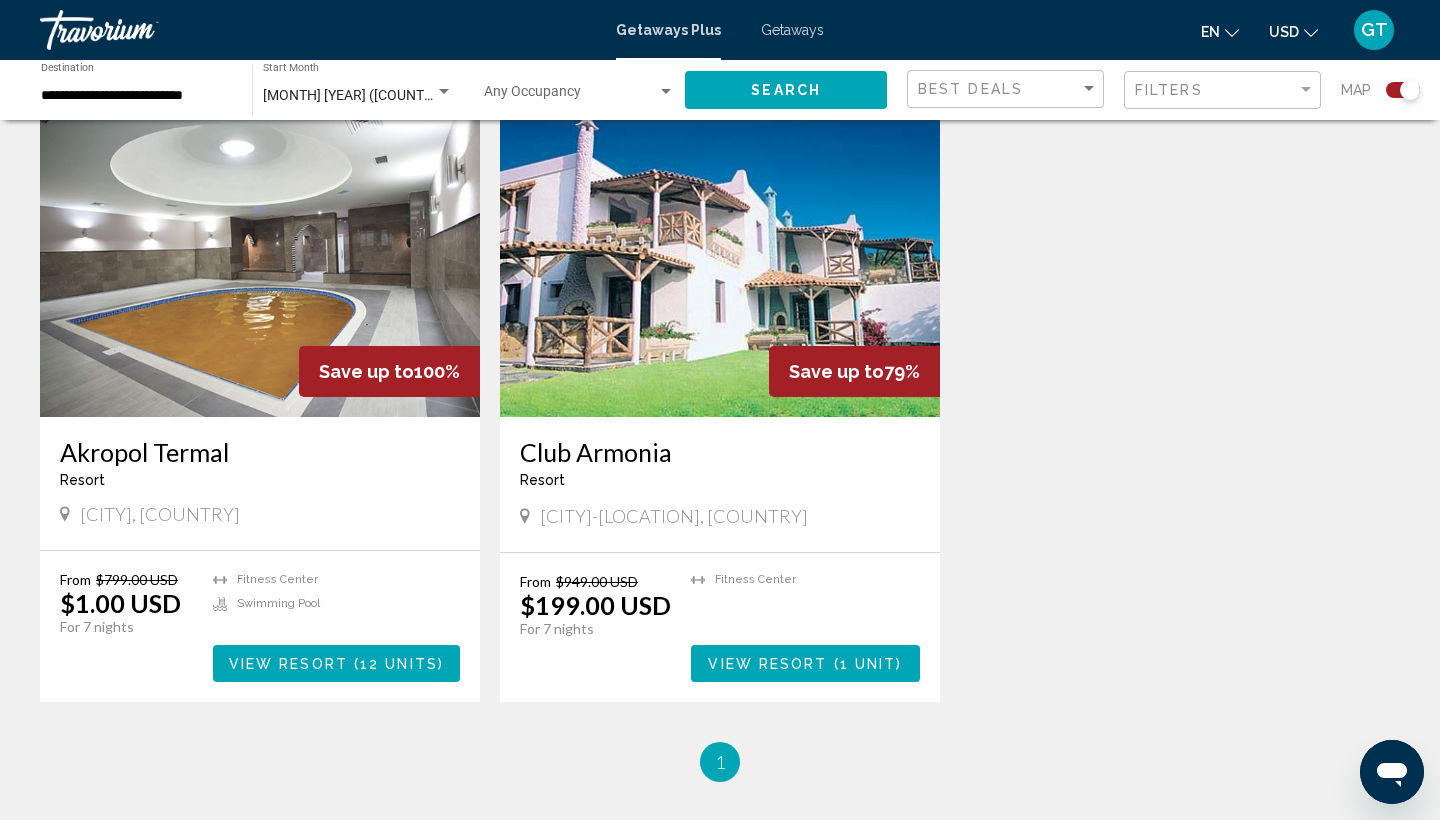 click on "View Resort" at bounding box center (288, 664) 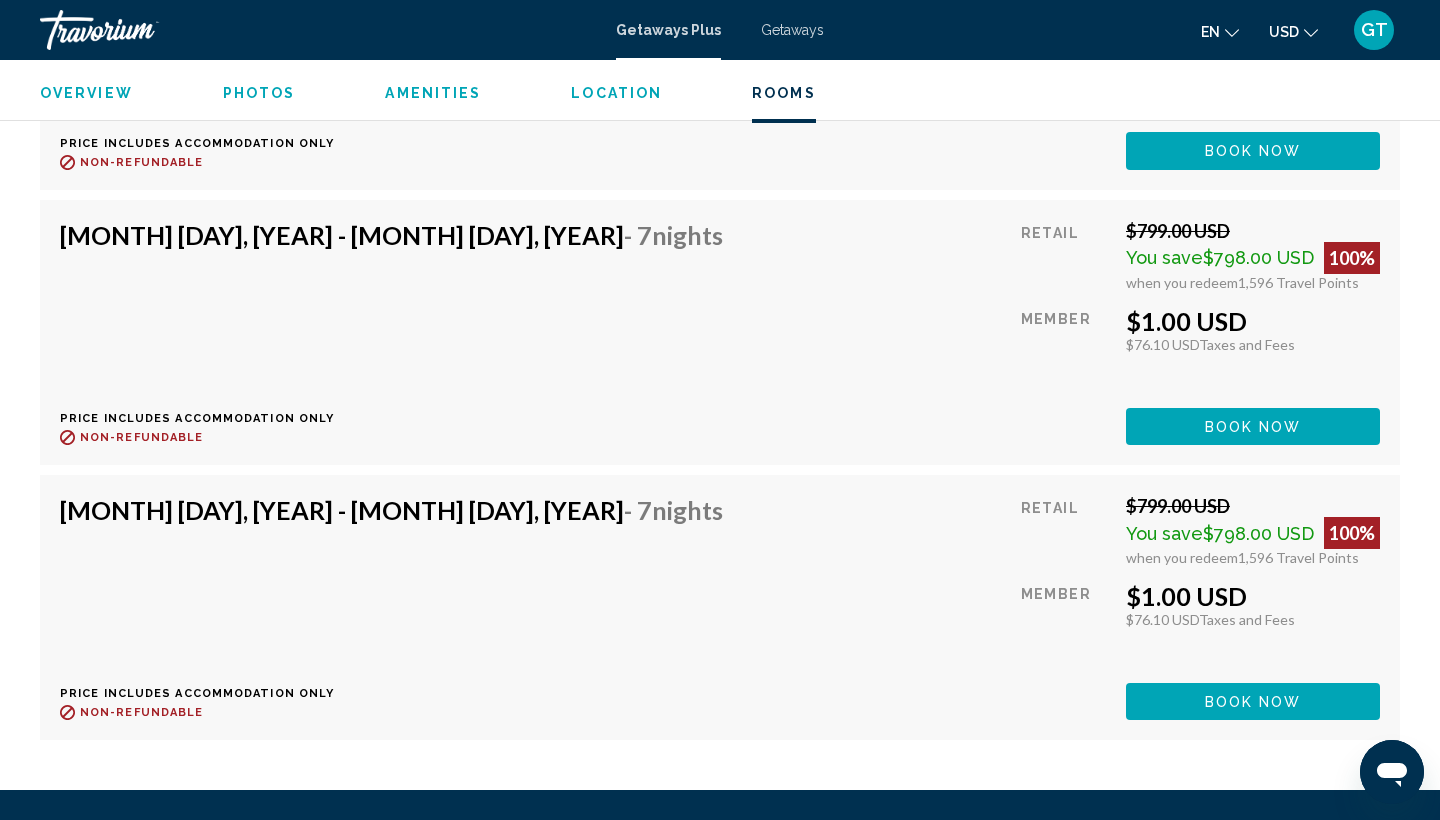 scroll, scrollTop: 3646, scrollLeft: 0, axis: vertical 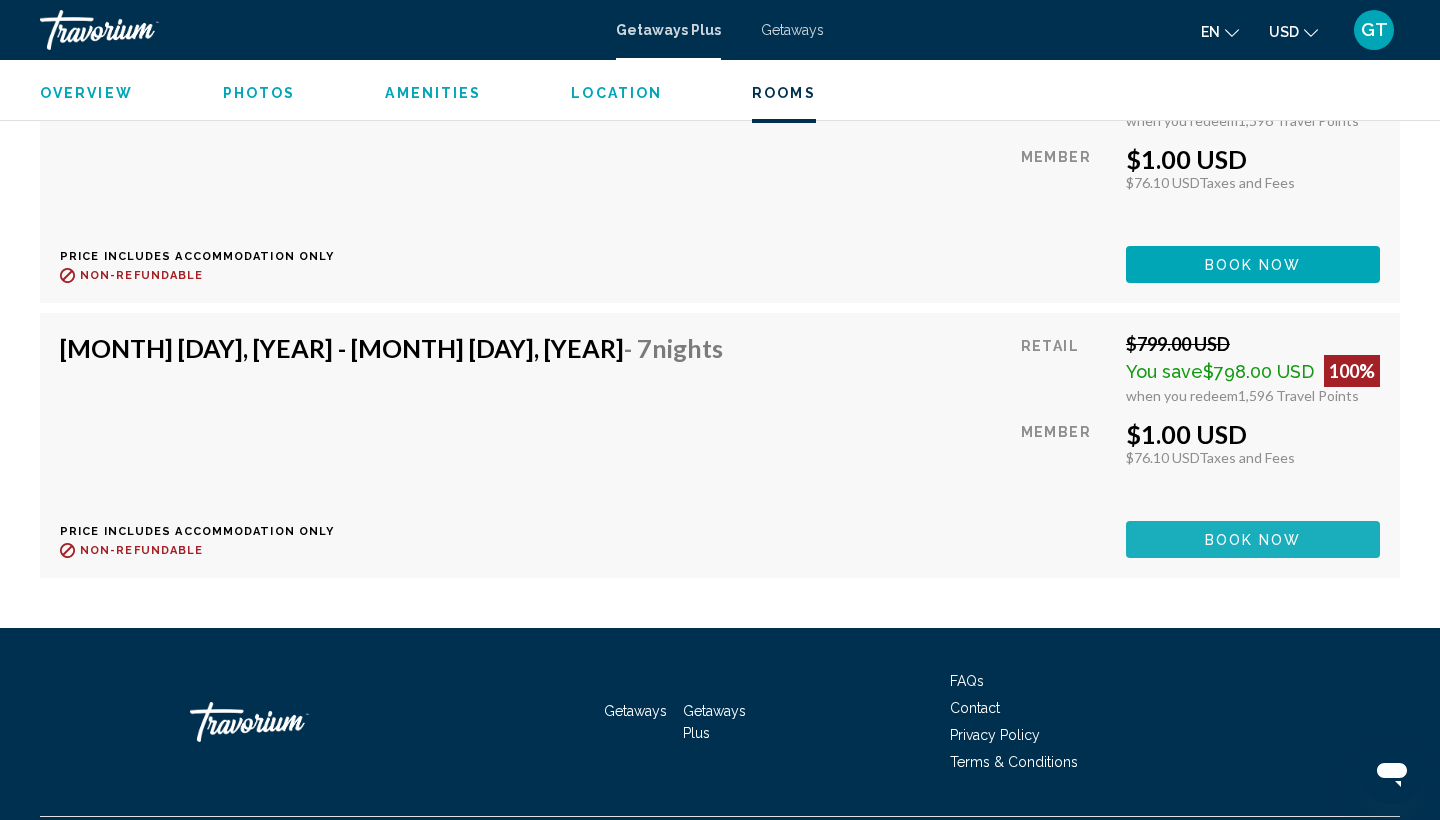 click on "Book now" at bounding box center [1253, -10] 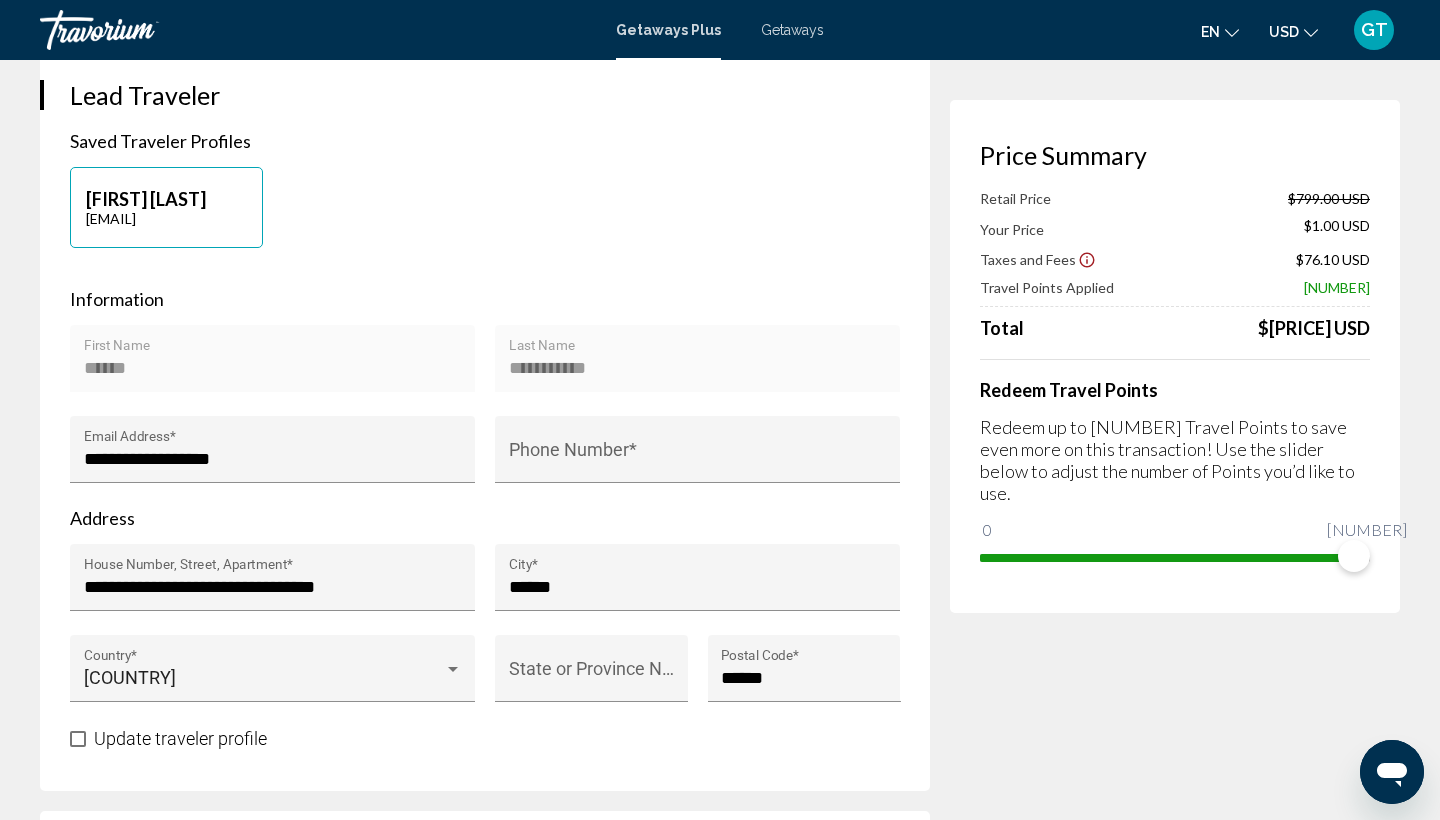 scroll, scrollTop: 30, scrollLeft: 0, axis: vertical 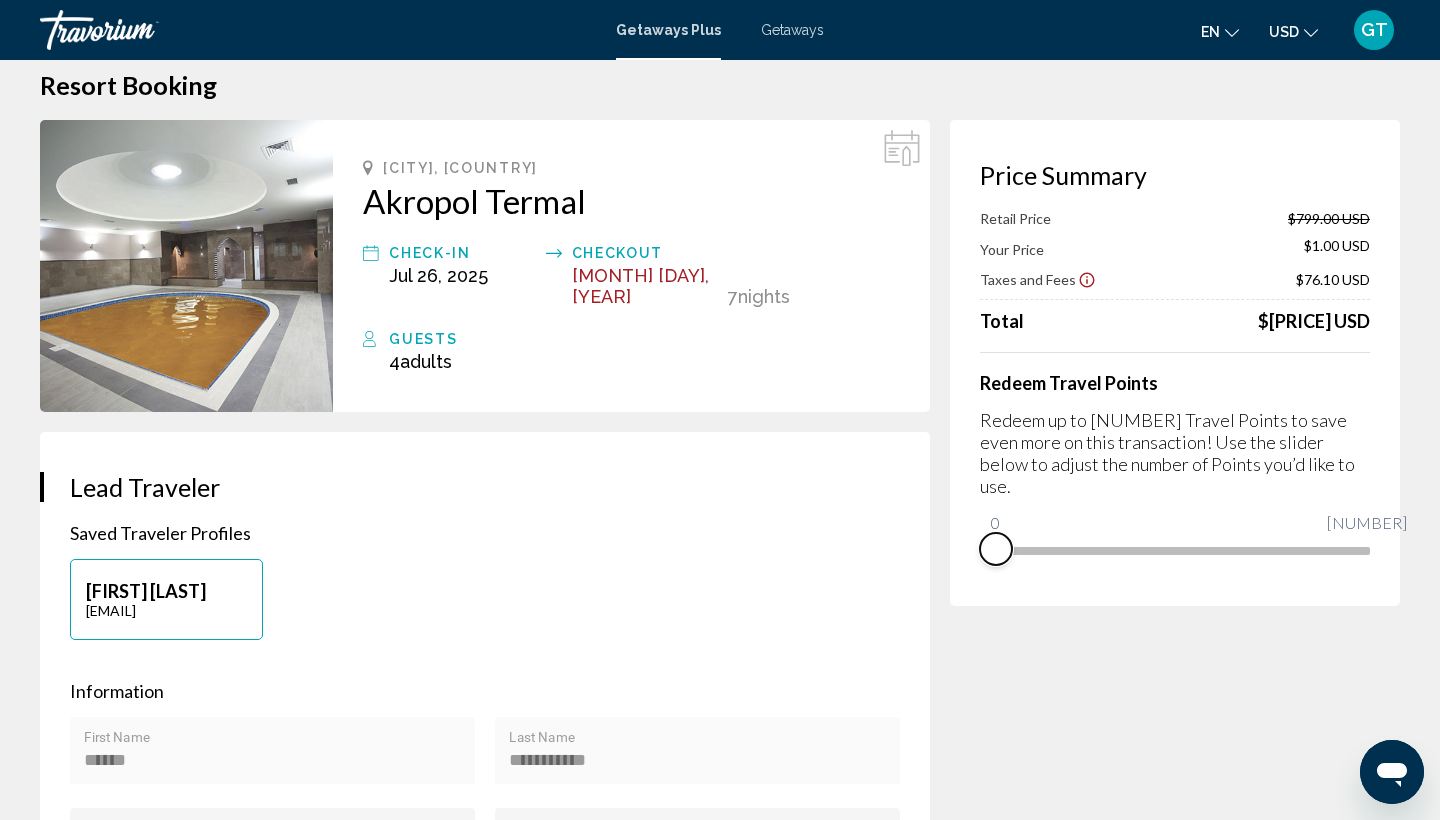 drag, startPoint x: 1357, startPoint y: 556, endPoint x: 776, endPoint y: 674, distance: 592.8617 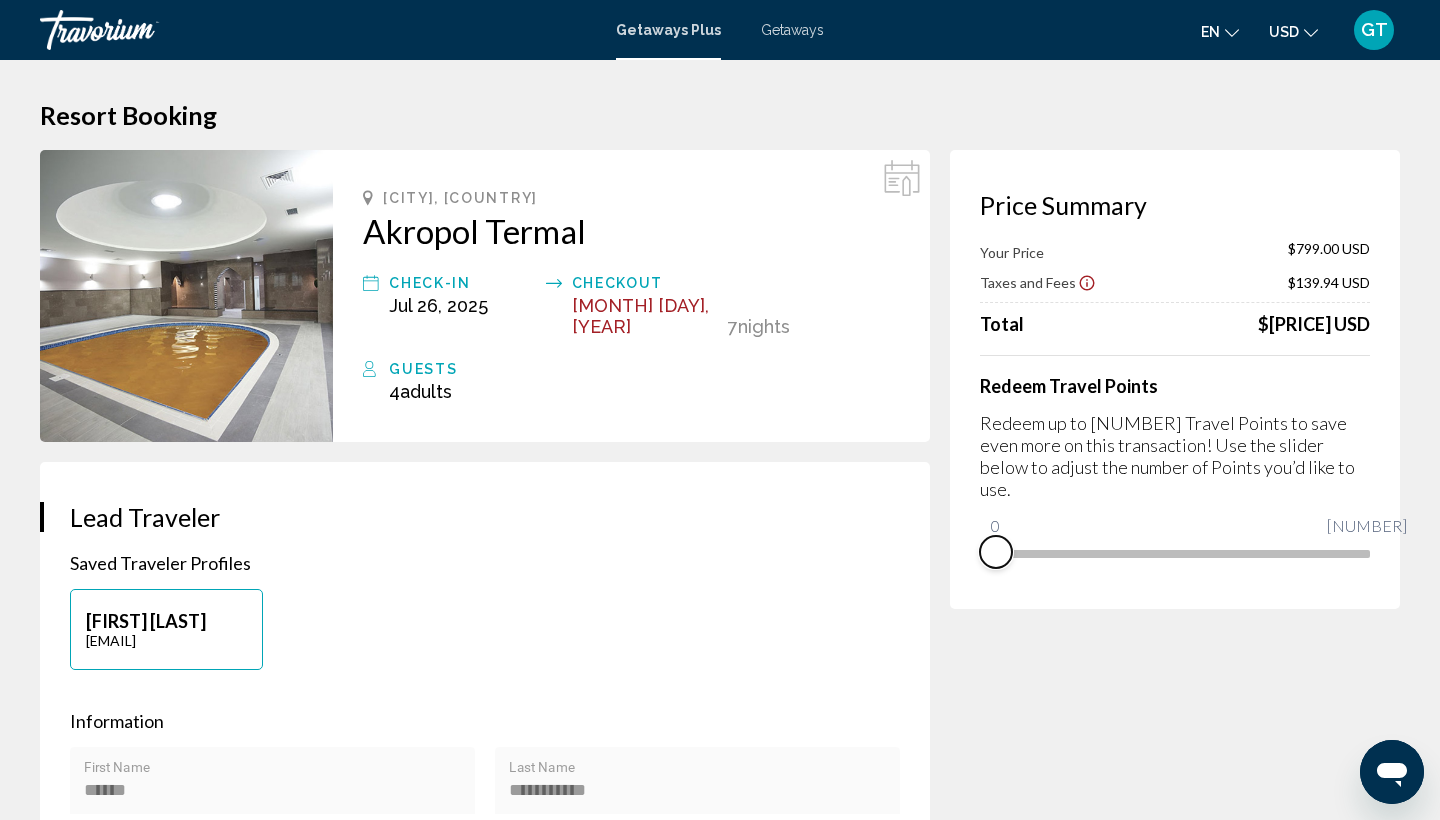 scroll, scrollTop: 0, scrollLeft: 0, axis: both 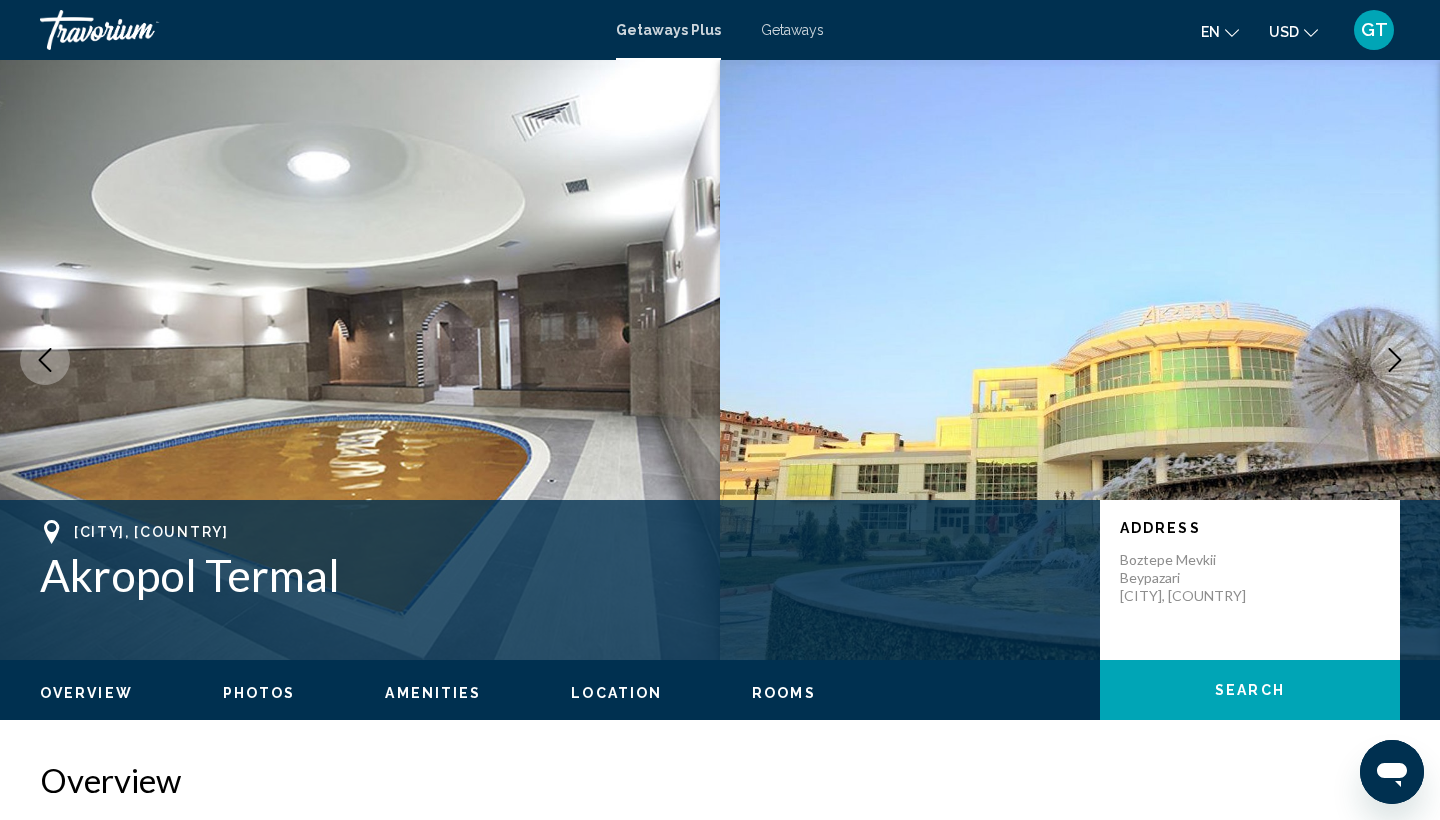 click at bounding box center [1395, 360] 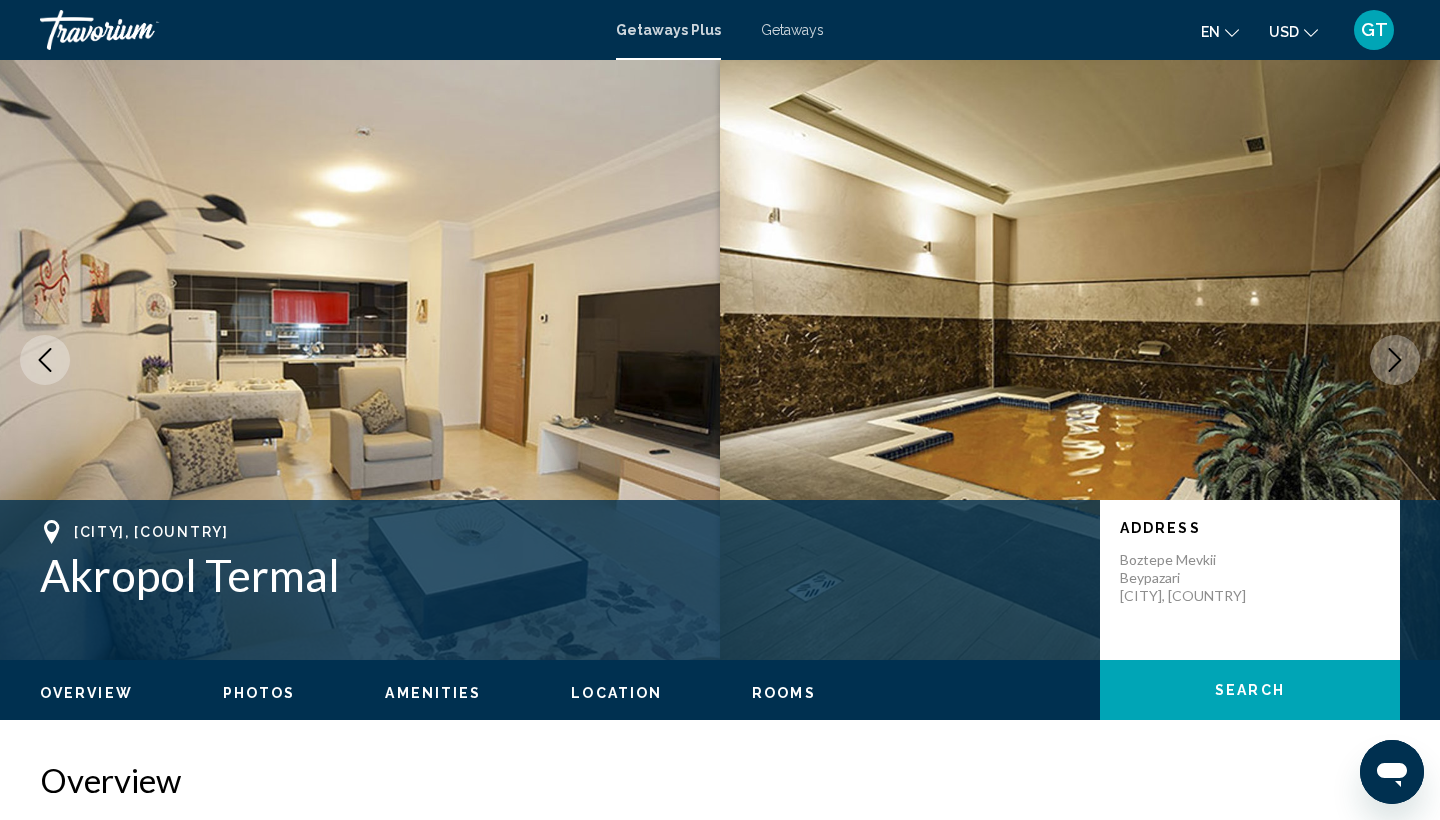 click at bounding box center [1395, 360] 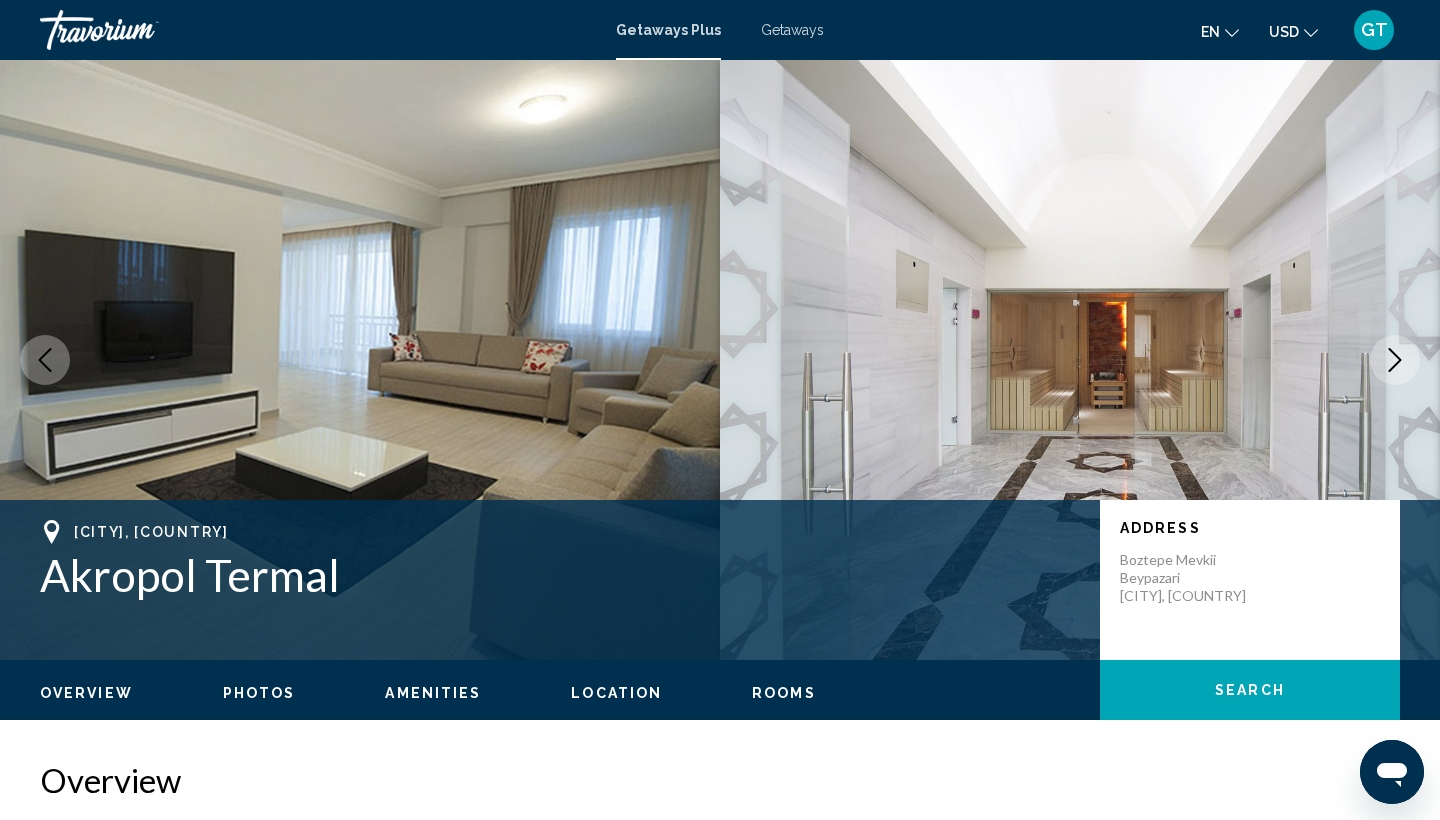 click at bounding box center [1395, 360] 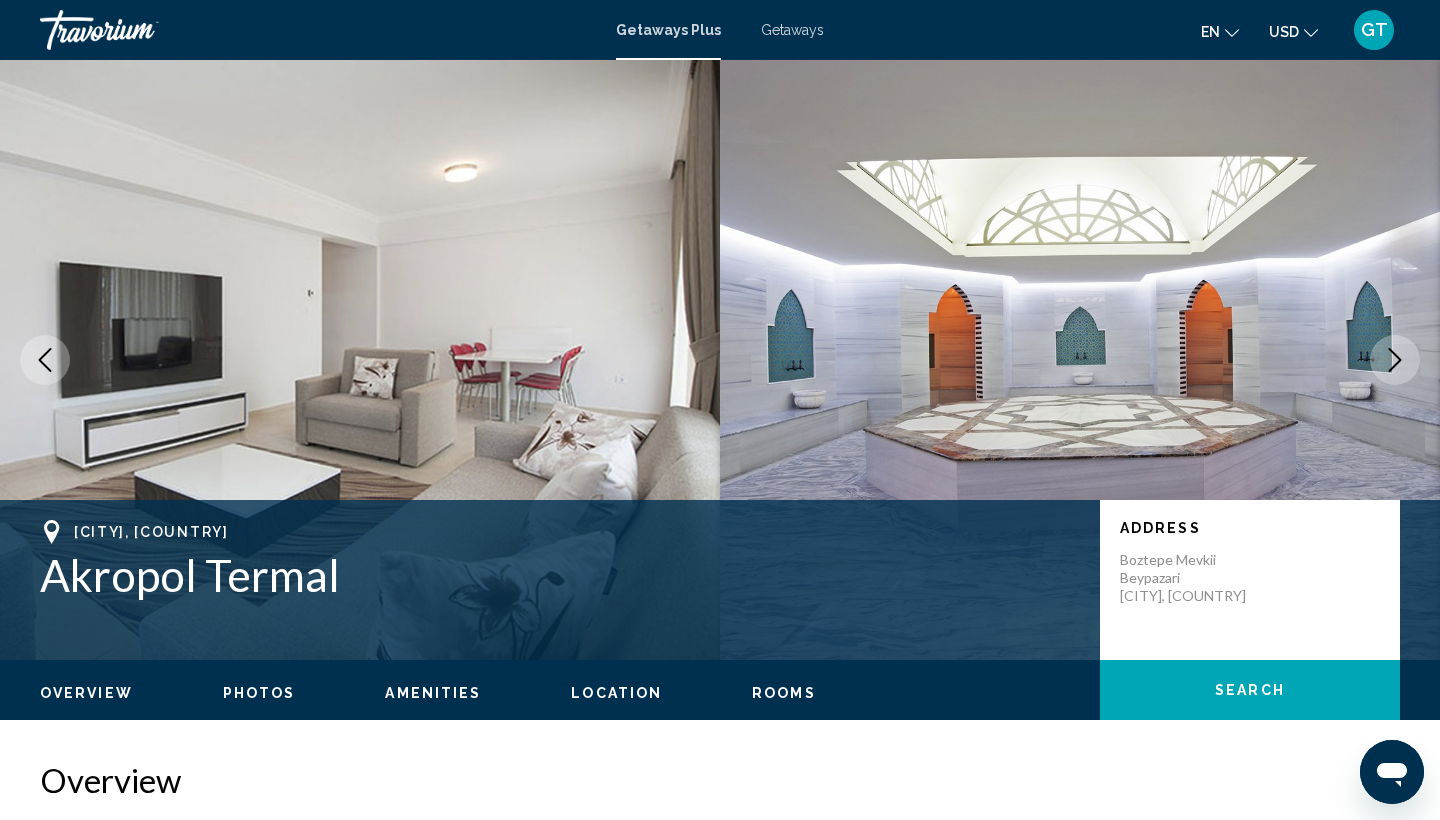 click at bounding box center (1395, 360) 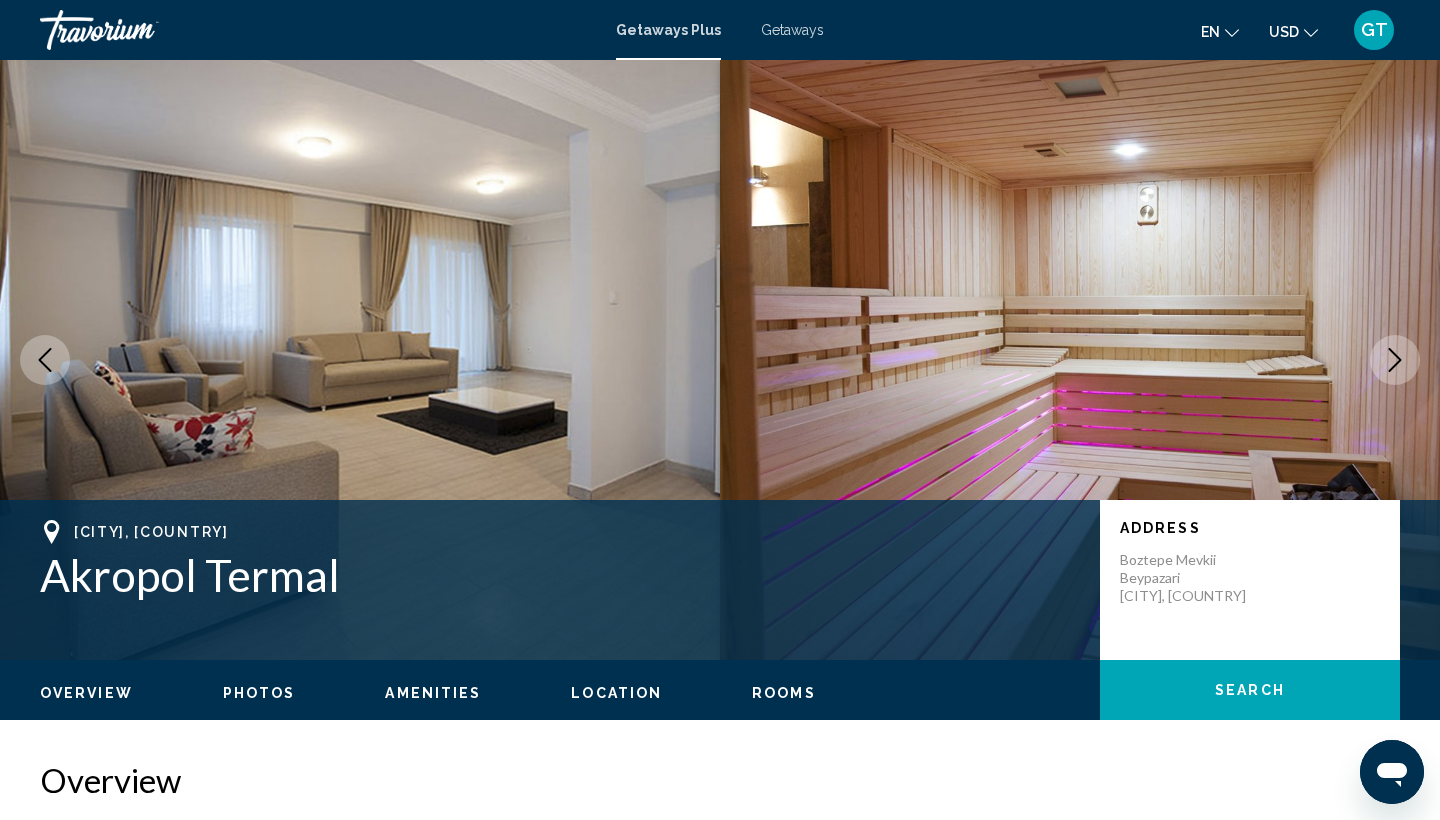 click at bounding box center (1395, 360) 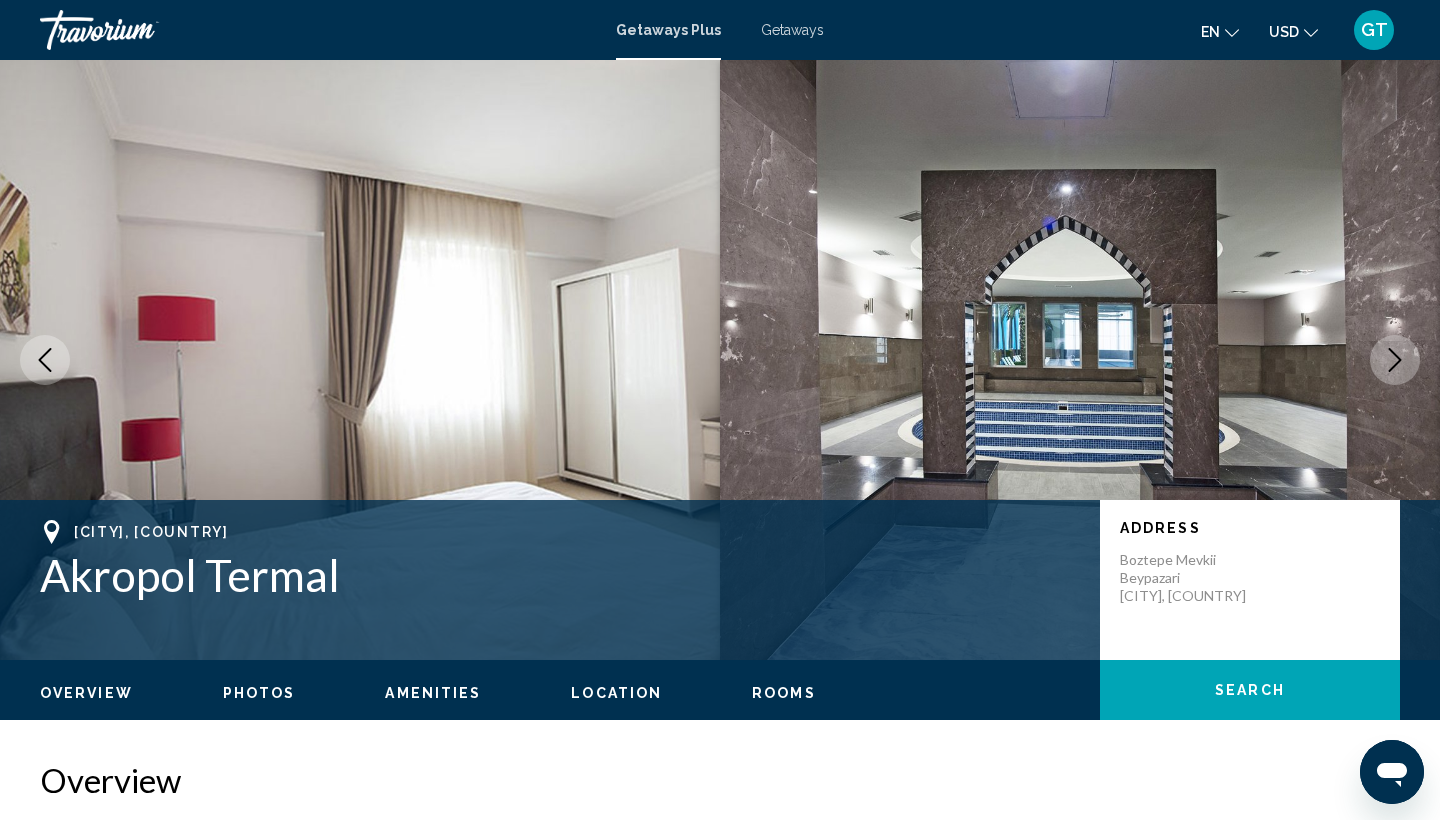 click at bounding box center (1395, 360) 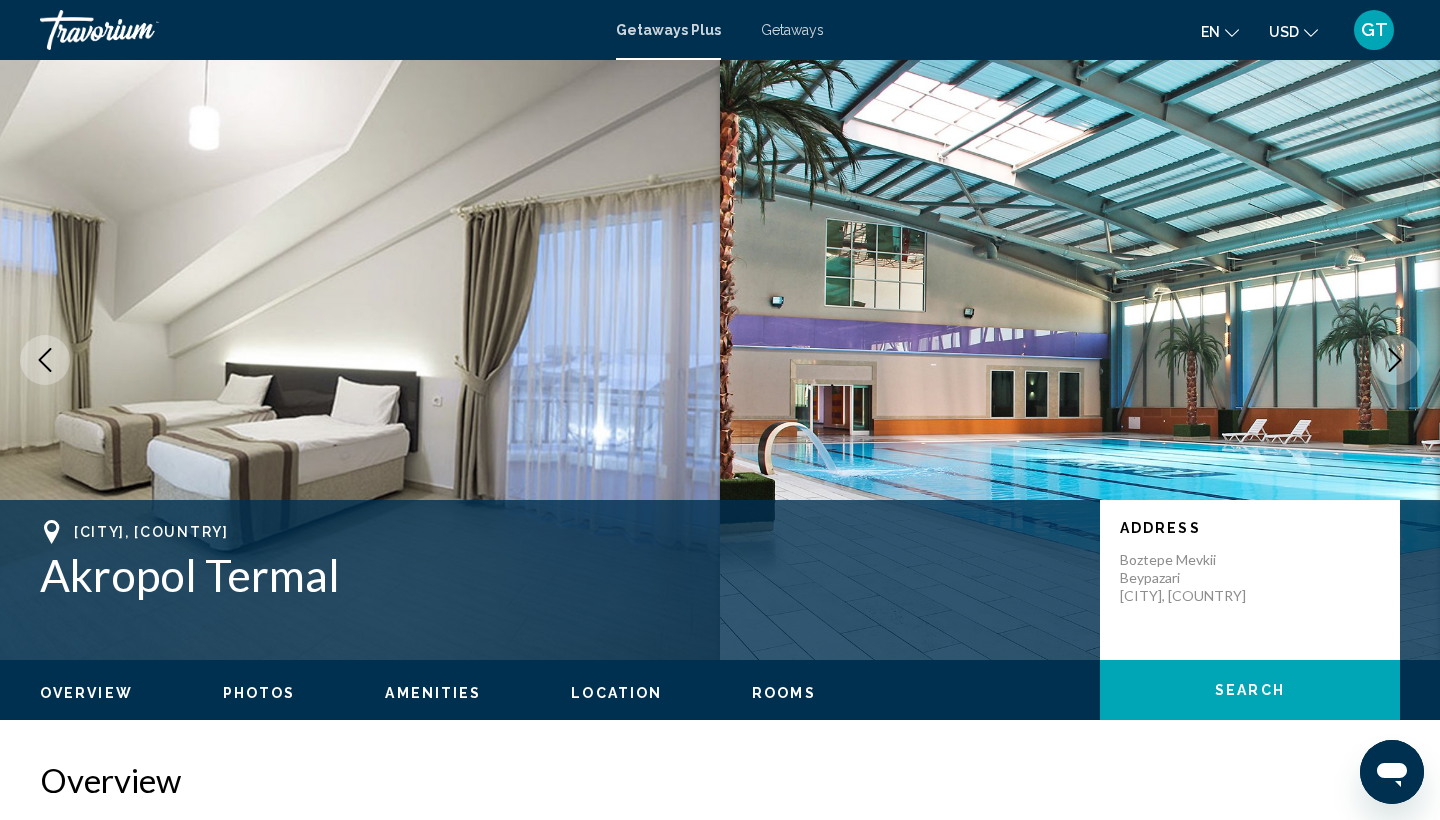 click at bounding box center [1395, 360] 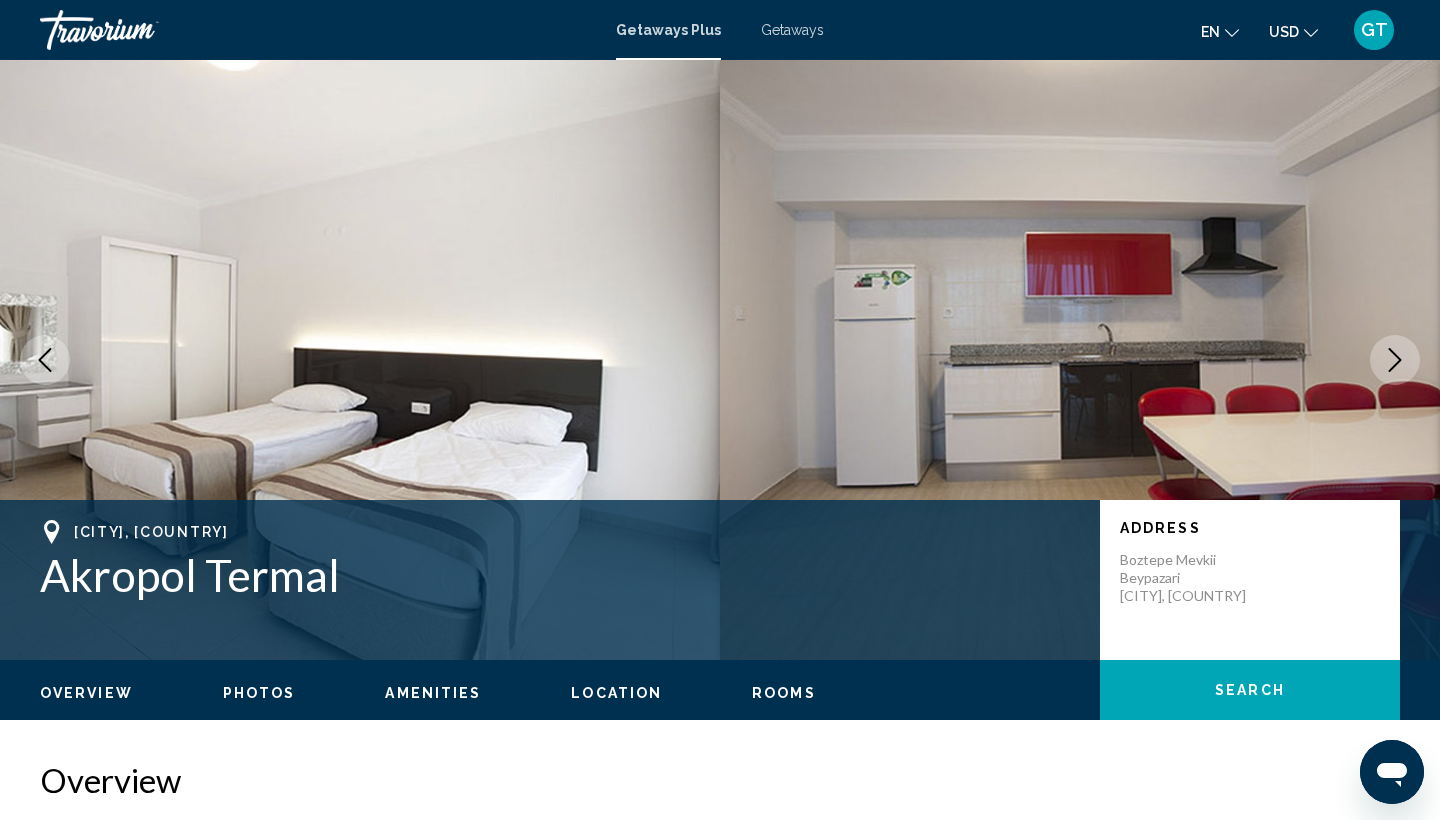 click at bounding box center [1395, 360] 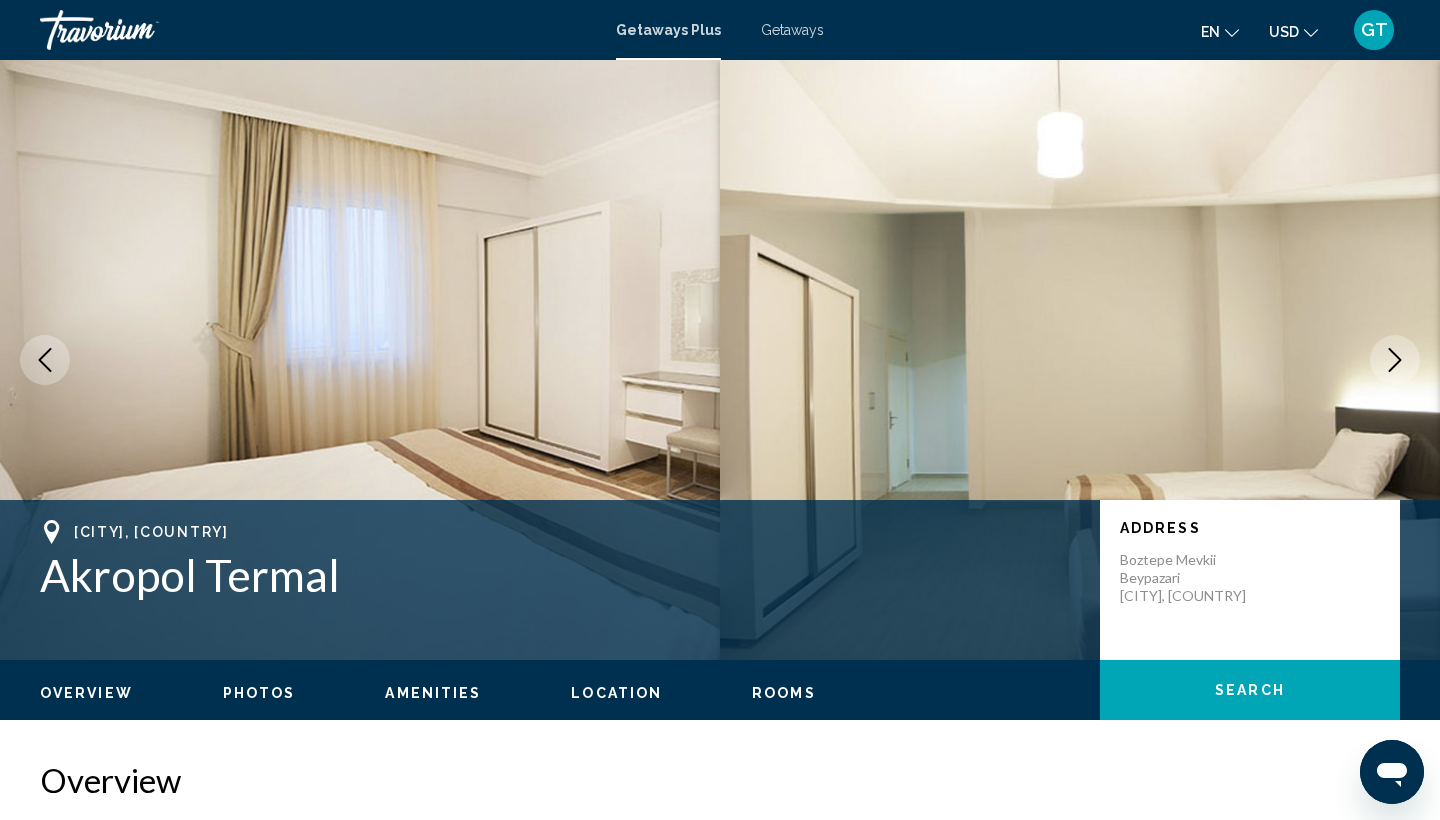 click at bounding box center [1395, 360] 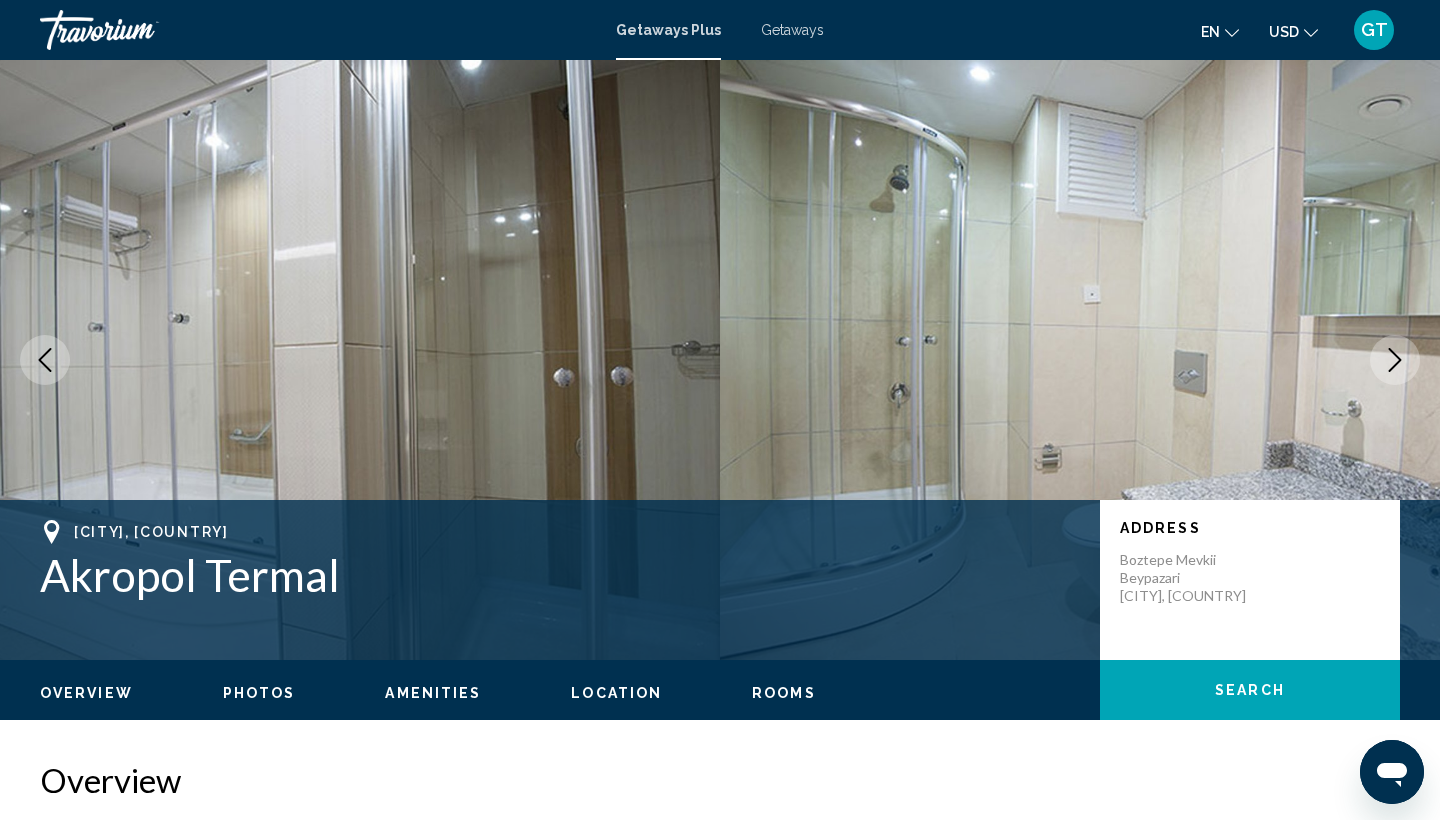 click at bounding box center [1395, 360] 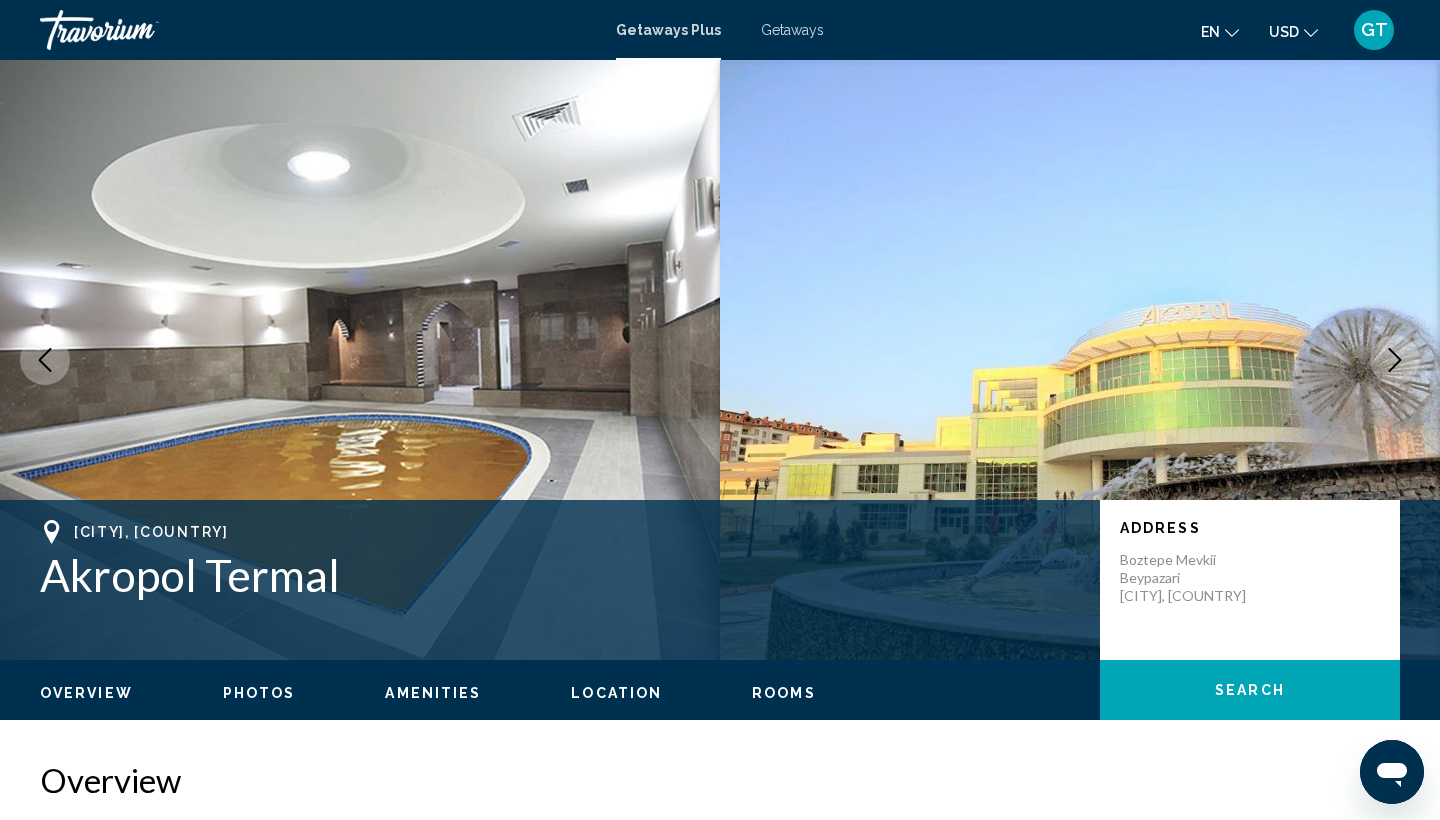 click at bounding box center (1395, 360) 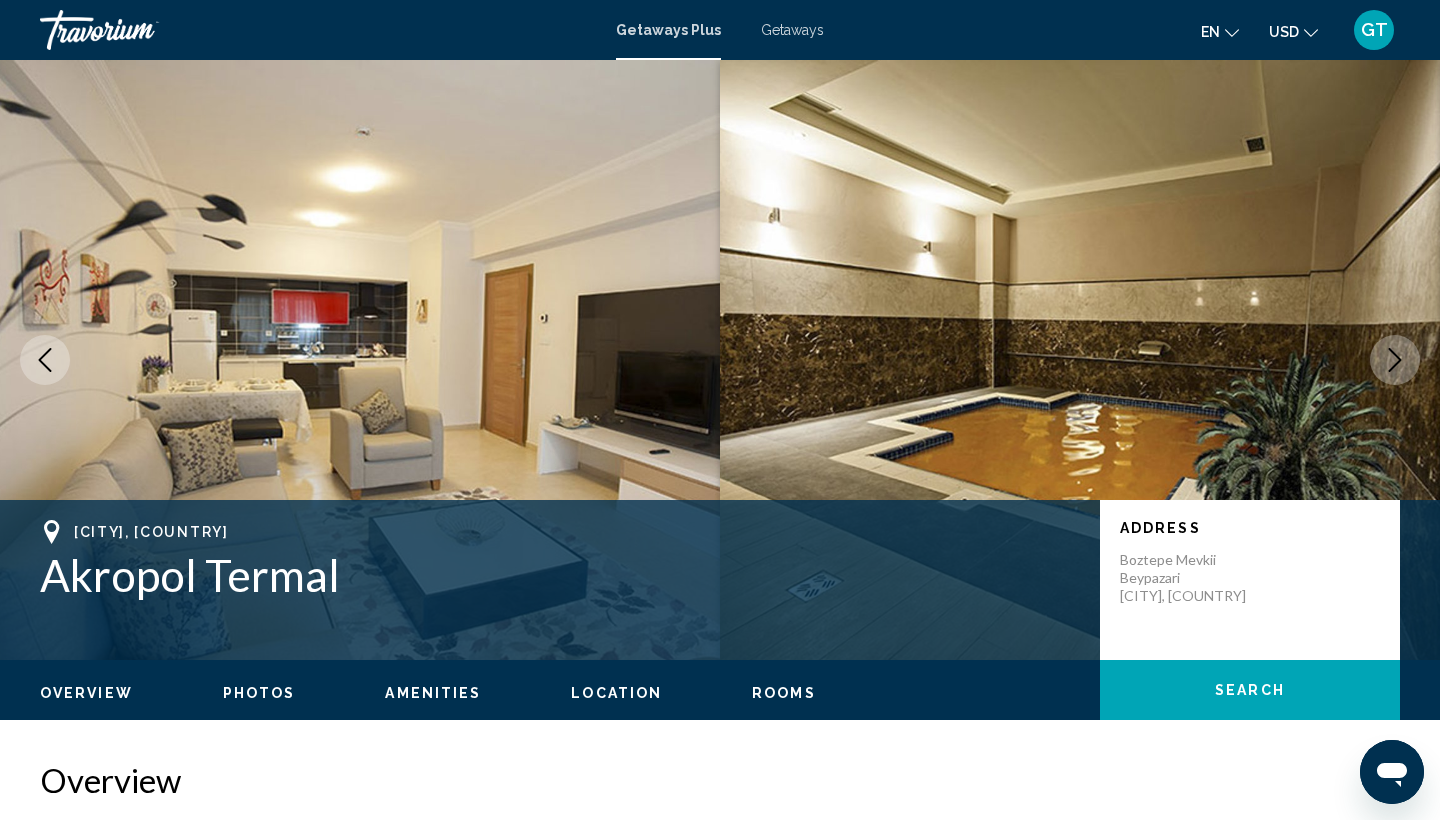 click at bounding box center [1395, 360] 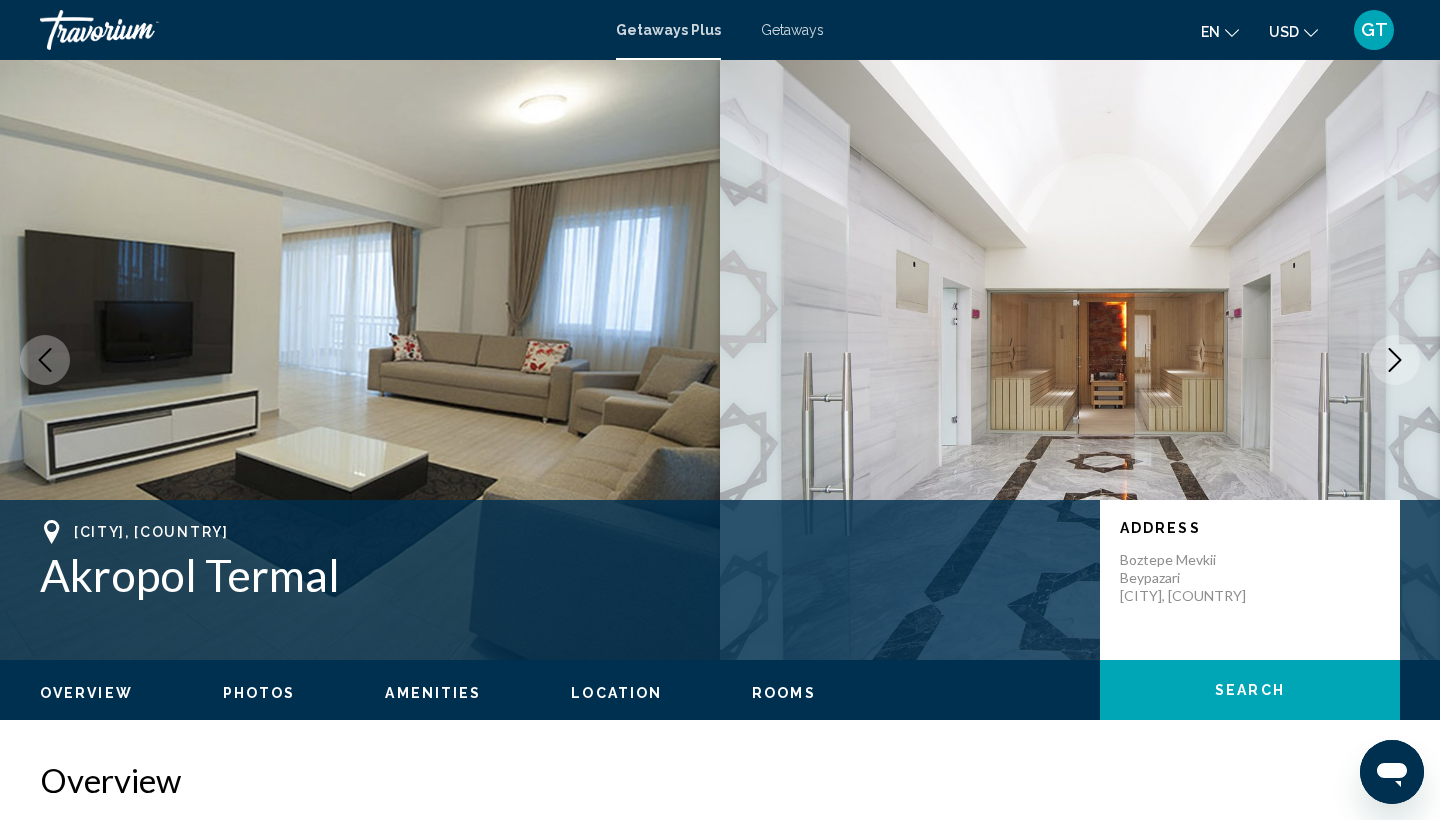 click at bounding box center [1395, 360] 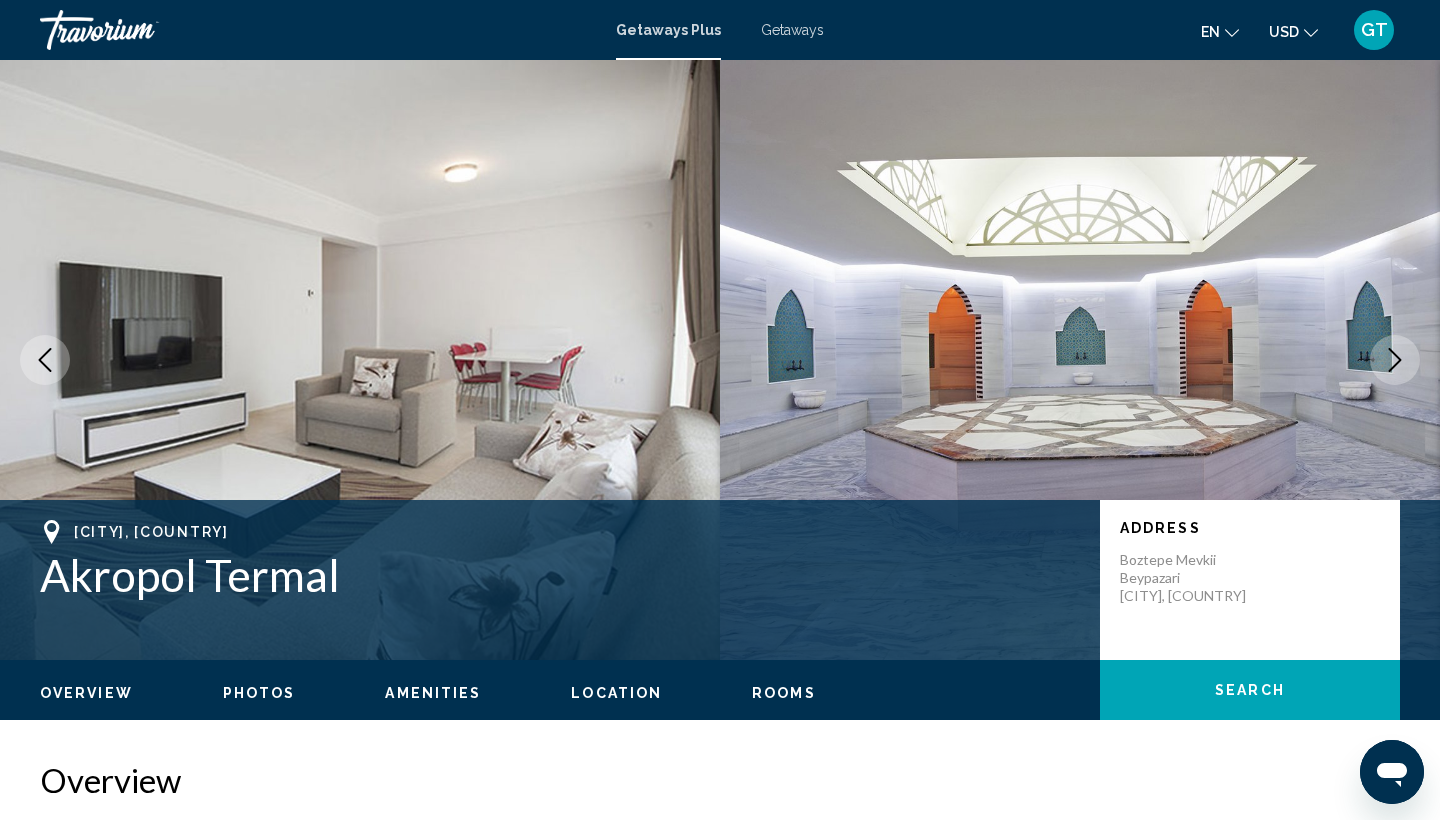 click at bounding box center [1395, 360] 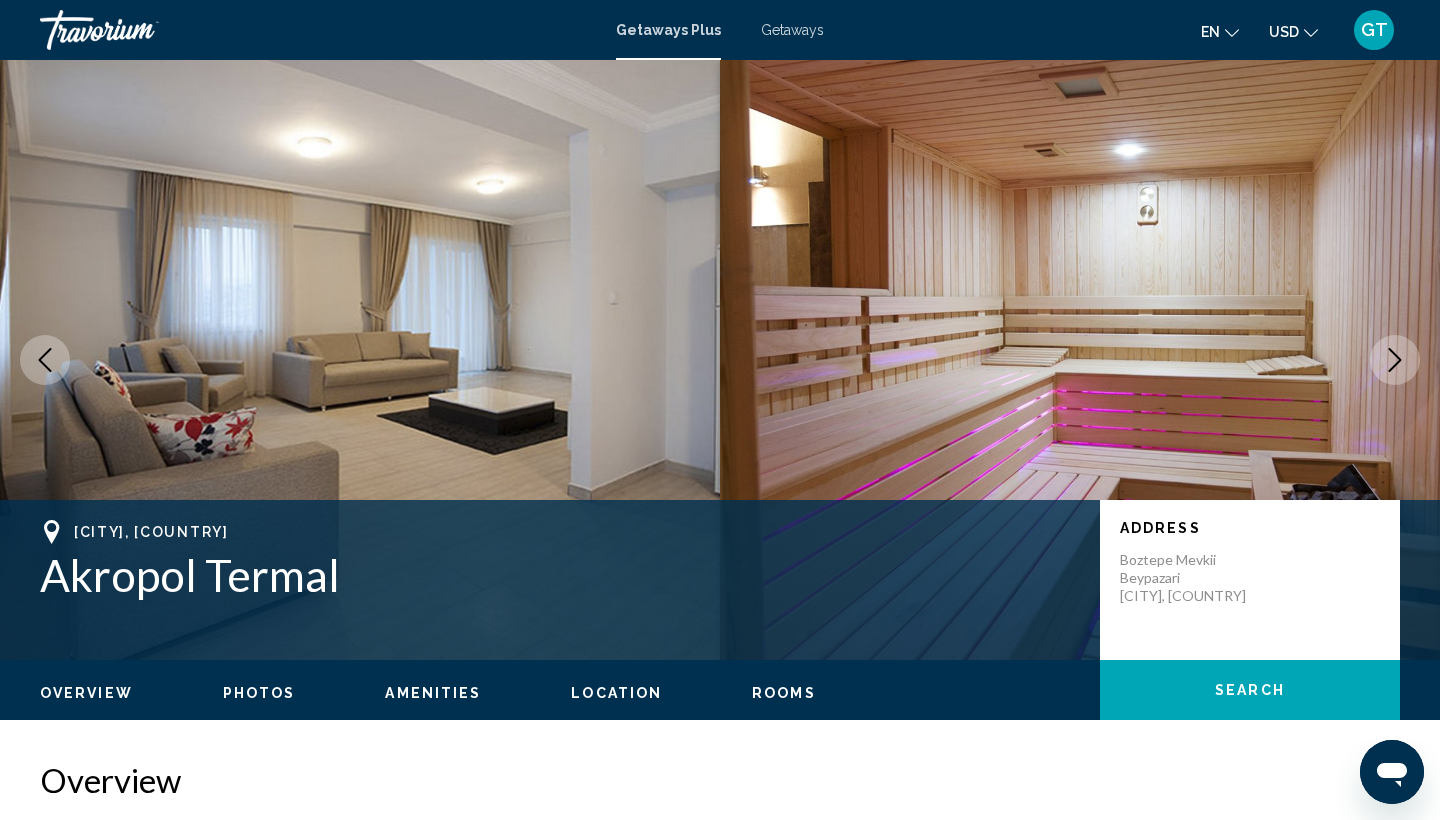 click at bounding box center (1395, 360) 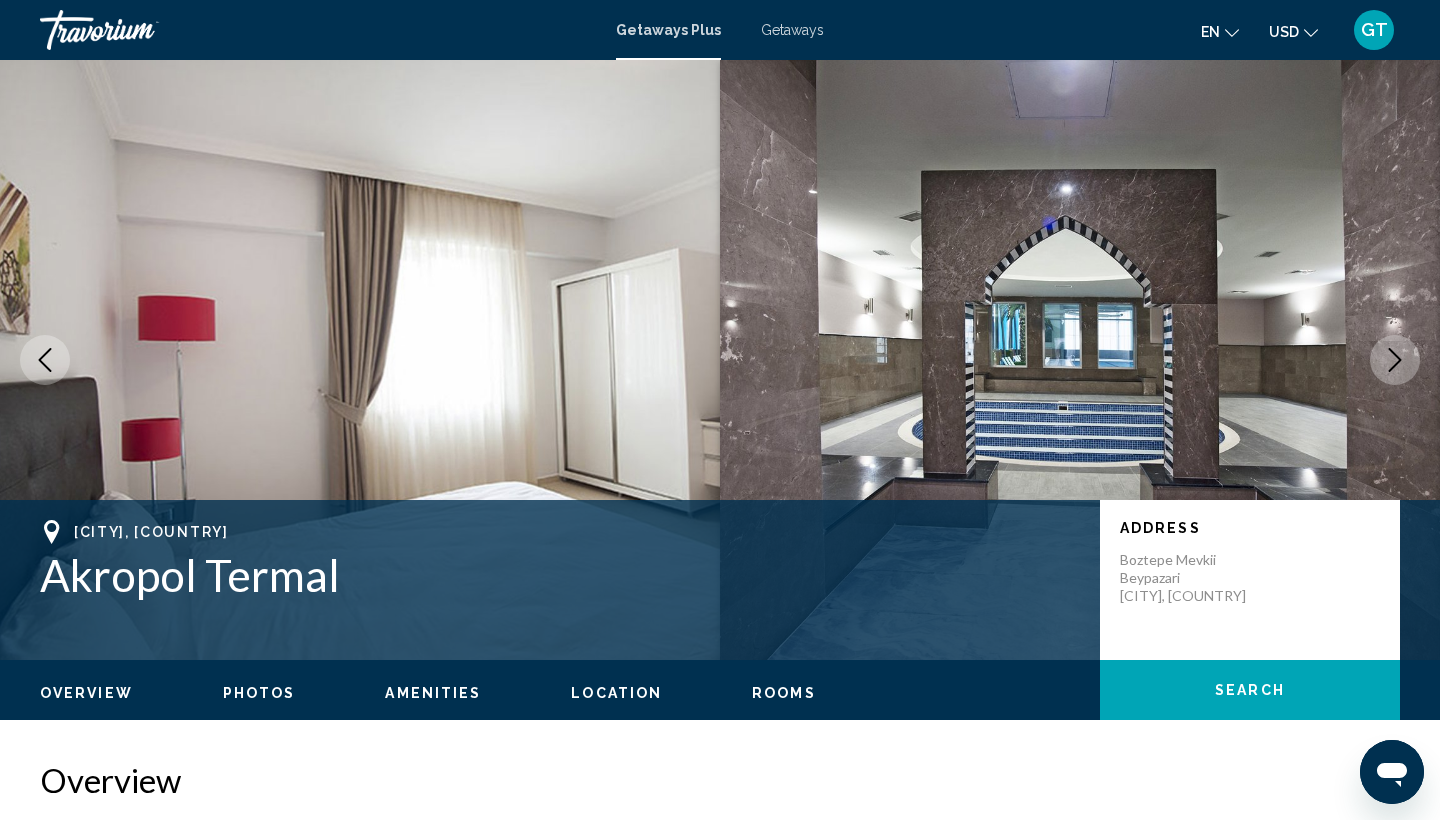 click at bounding box center [1395, 360] 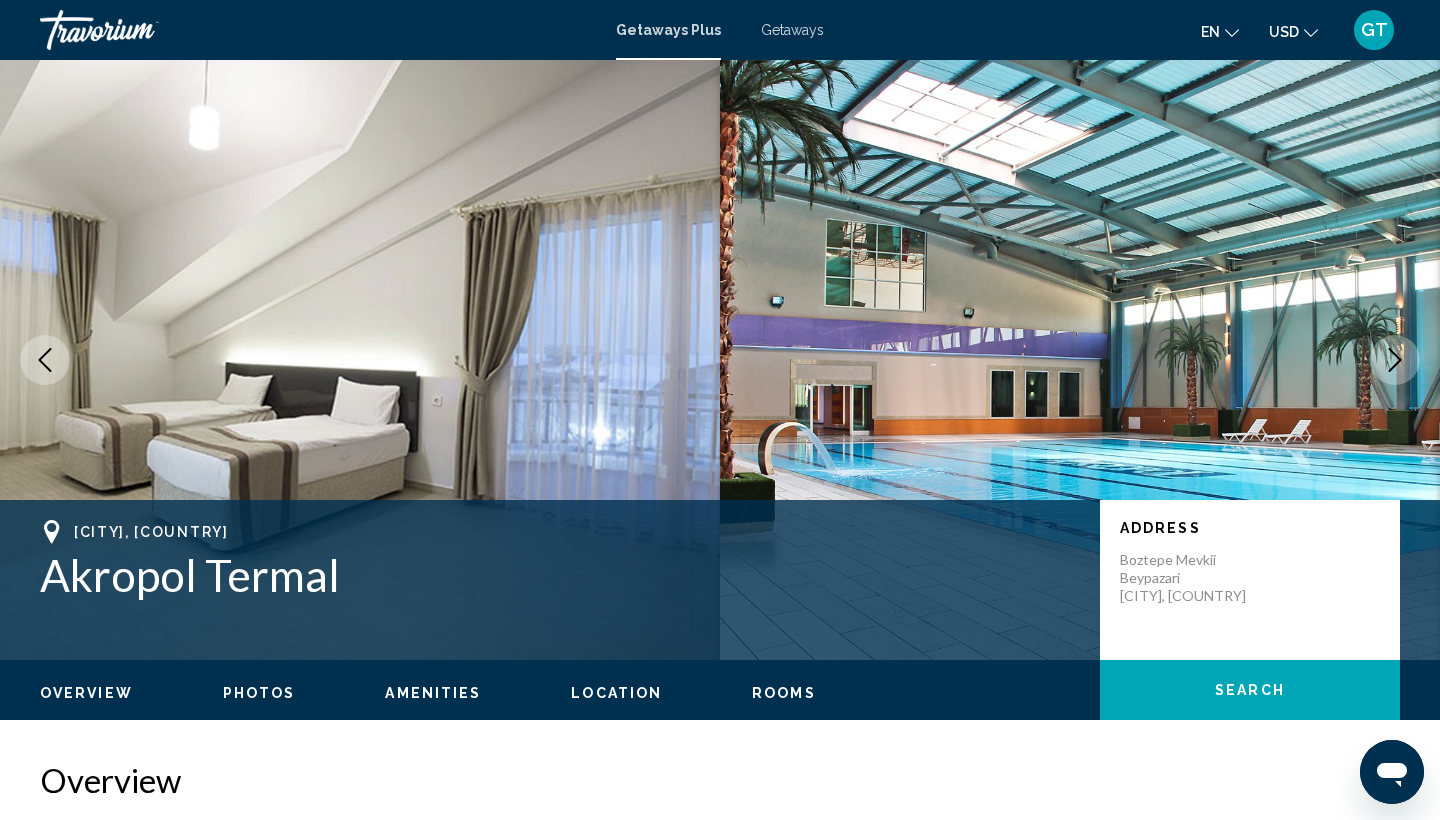 click at bounding box center (1395, 360) 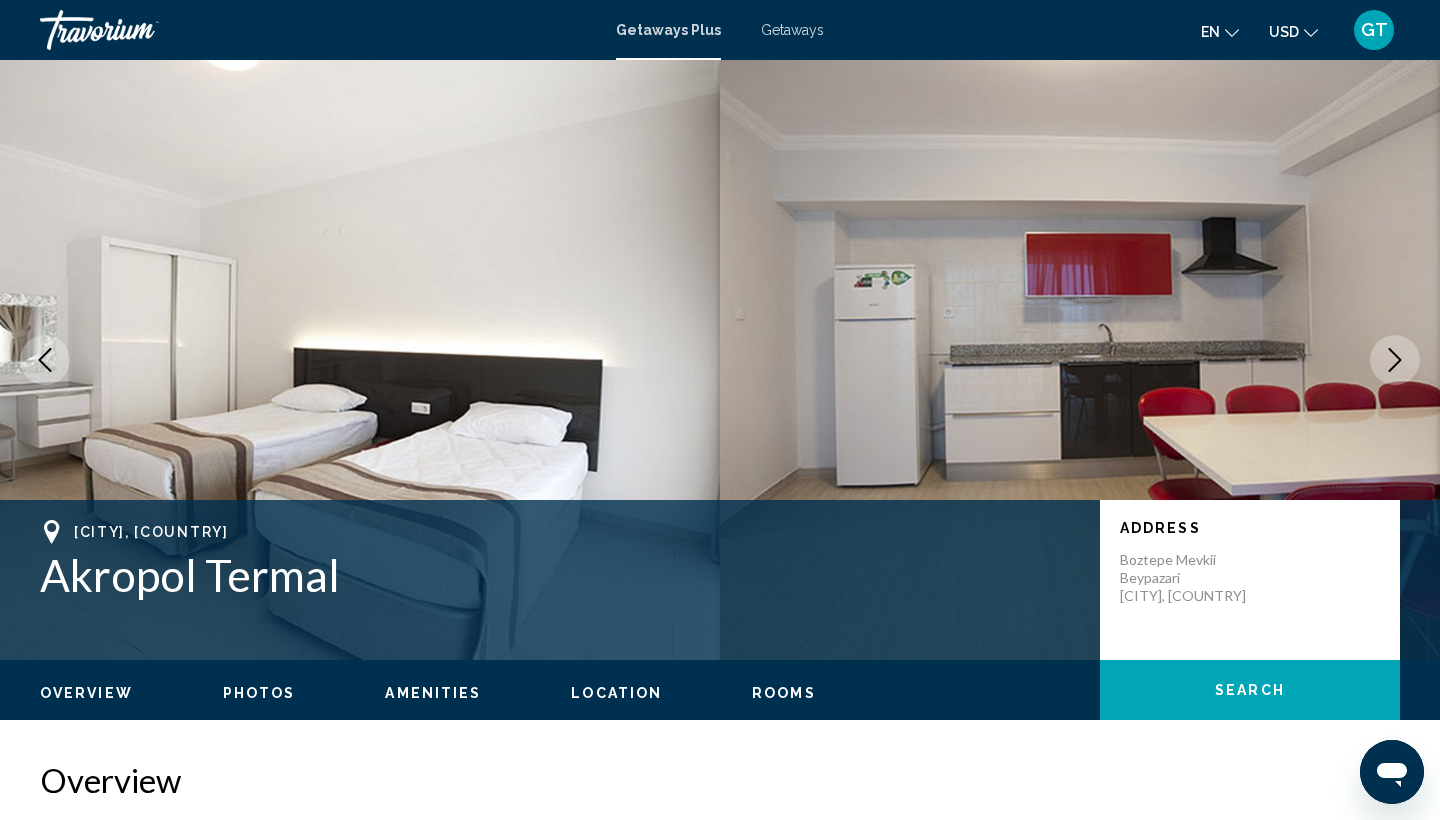 click at bounding box center (1395, 360) 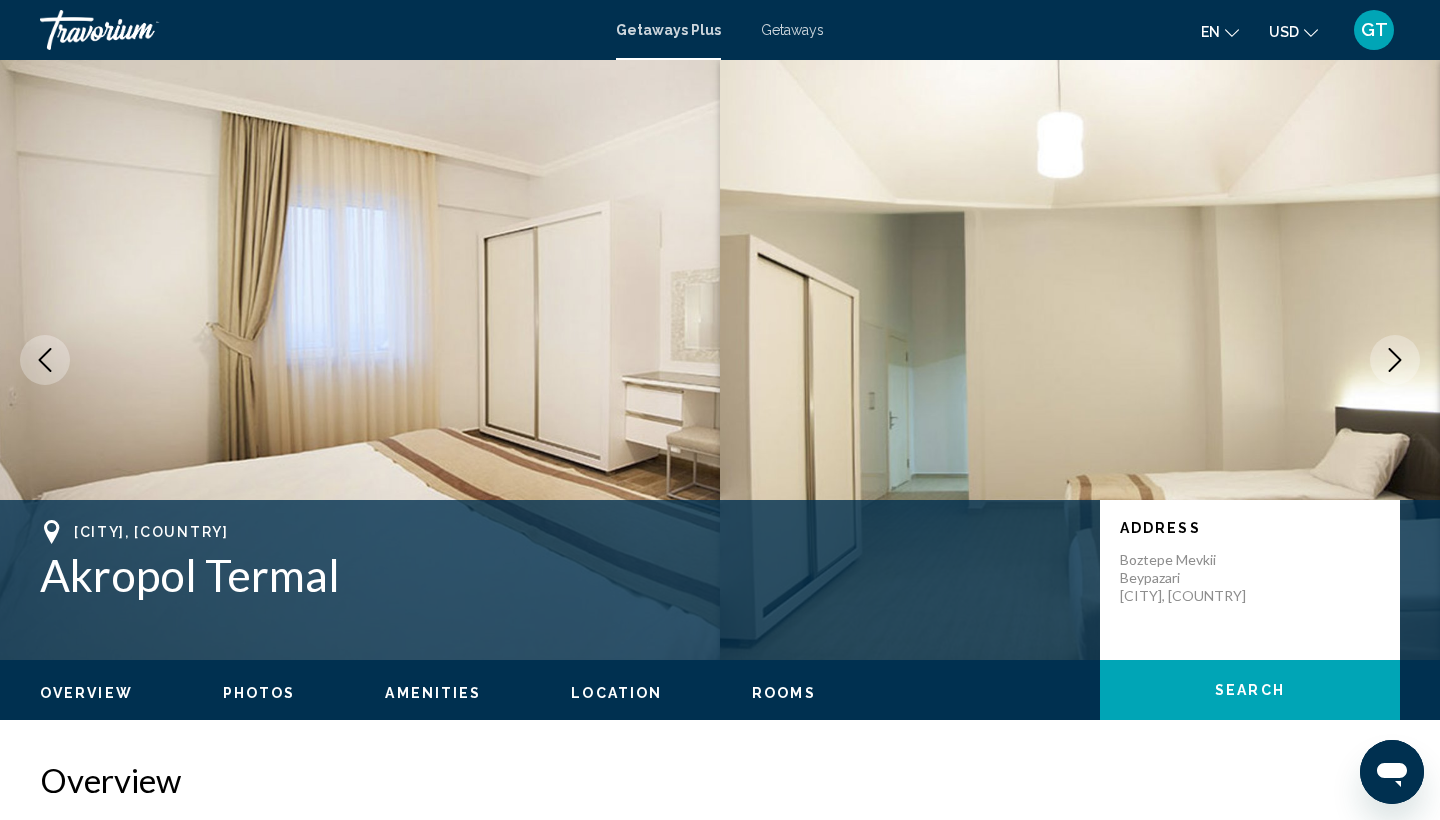 click at bounding box center [1395, 360] 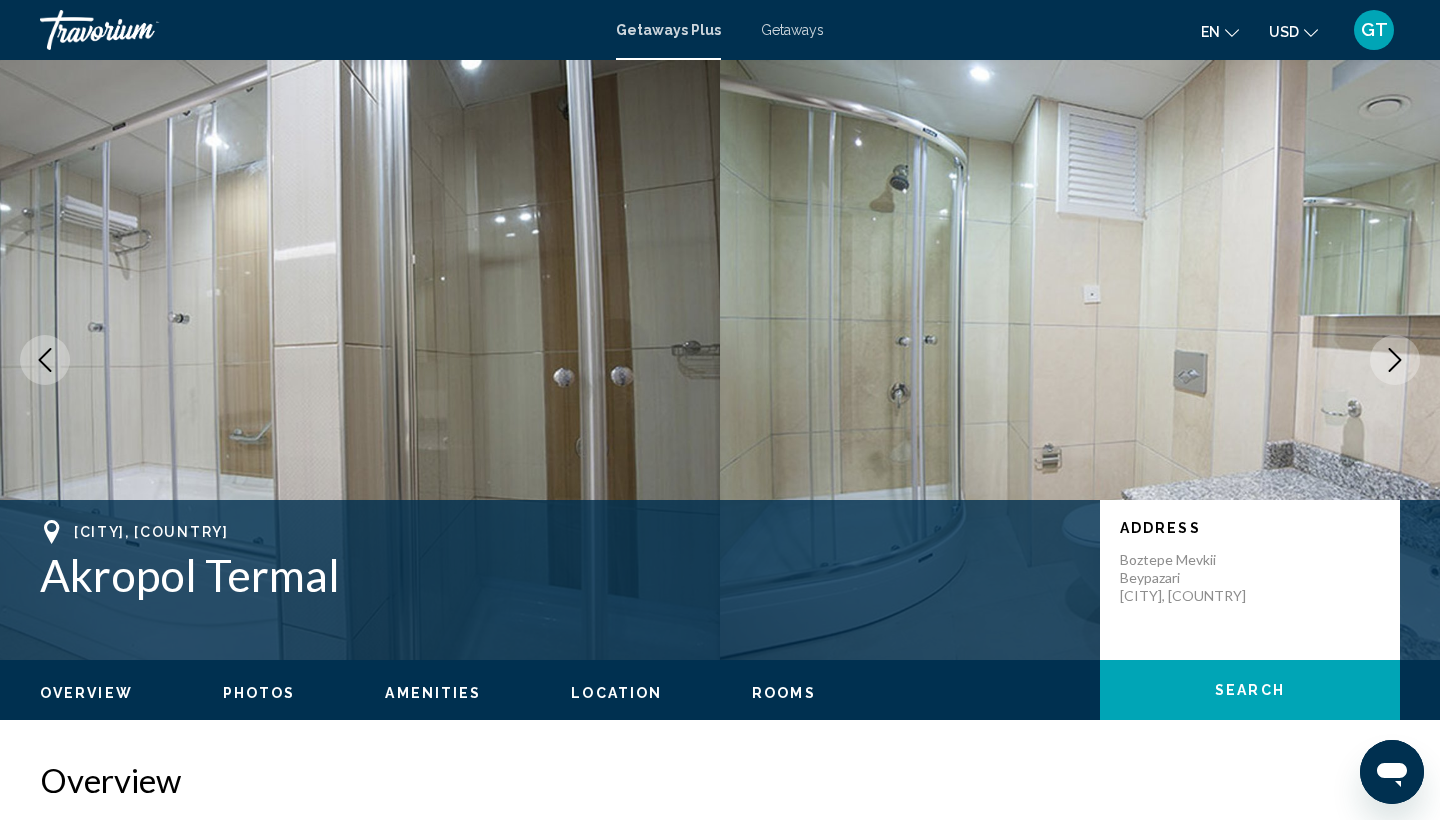 click at bounding box center (1395, 360) 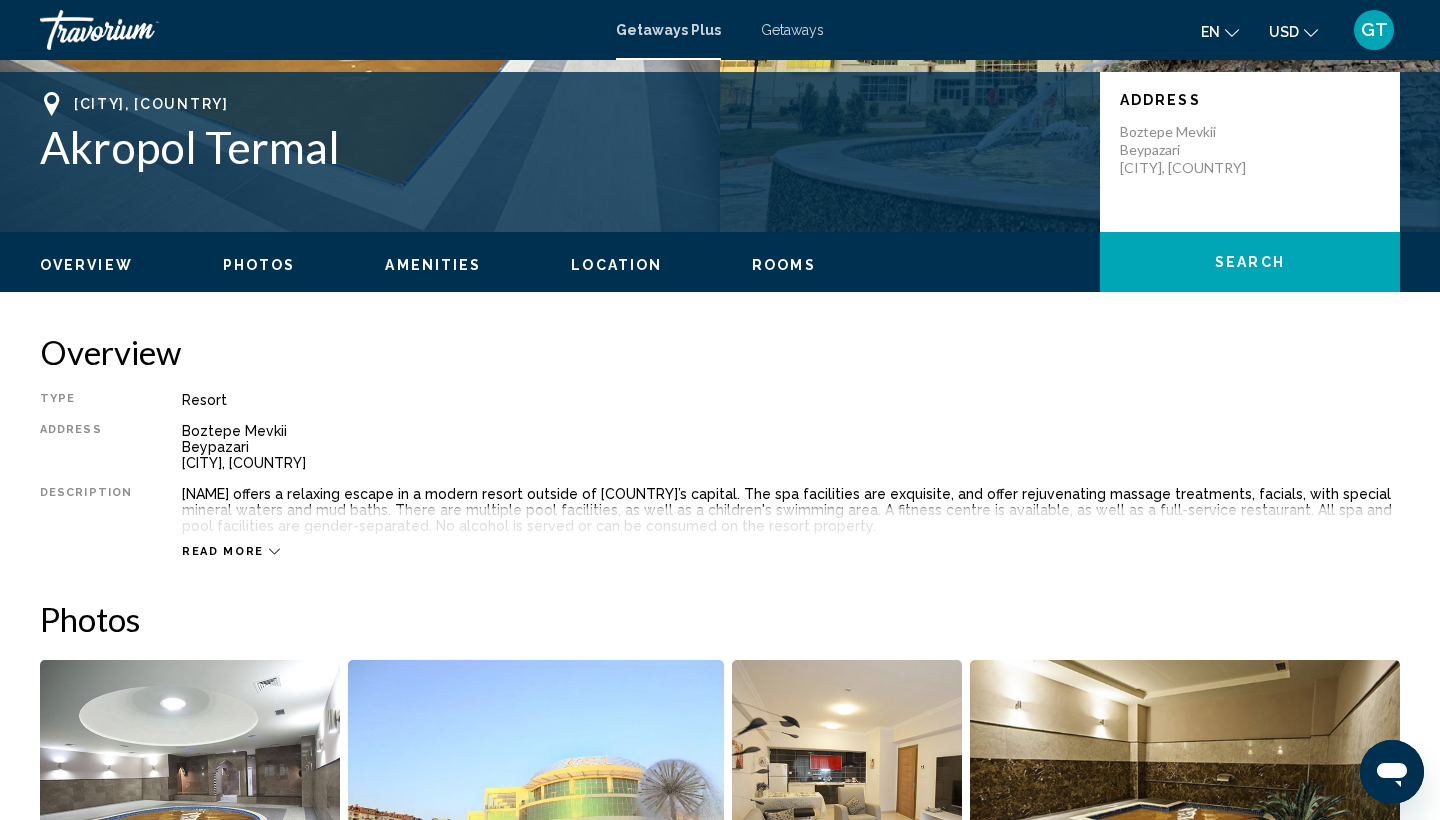 scroll, scrollTop: 429, scrollLeft: 0, axis: vertical 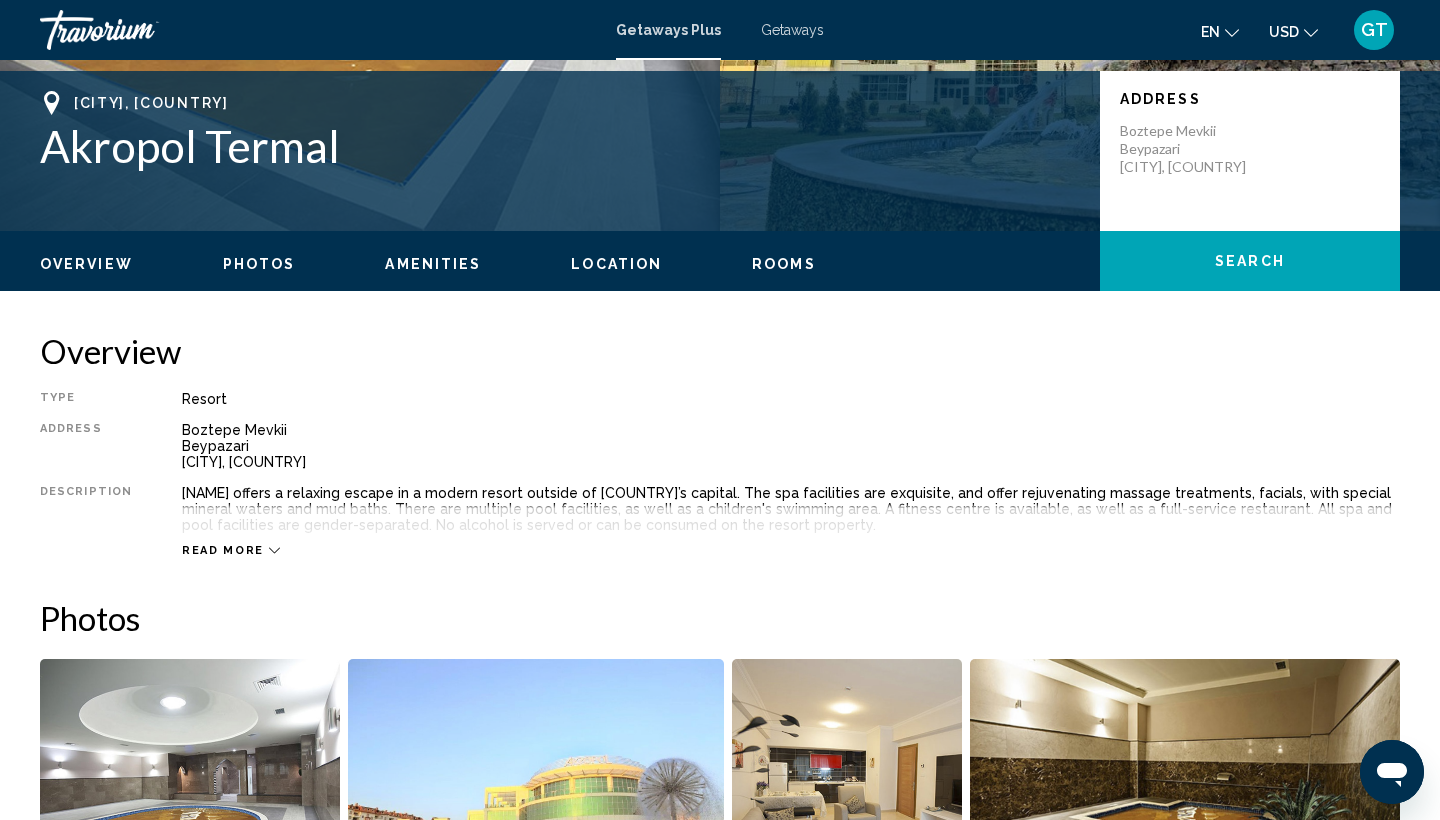 click on "Read more" at bounding box center (223, 550) 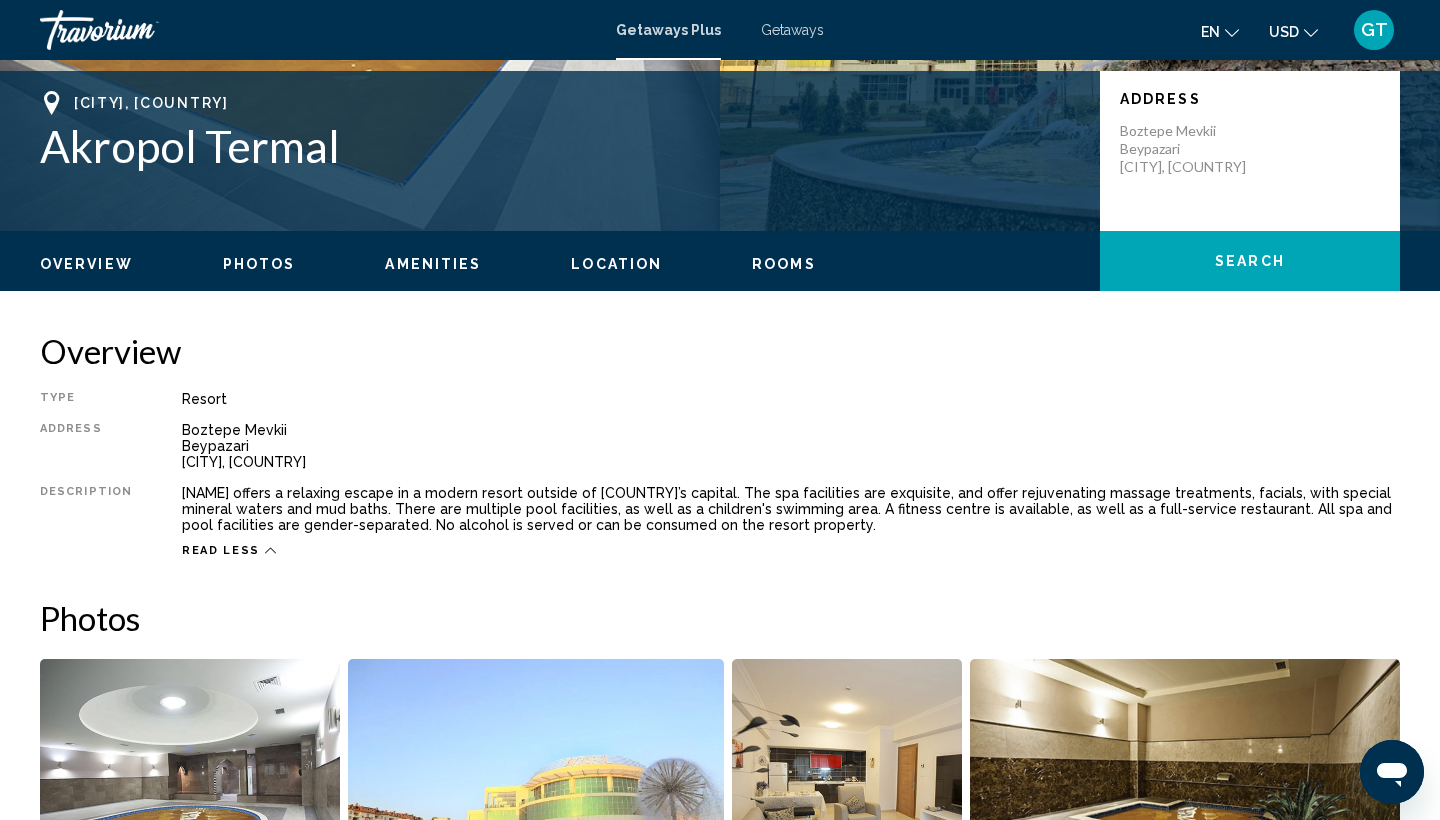 click on "Read less" at bounding box center (221, 550) 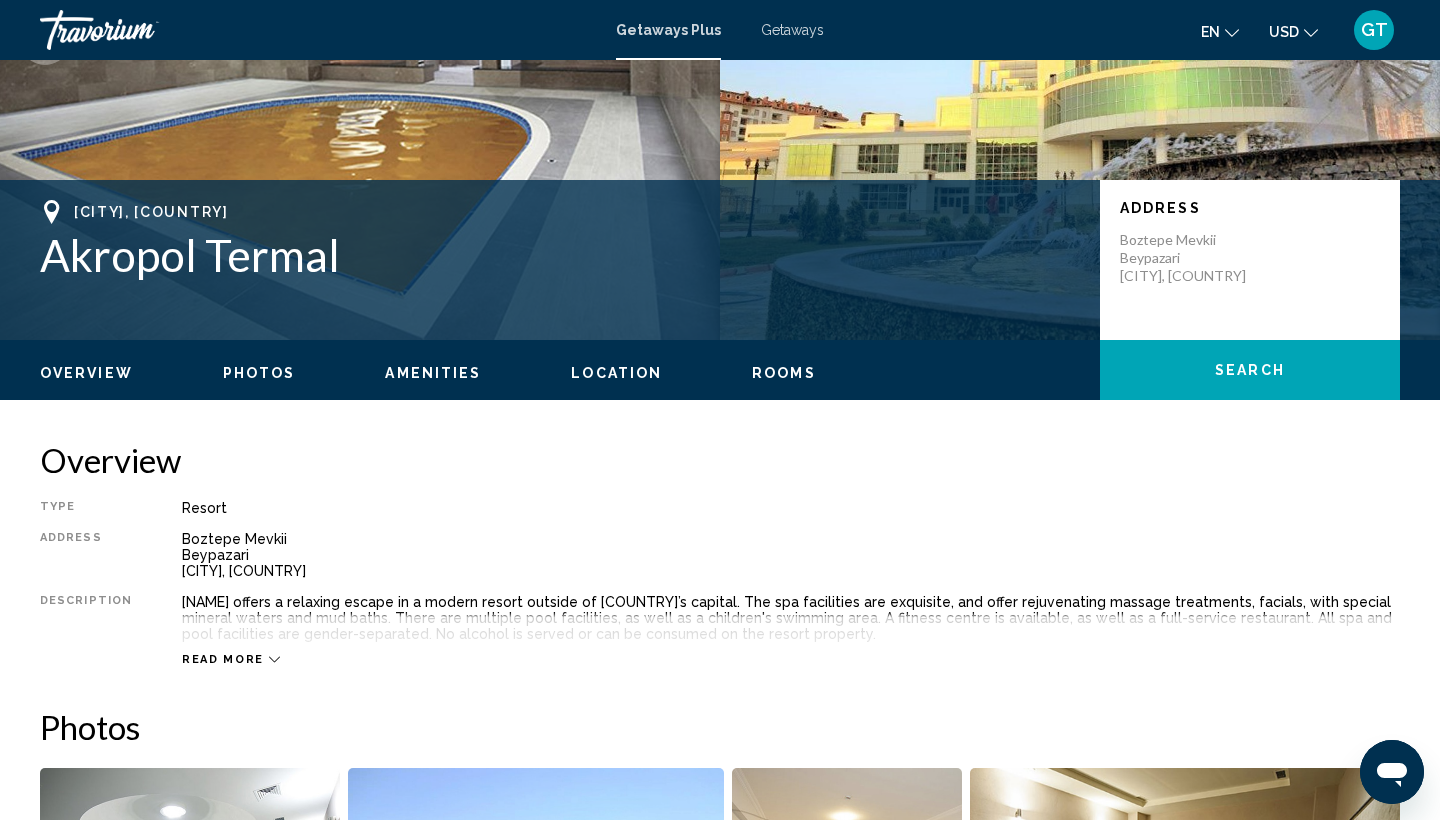 scroll, scrollTop: 325, scrollLeft: 0, axis: vertical 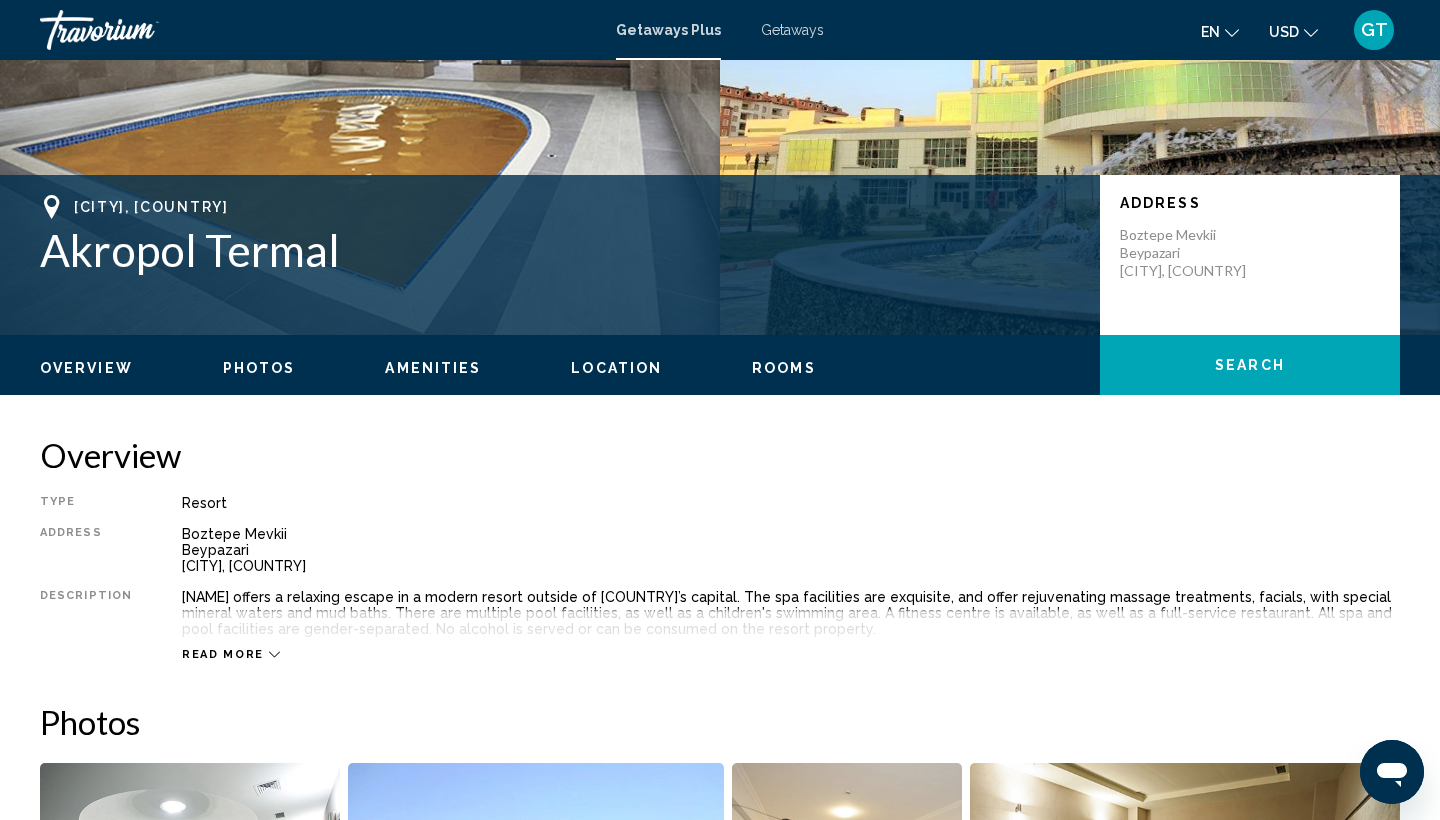 click 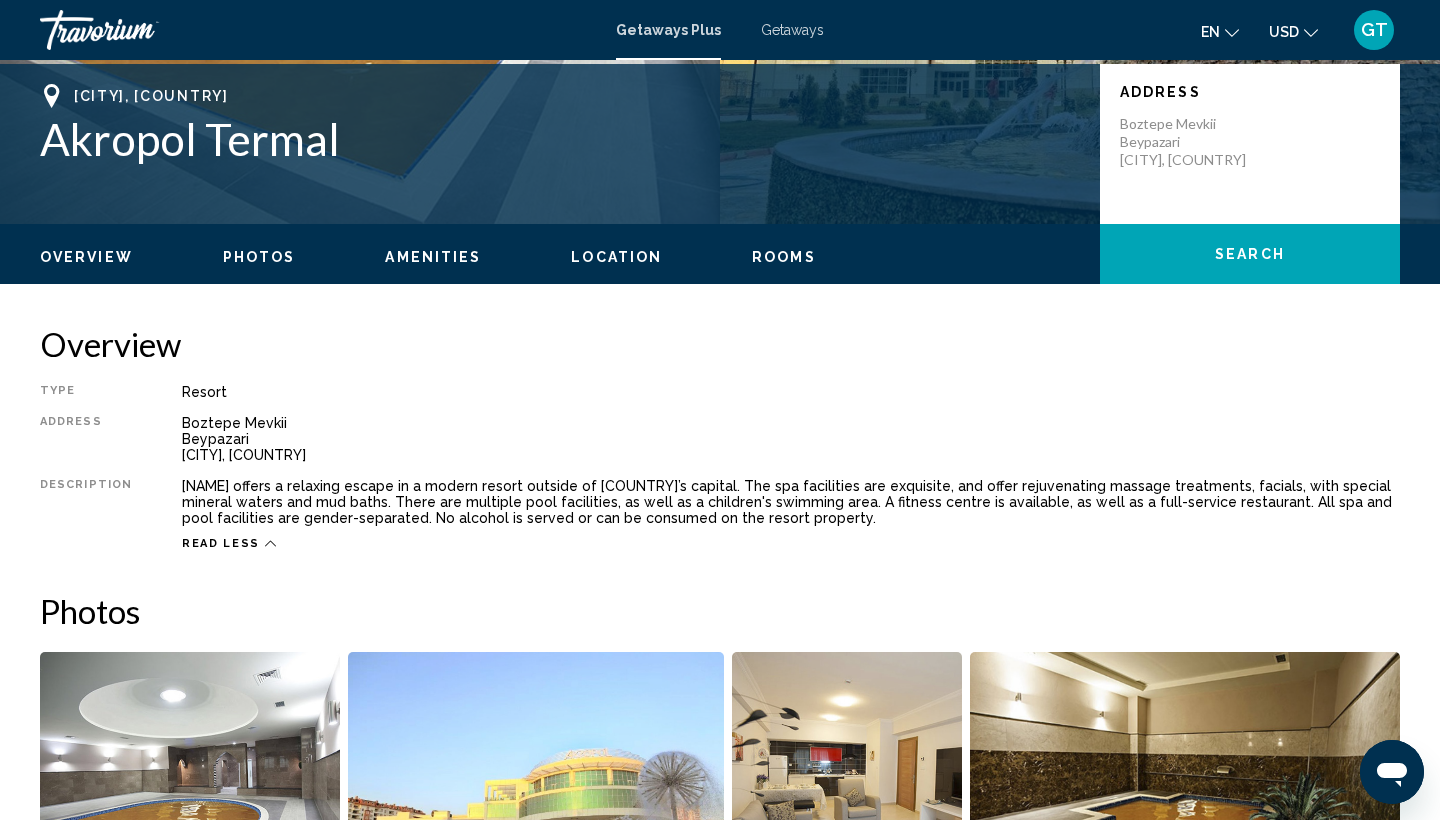 scroll, scrollTop: 439, scrollLeft: 0, axis: vertical 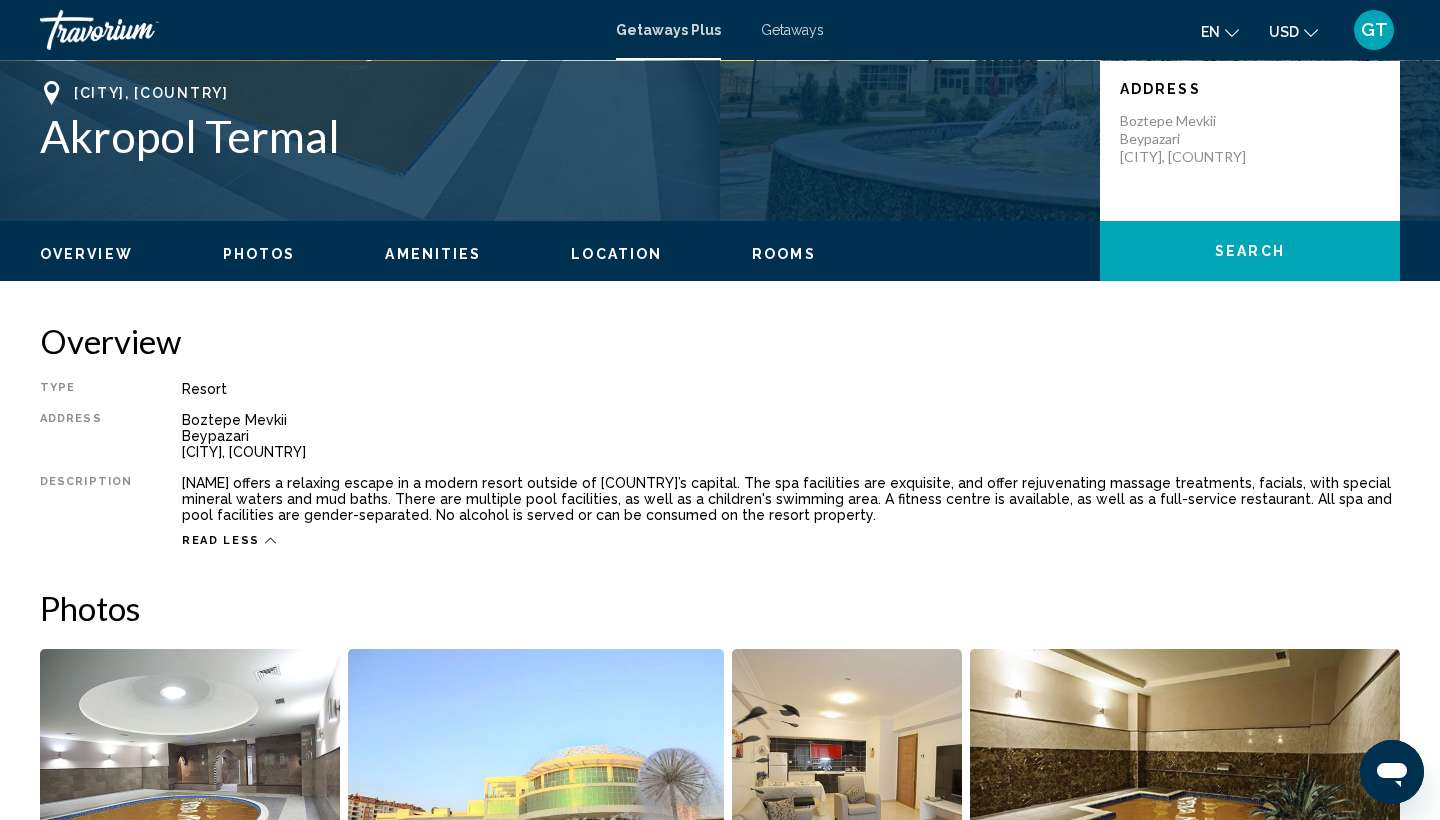 click on "Resort" at bounding box center (791, 389) 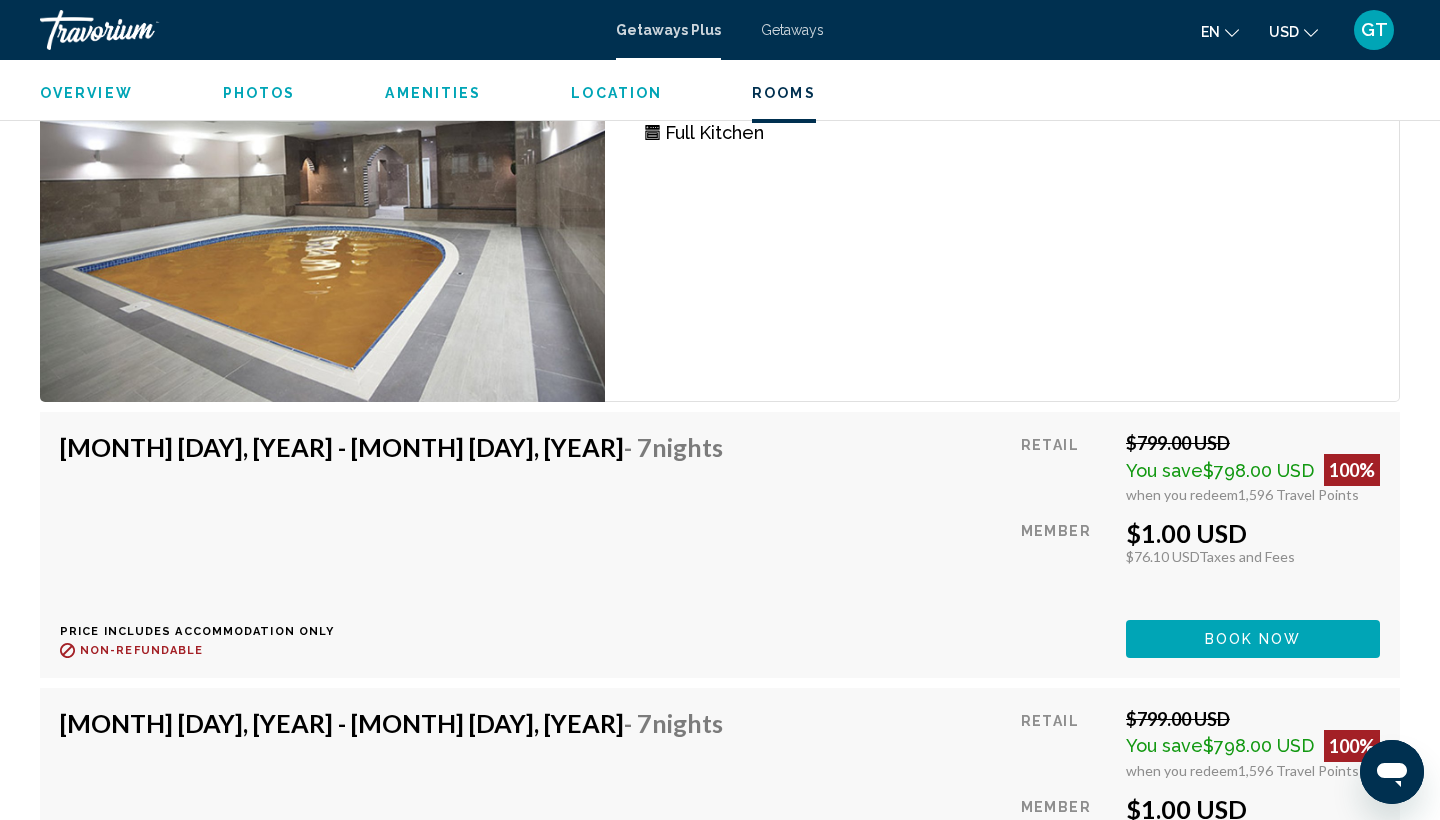 scroll, scrollTop: 3161, scrollLeft: 0, axis: vertical 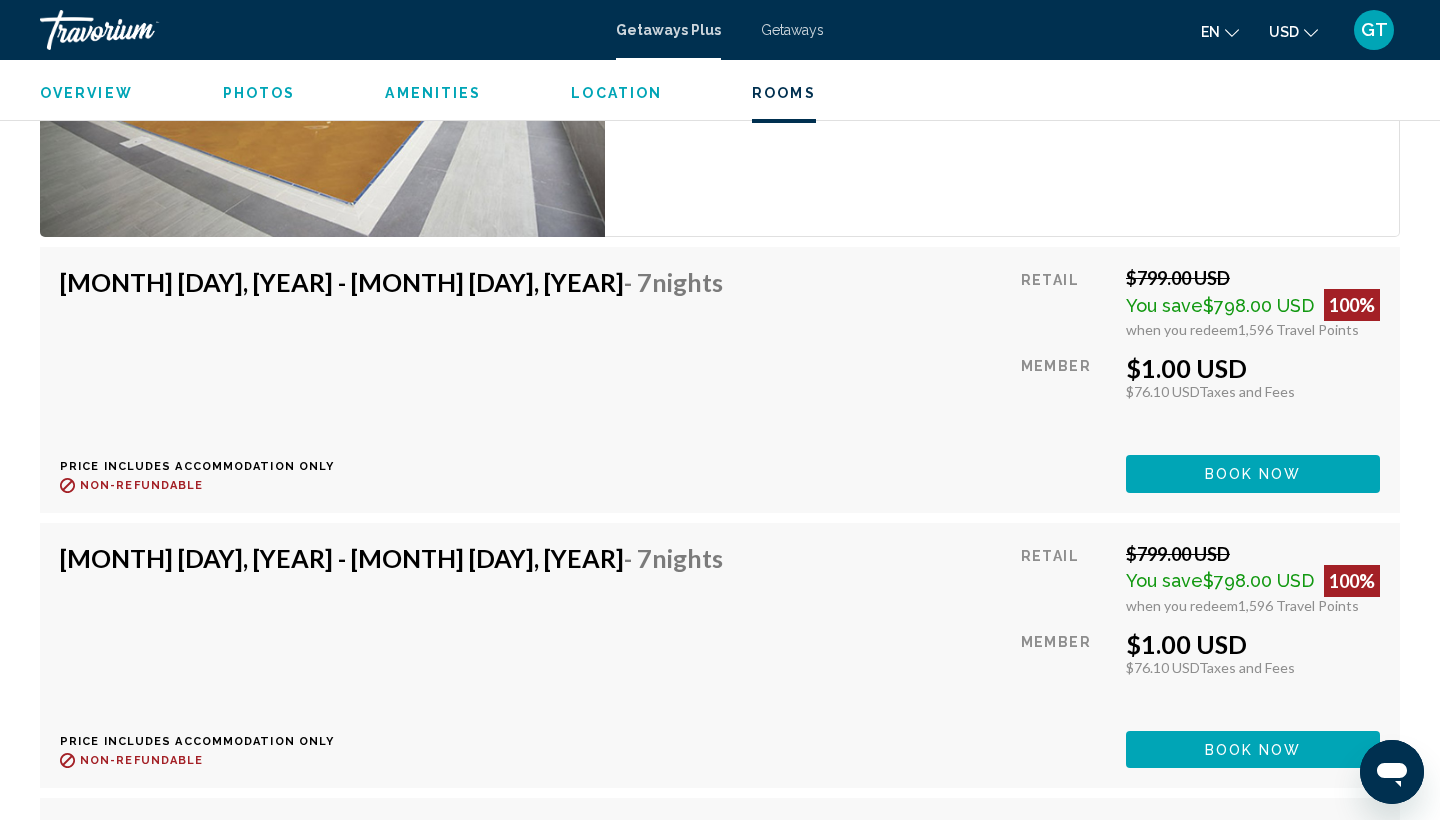 click on "Retail  $[PRICE] USD  You save  $[PRICE] USD   100%  when you redeem  [NUMBER]  Travel Points  Member  $[PRICE] USD   $[PRICE] USD  Taxes and Fees You earn  0  Travel Points  Book now This room is no longer available." at bounding box center [1200, 379] 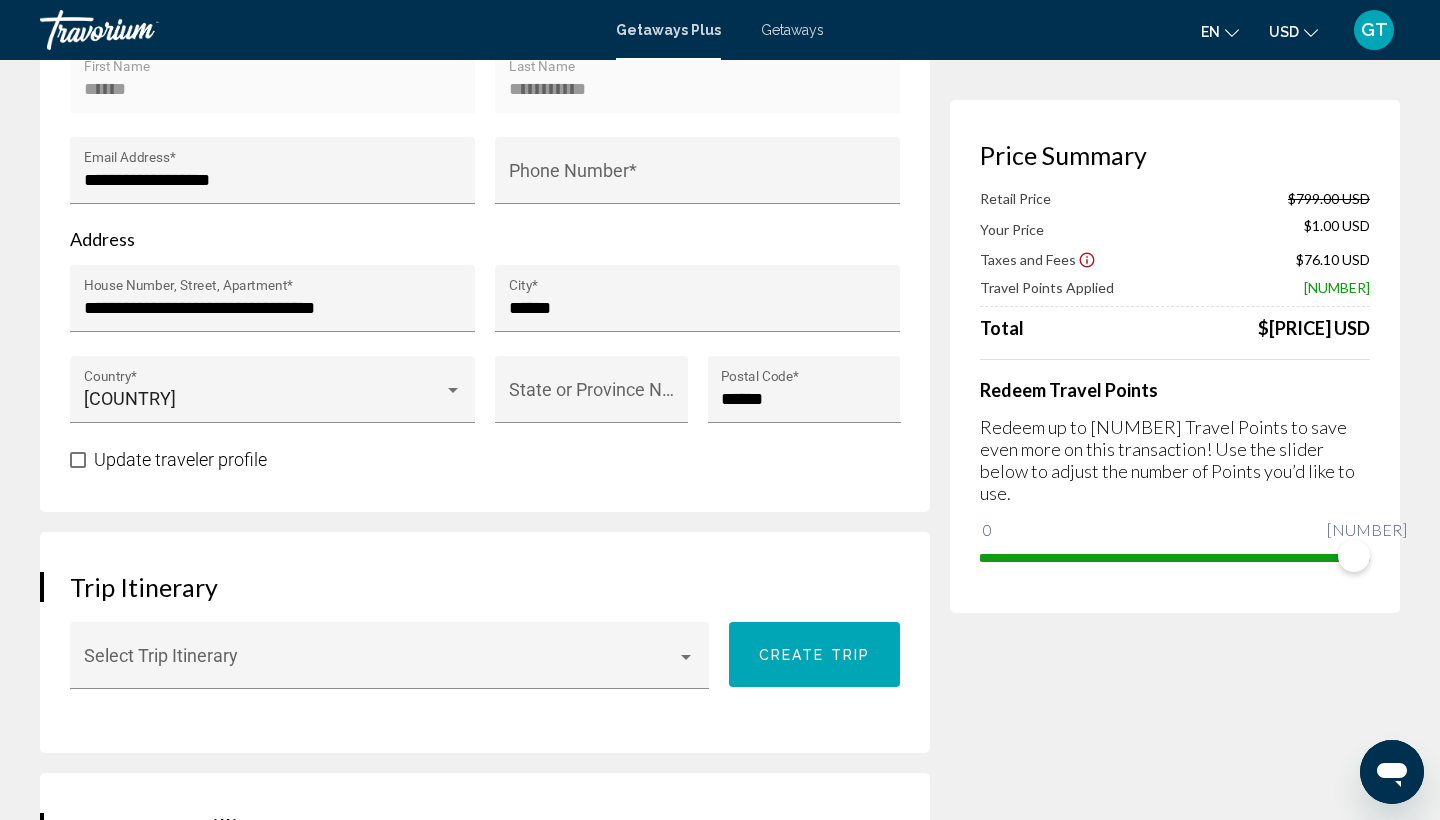 scroll, scrollTop: 655, scrollLeft: 0, axis: vertical 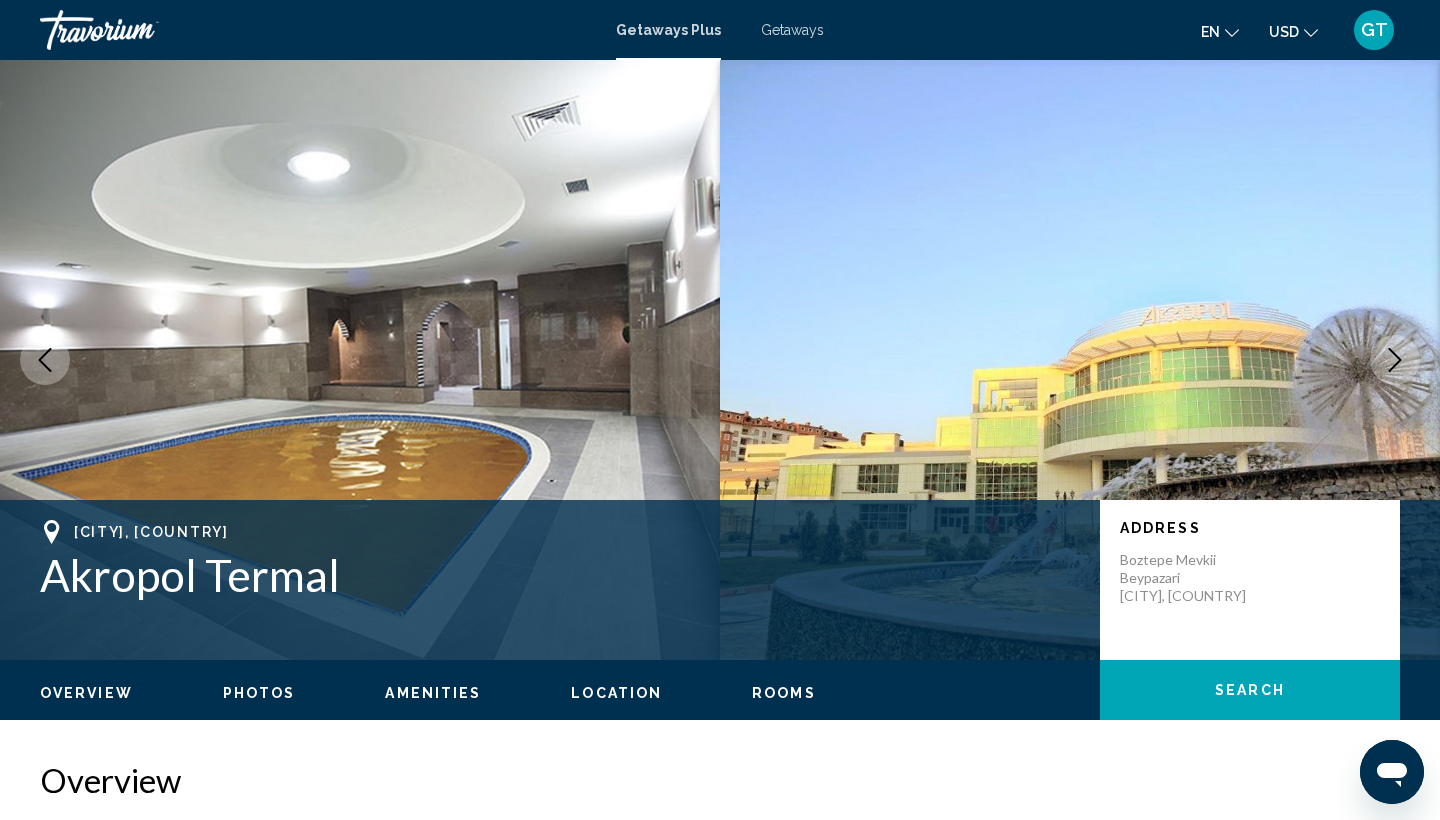 click on "Location" at bounding box center [616, 693] 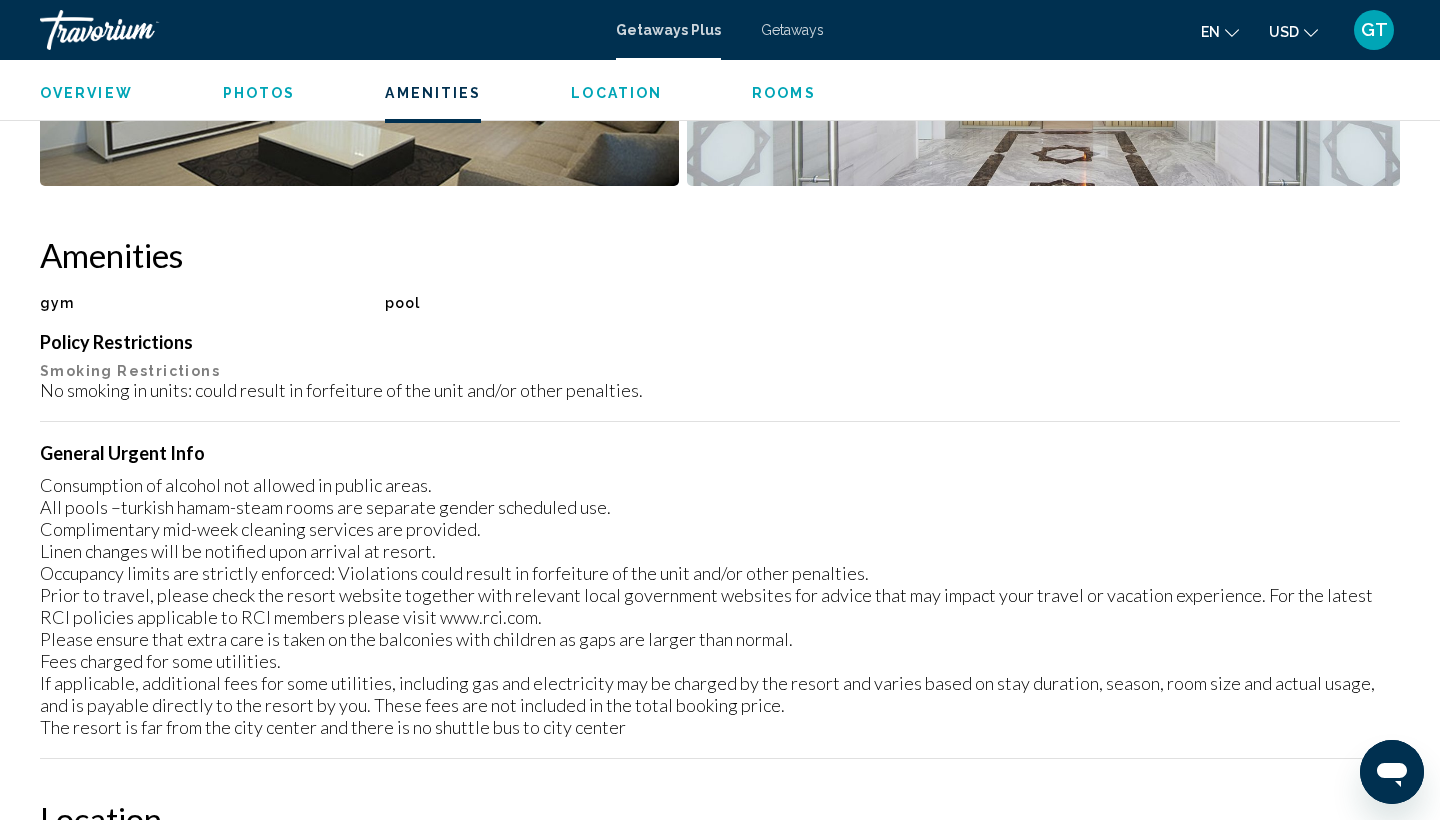 scroll, scrollTop: 2087, scrollLeft: 0, axis: vertical 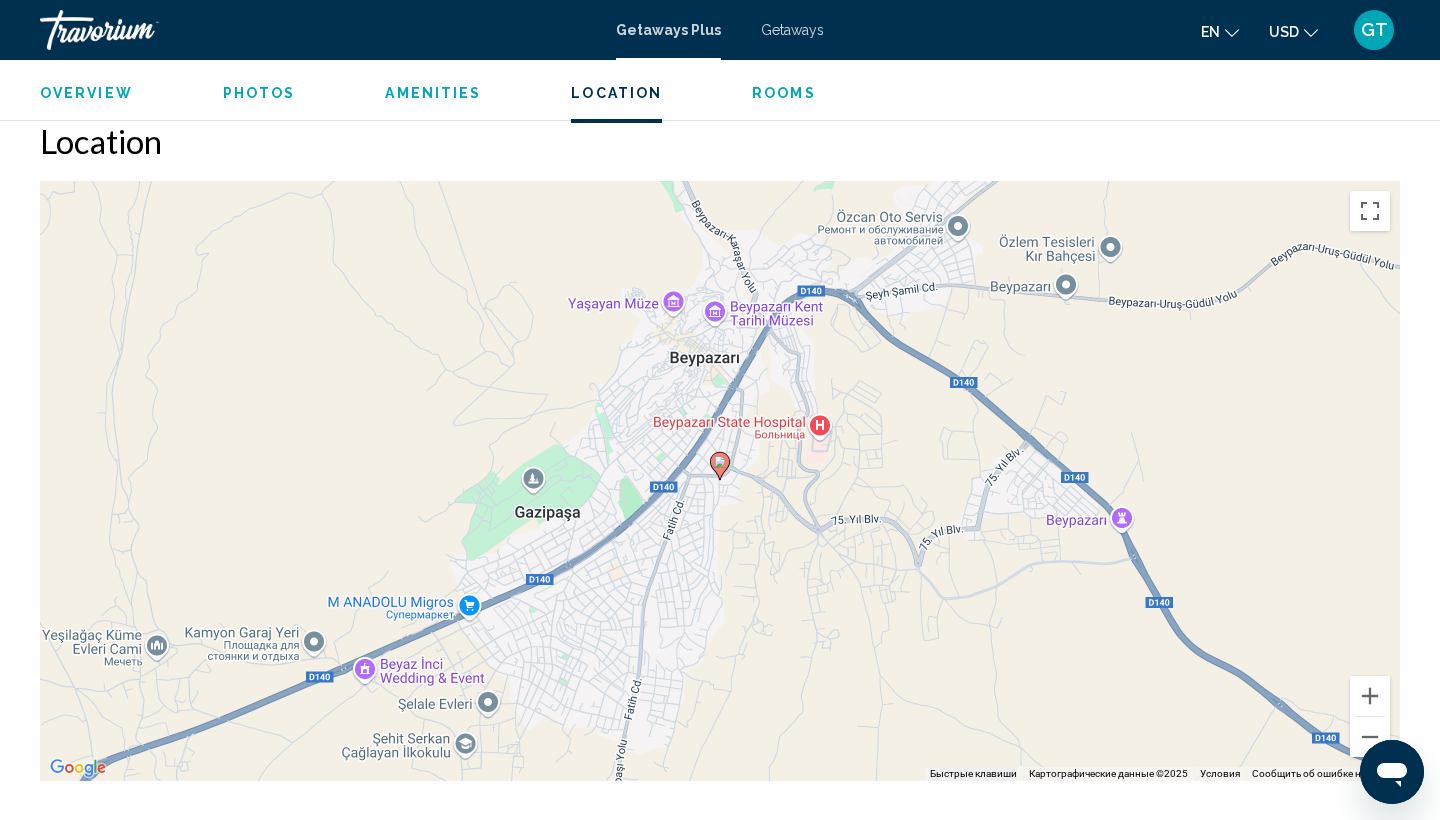 click on "Overview" at bounding box center [86, 93] 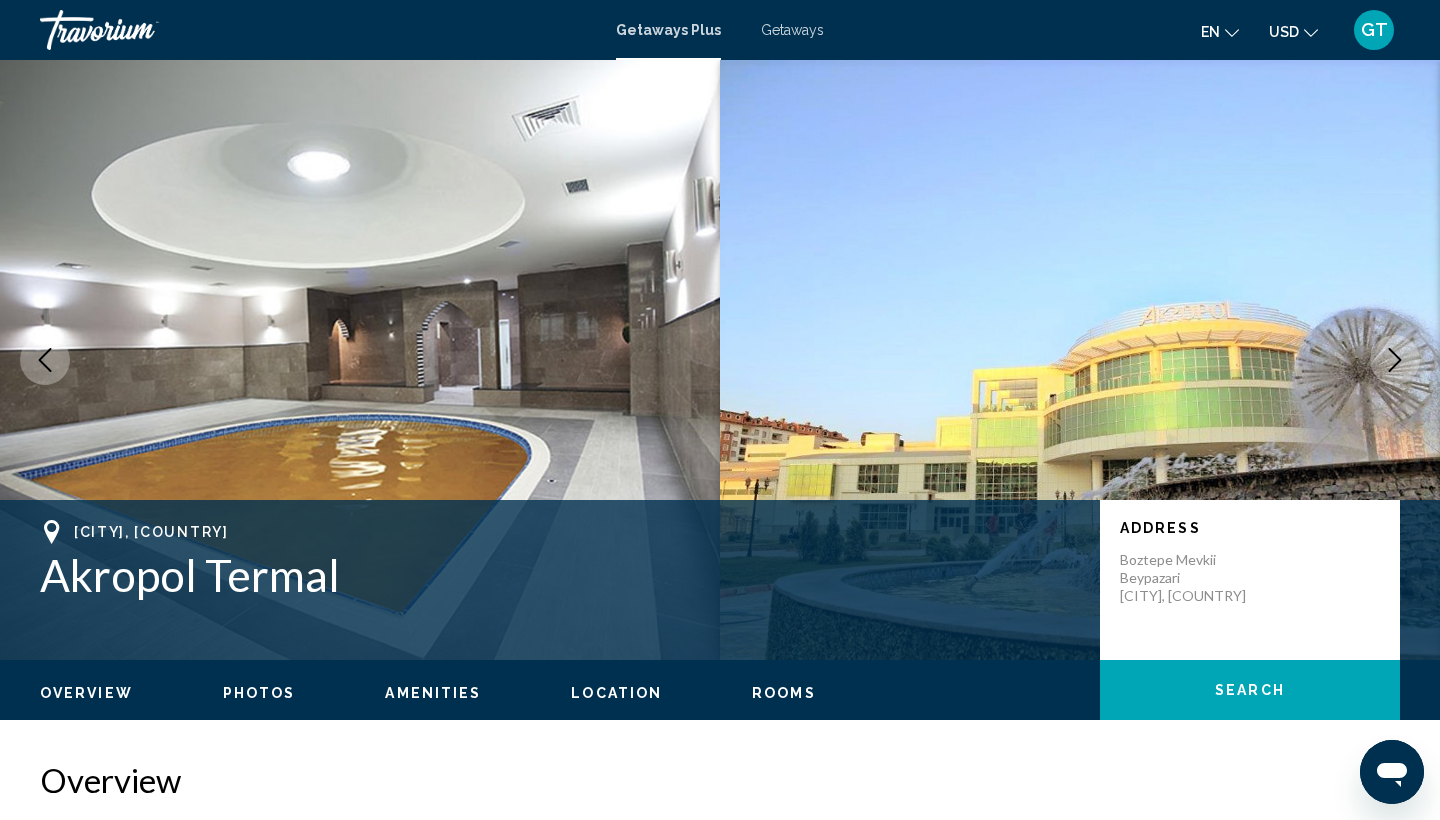 scroll, scrollTop: 0, scrollLeft: 0, axis: both 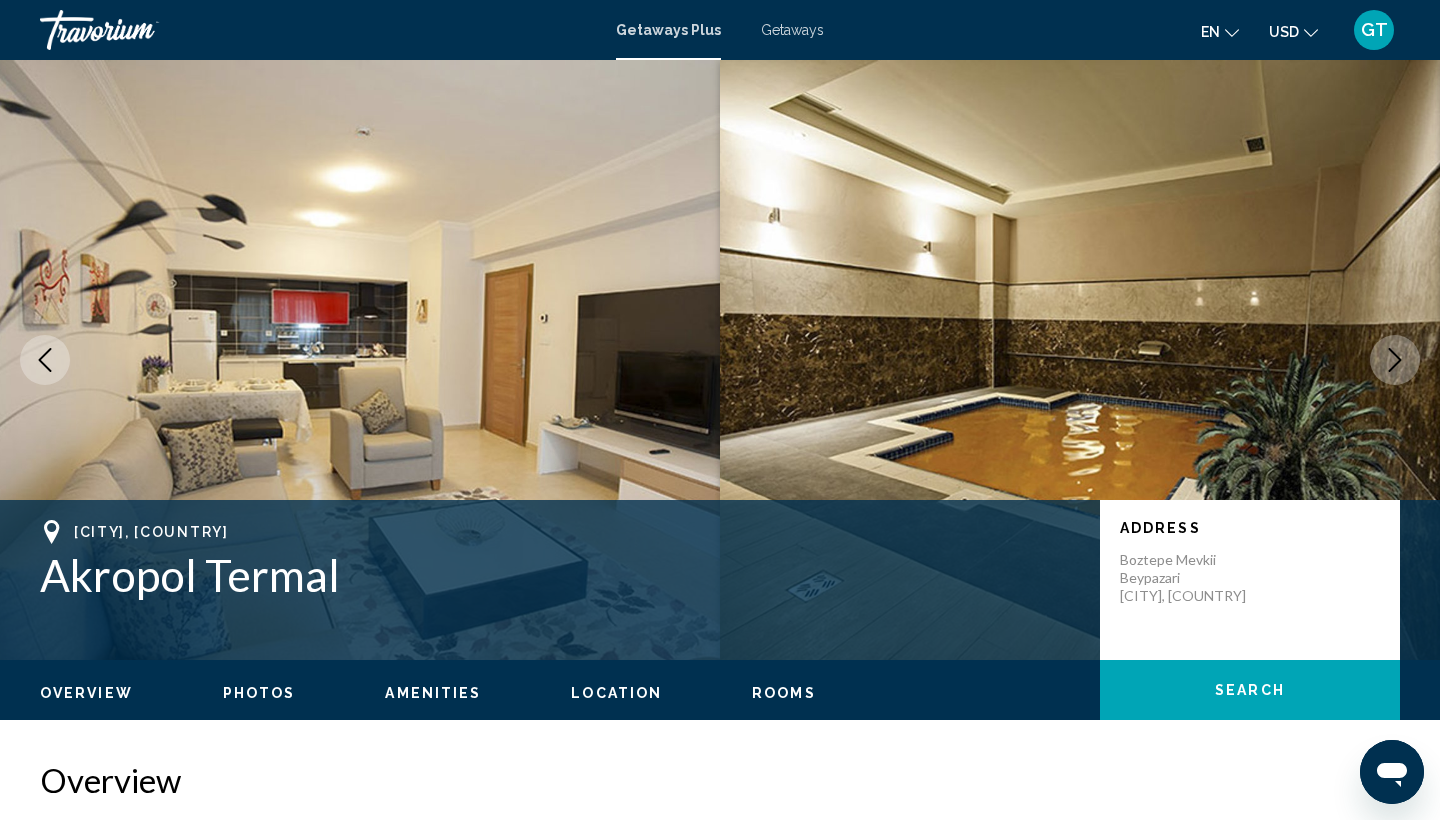 click at bounding box center (1395, 360) 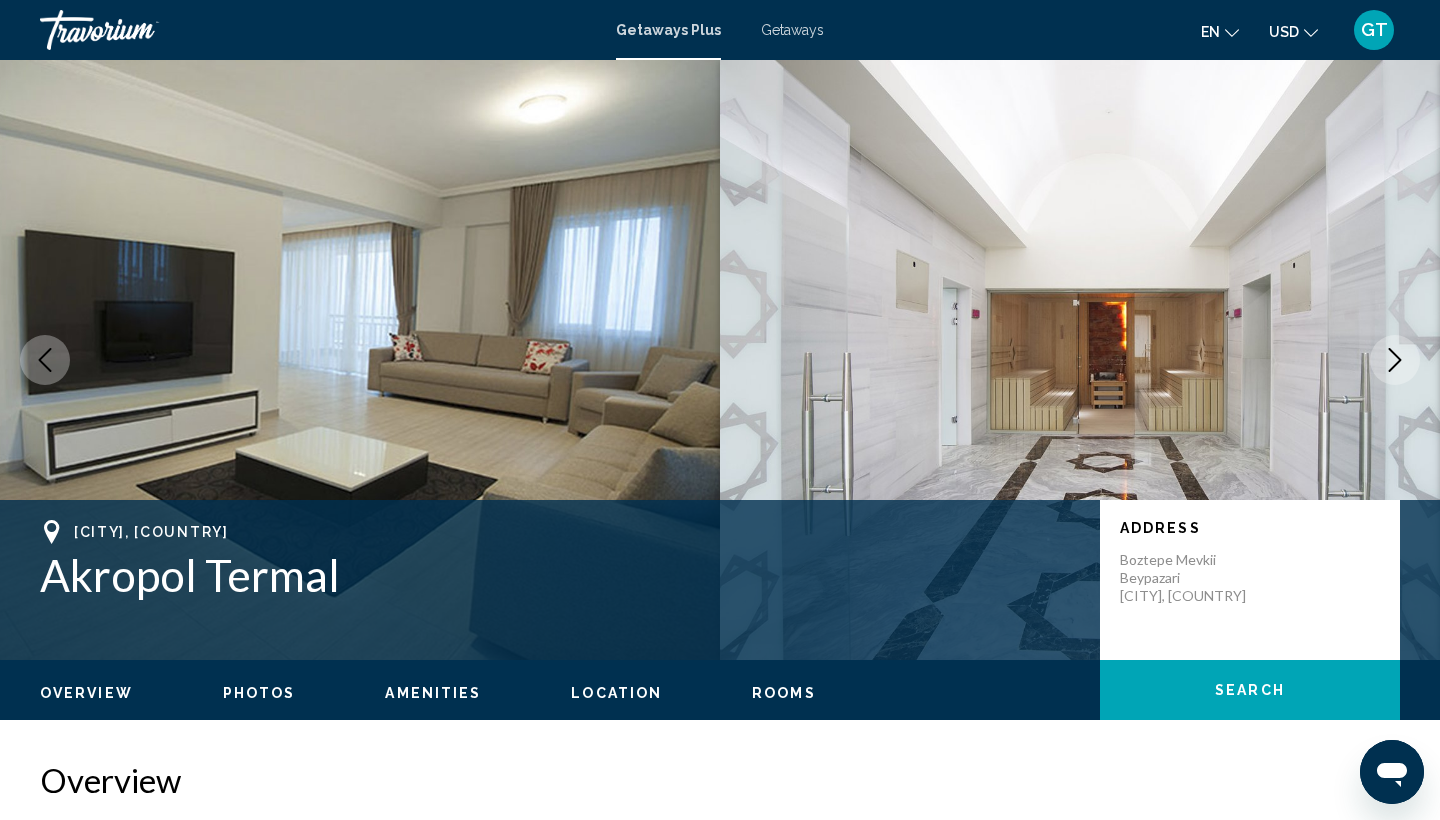 click at bounding box center (1395, 360) 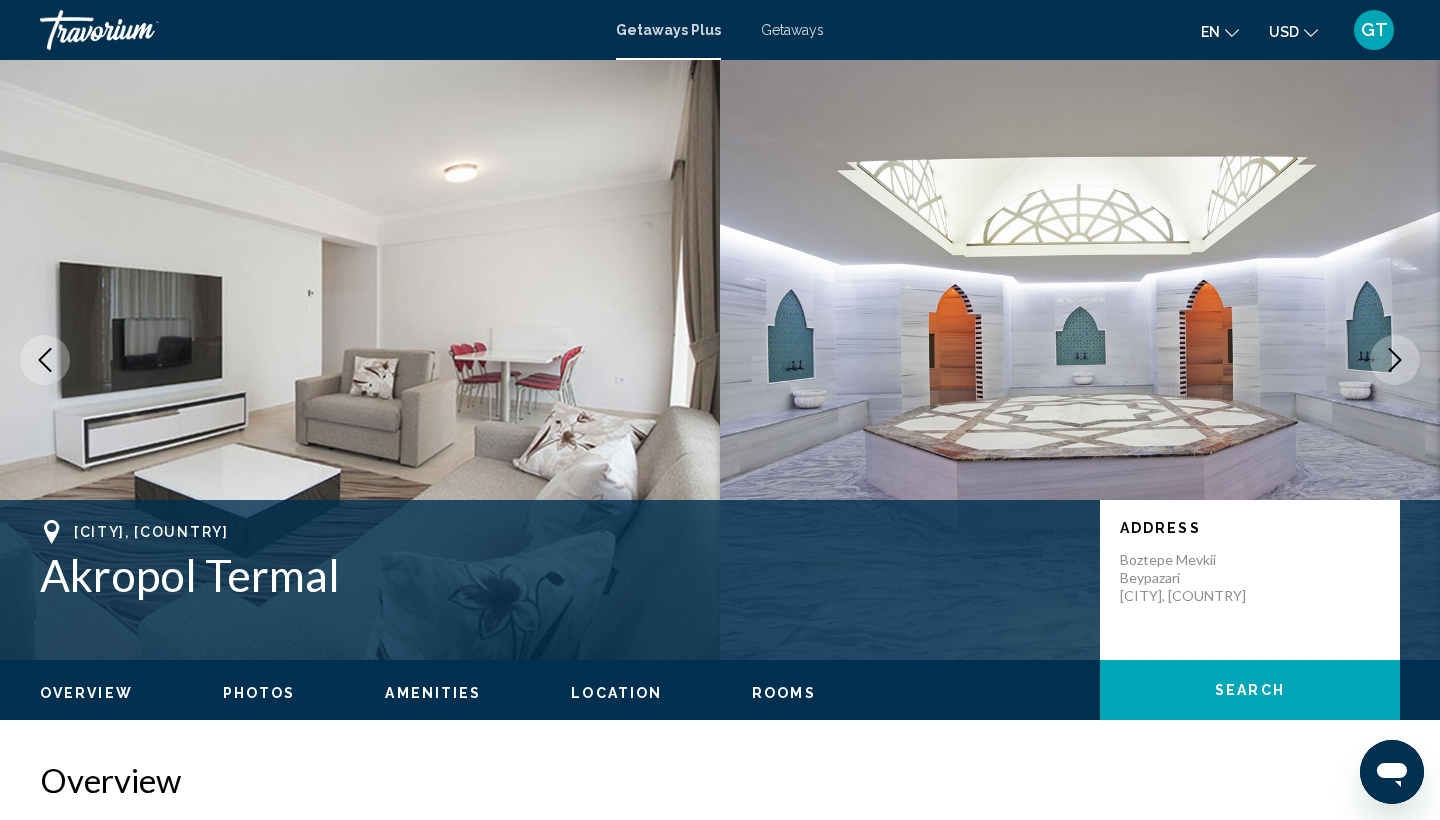 click at bounding box center [1395, 360] 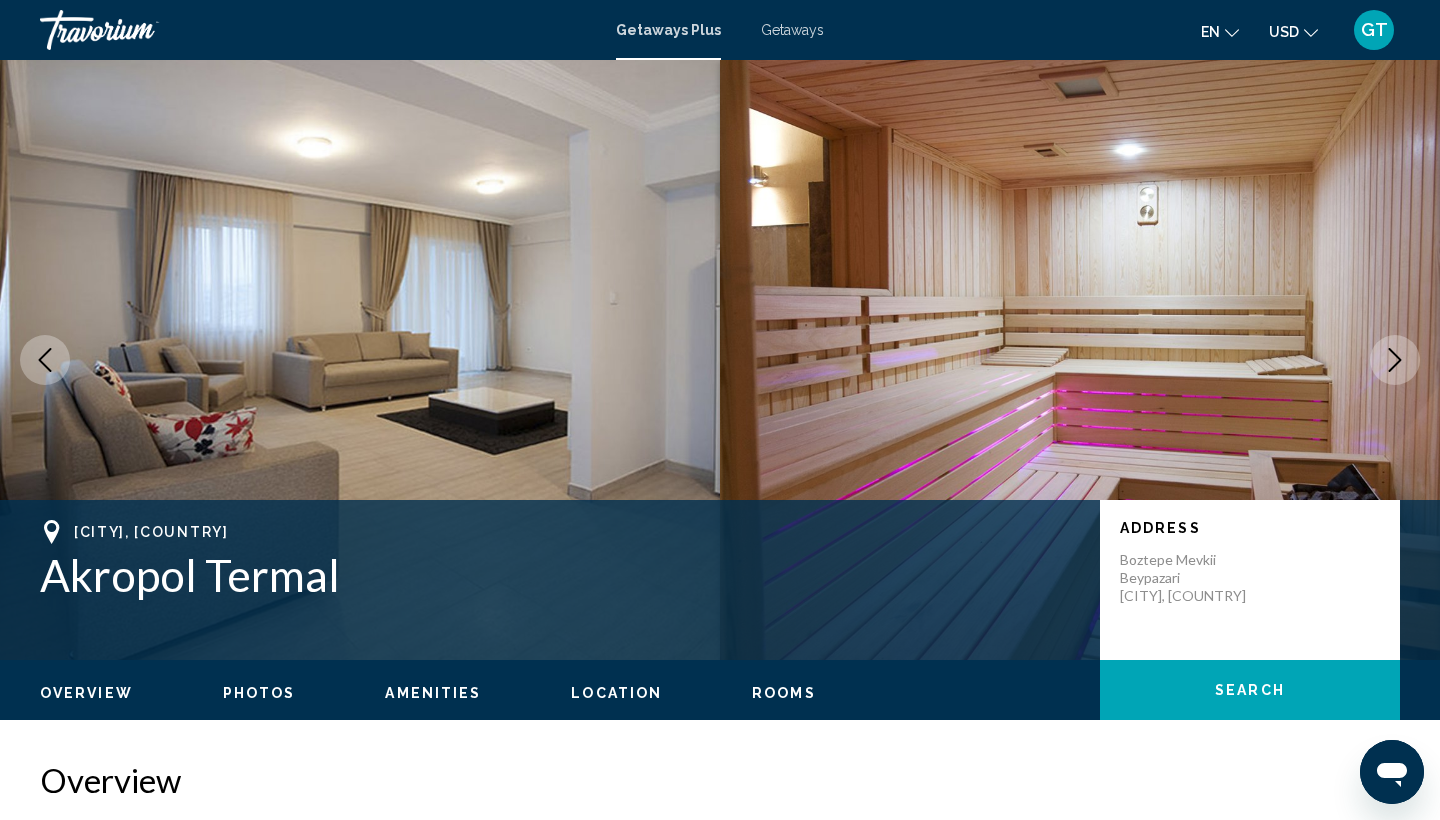 click at bounding box center (1395, 360) 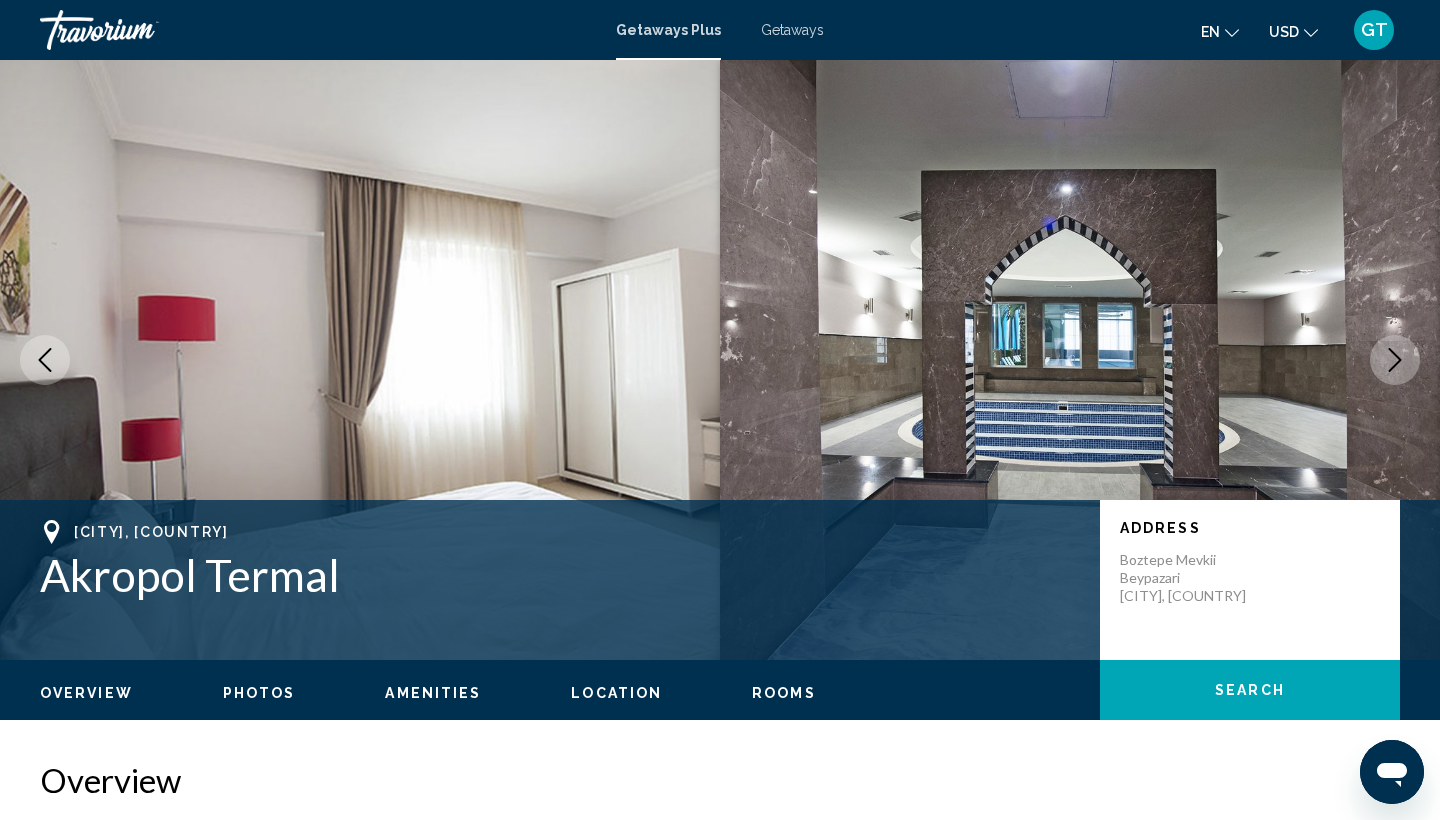 click at bounding box center [1395, 360] 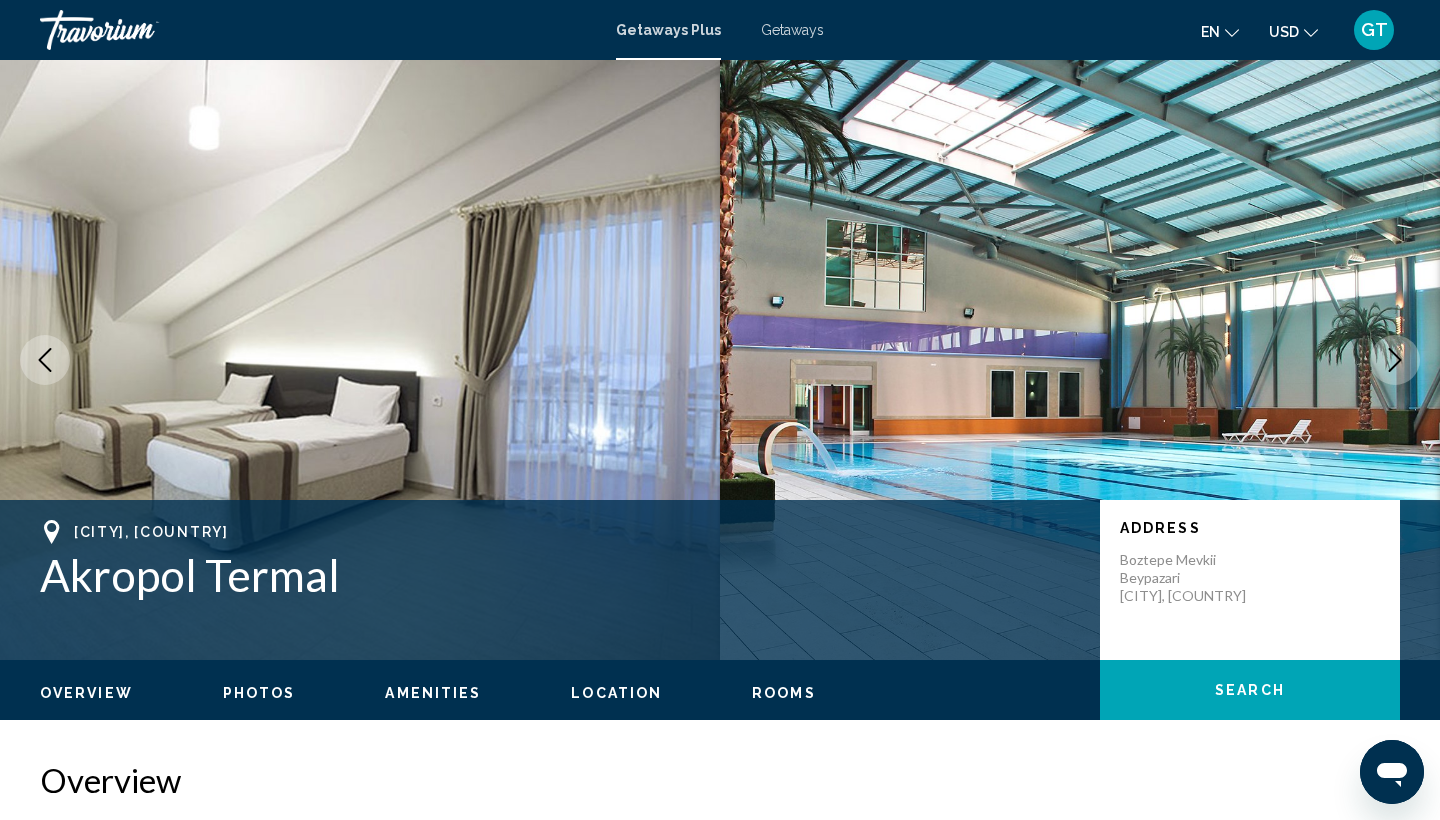 click at bounding box center (1395, 360) 